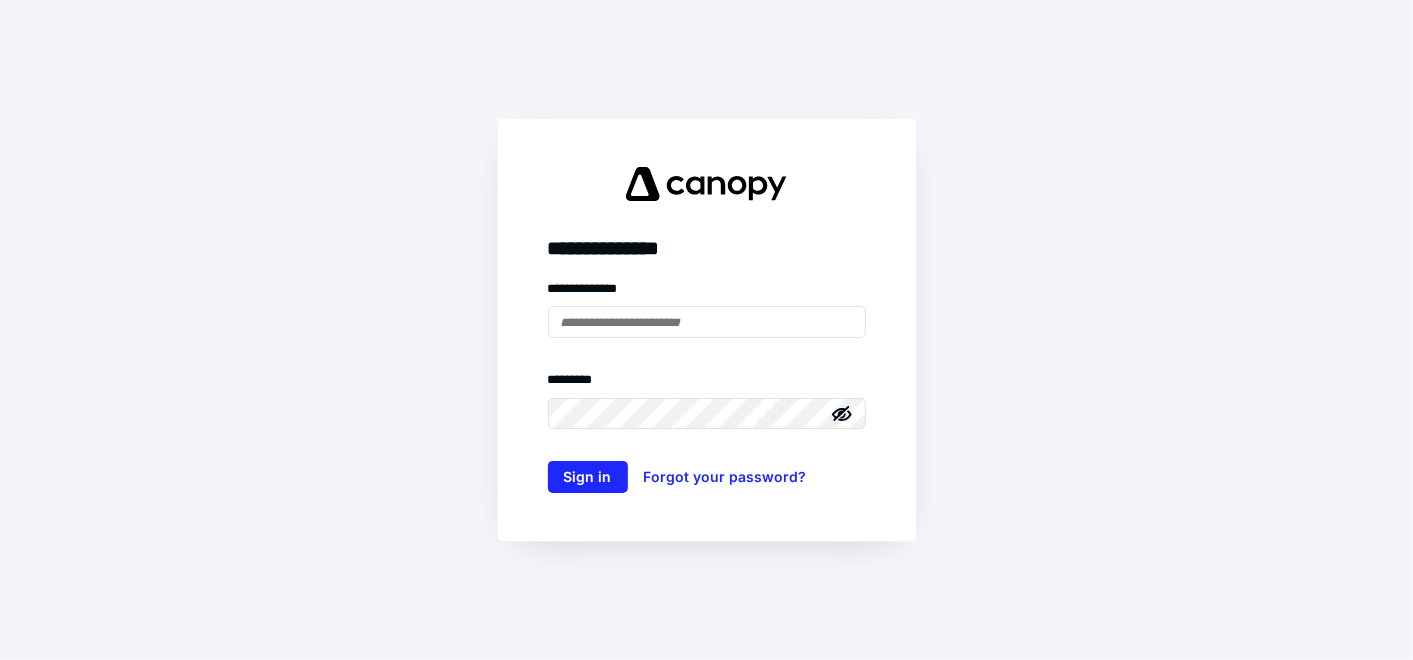 scroll, scrollTop: 0, scrollLeft: 0, axis: both 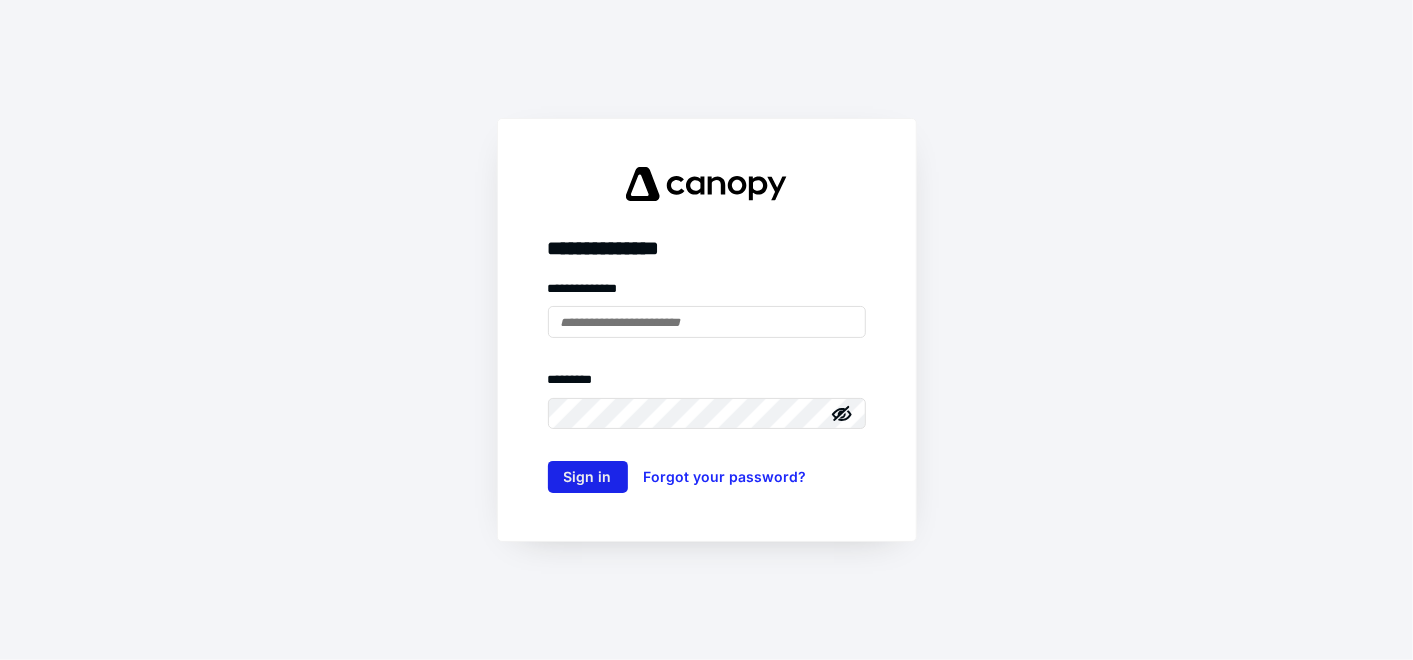 type on "**********" 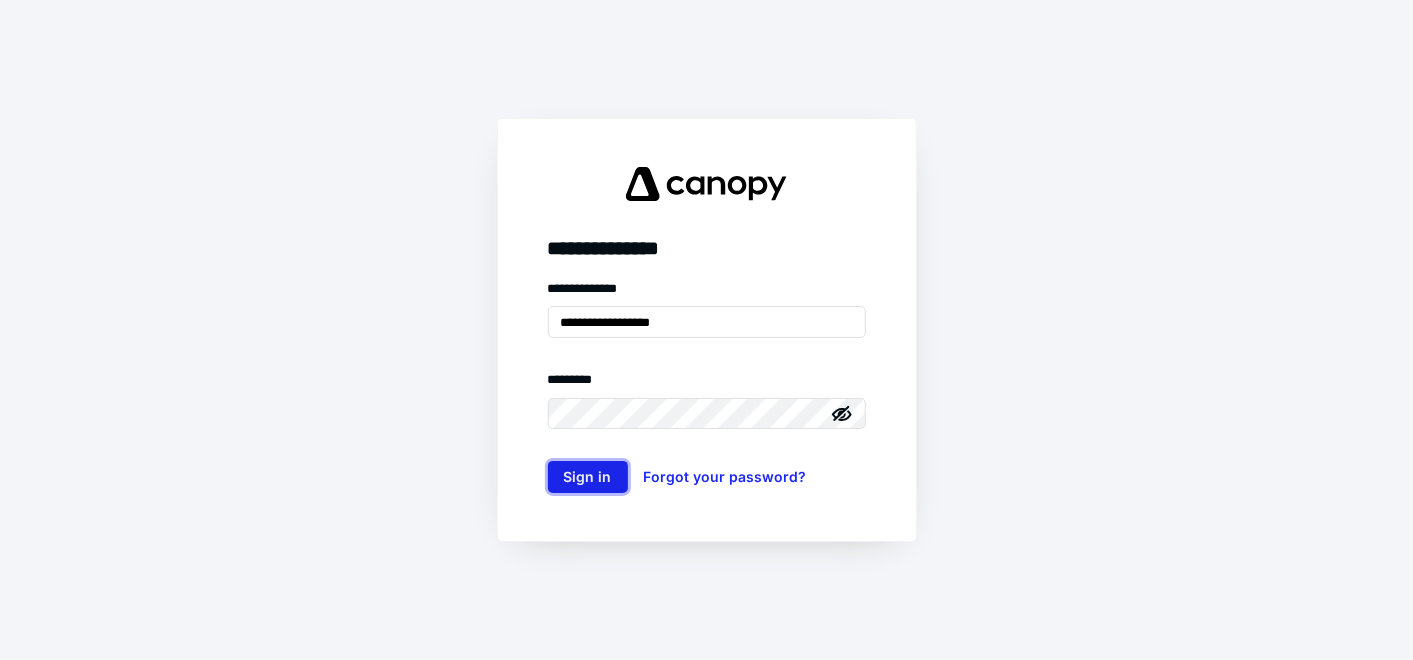 click on "Sign in" at bounding box center [588, 477] 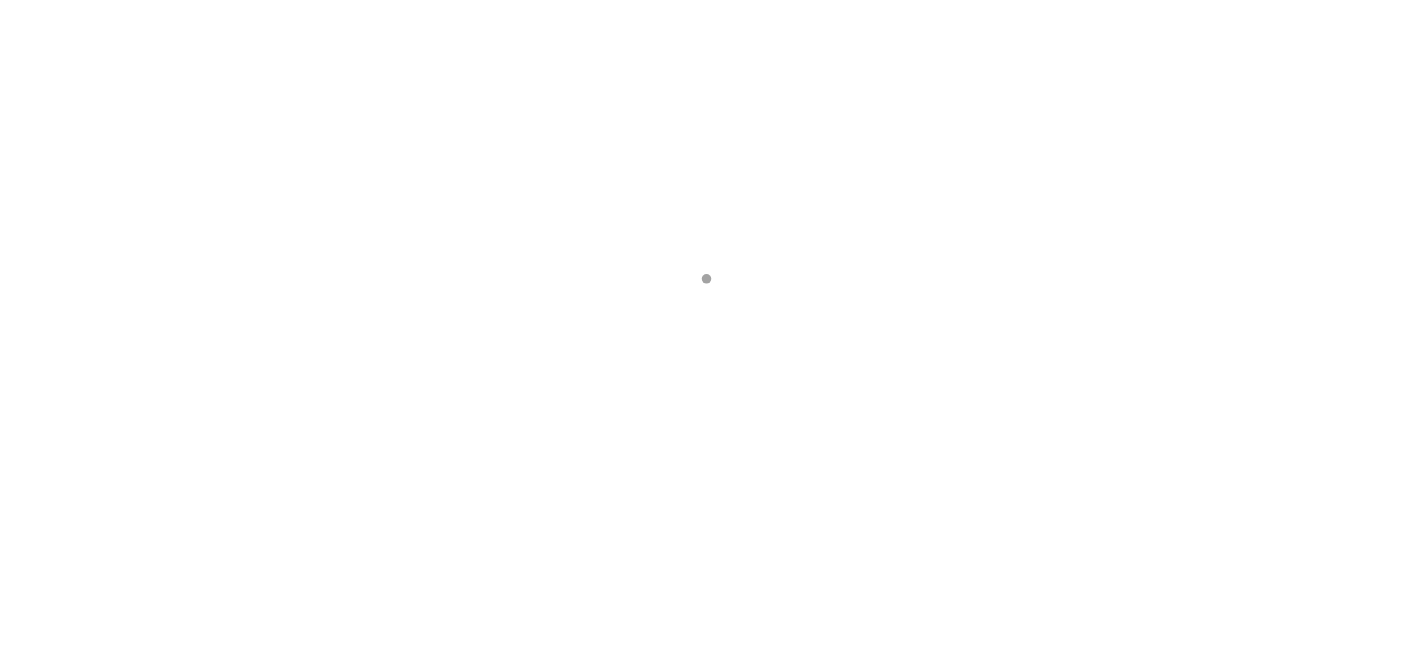 scroll, scrollTop: 0, scrollLeft: 0, axis: both 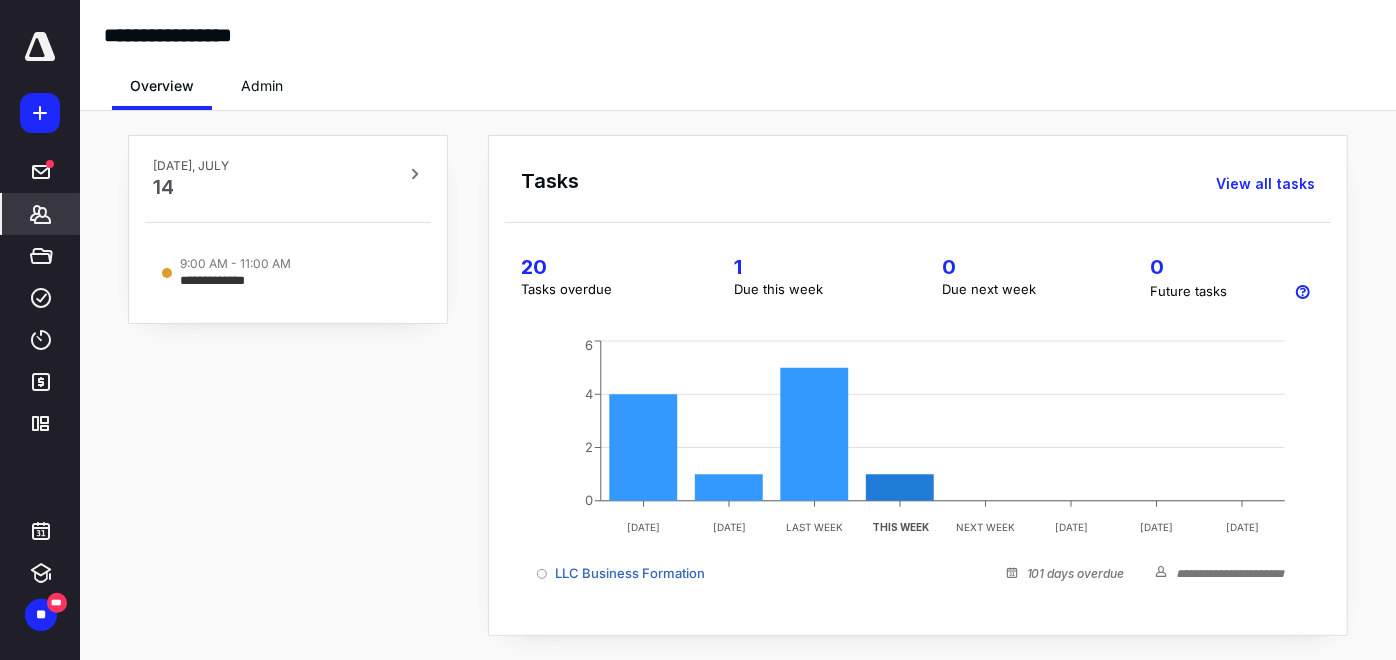 click 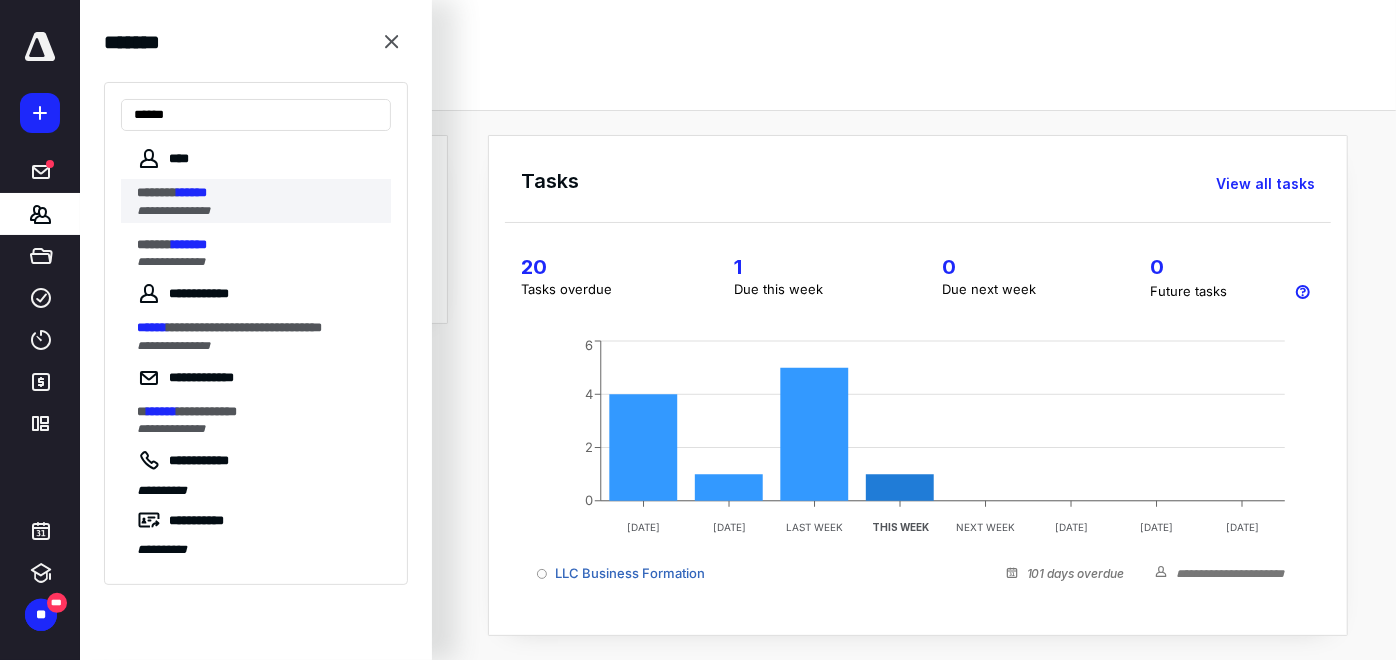 type on "******" 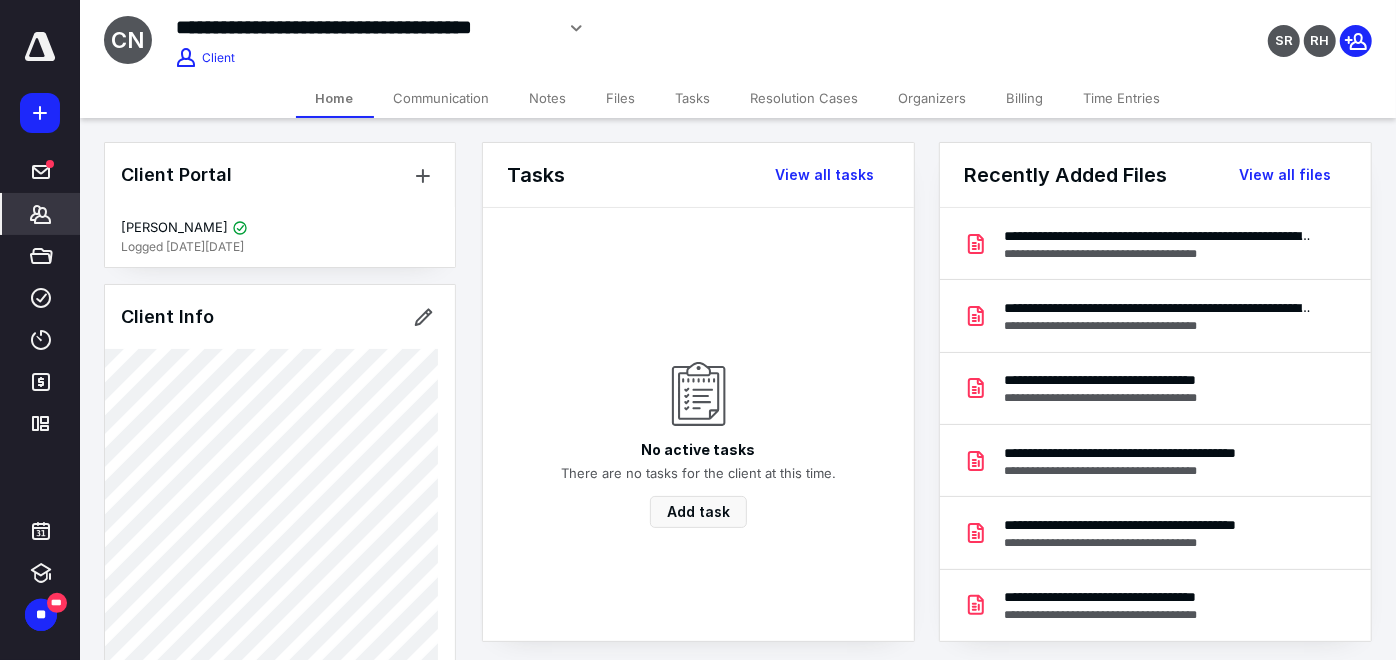 click on "Files" at bounding box center [621, 98] 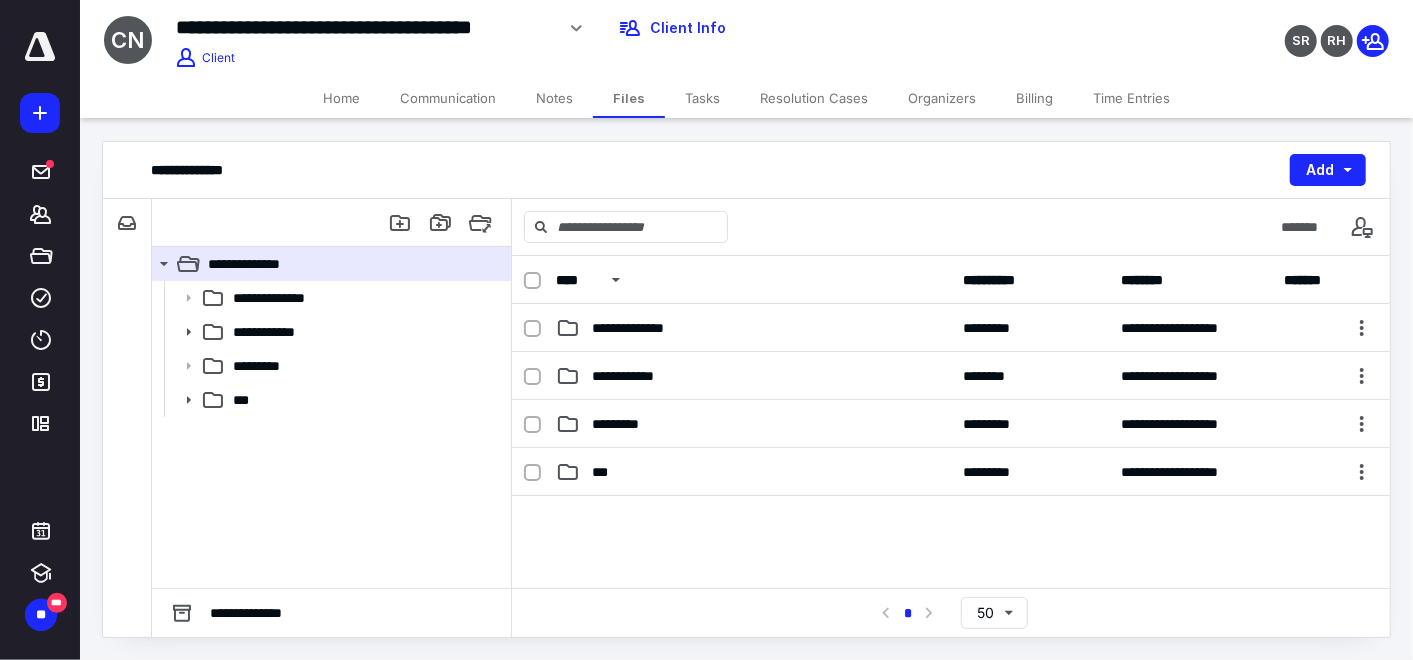 click on "Home" at bounding box center [341, 98] 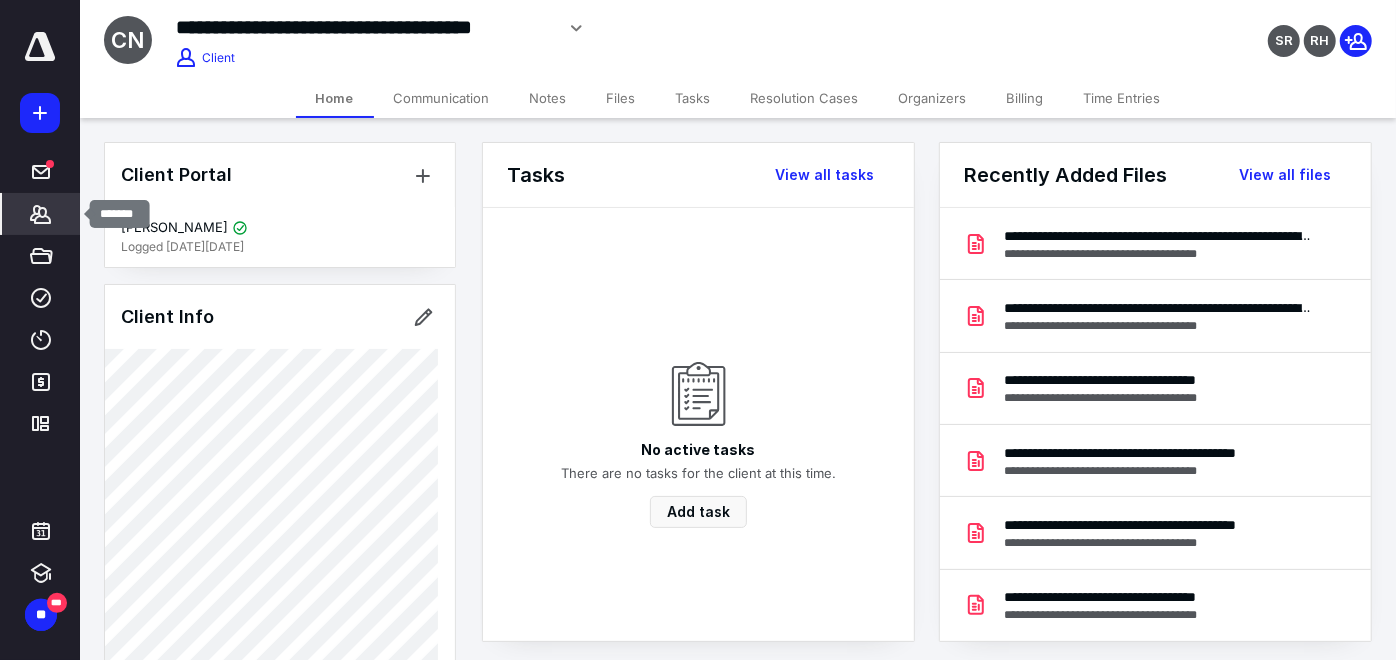 click on "*******" at bounding box center (41, 214) 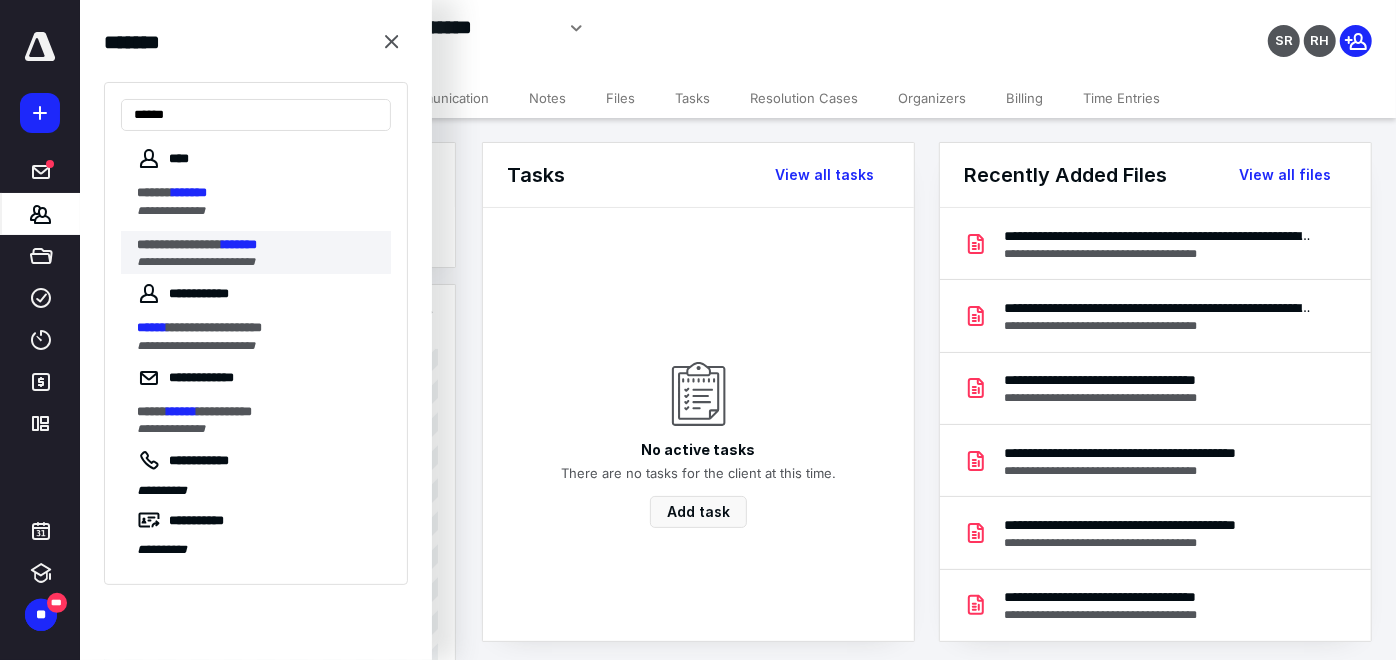 type on "******" 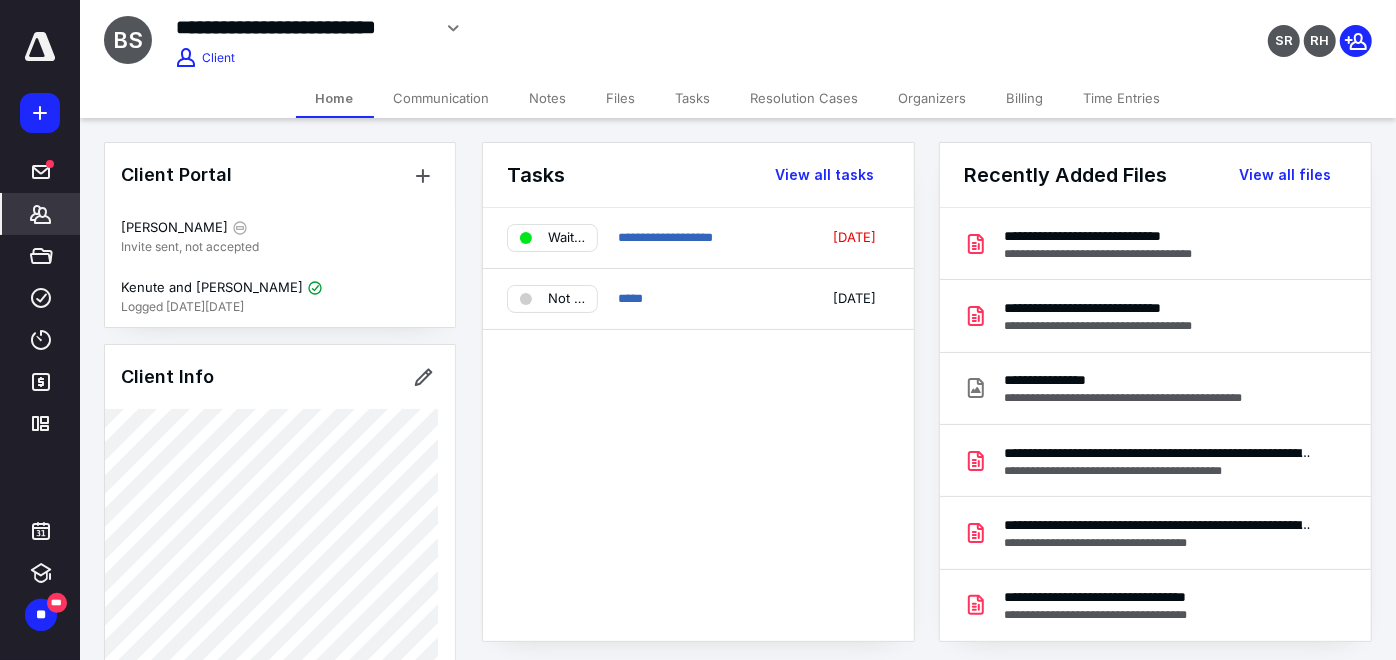 click on "Files" at bounding box center (621, 98) 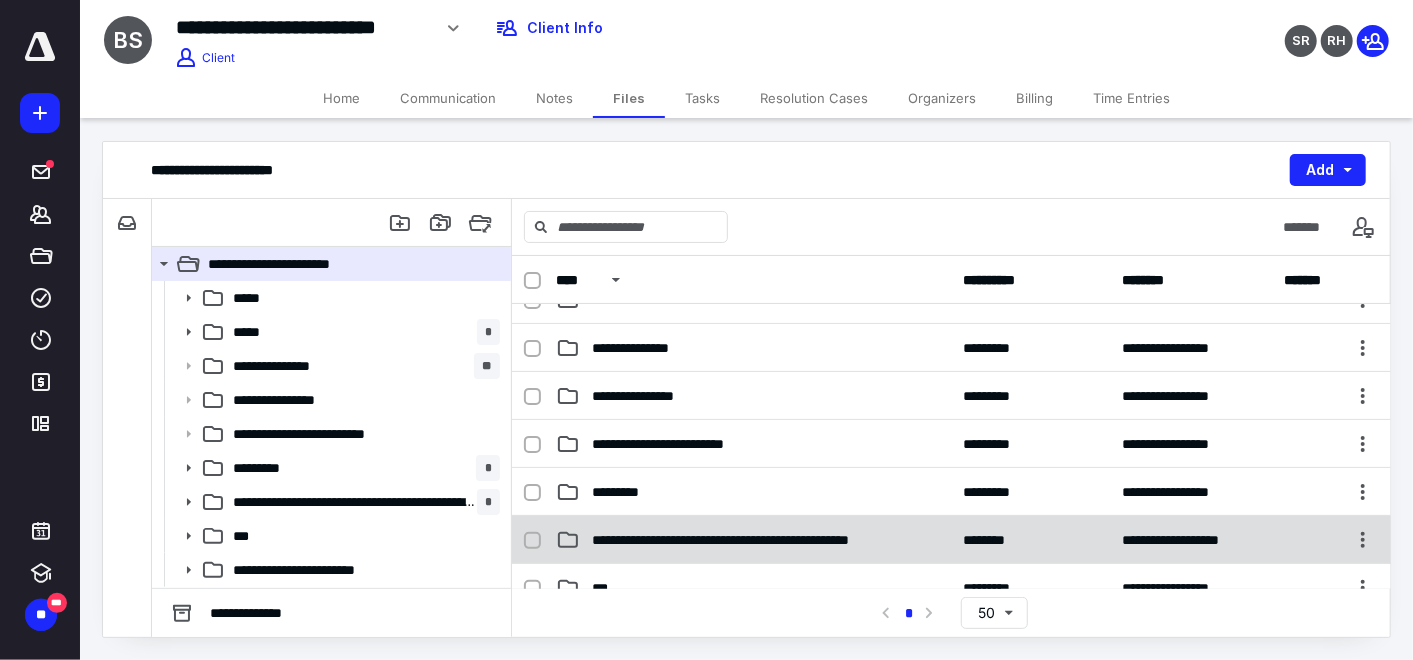 scroll, scrollTop: 111, scrollLeft: 0, axis: vertical 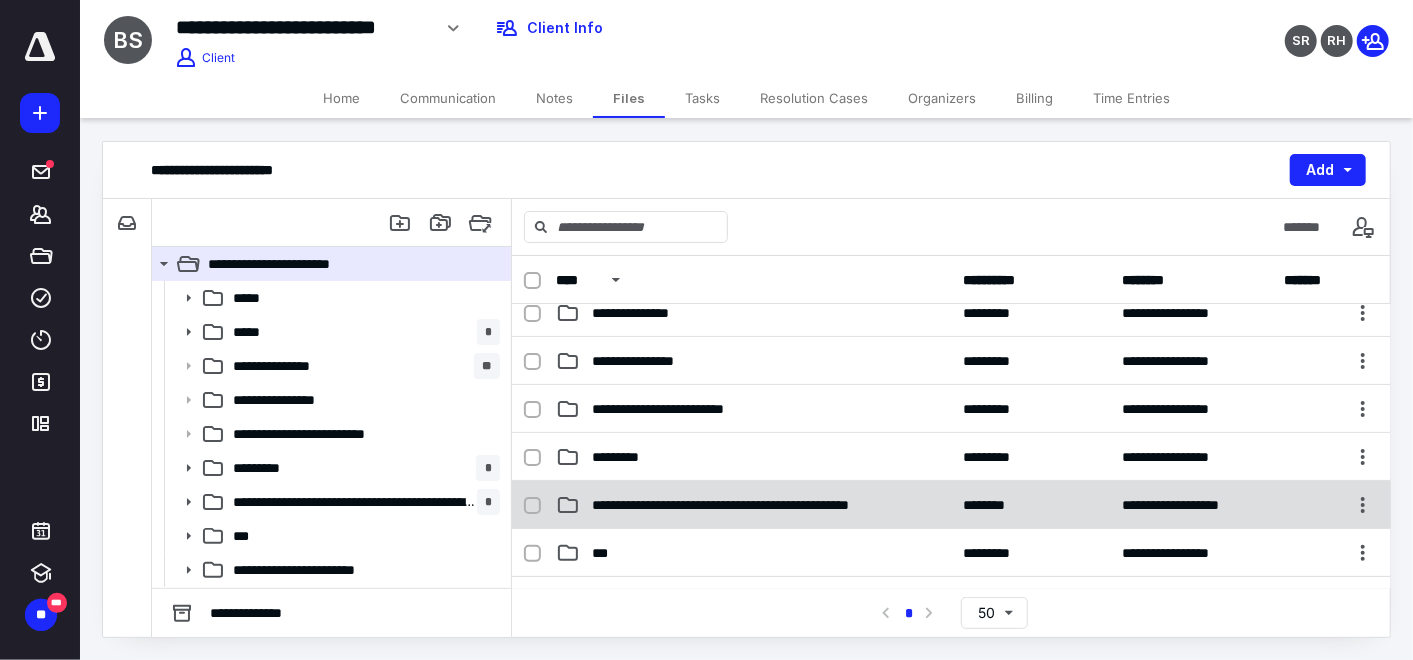 click on "***" at bounding box center [604, 553] 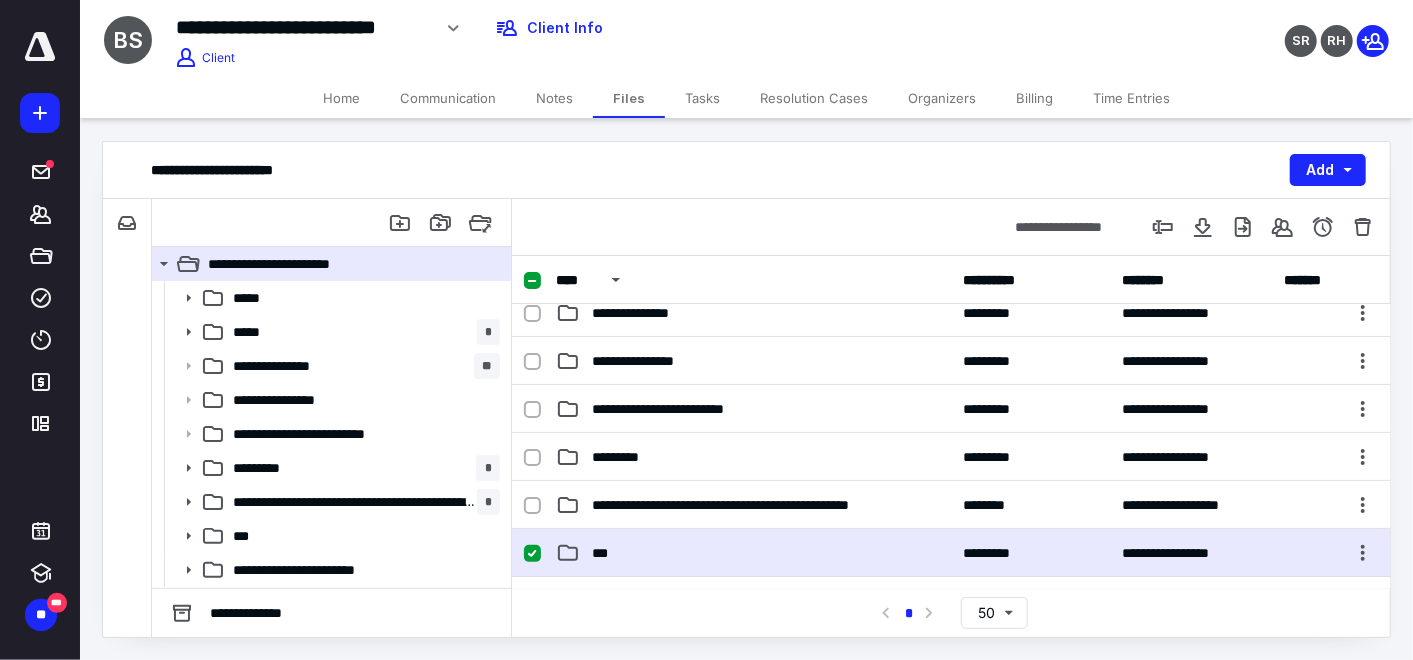 drag, startPoint x: 624, startPoint y: 519, endPoint x: 627, endPoint y: 541, distance: 22.203604 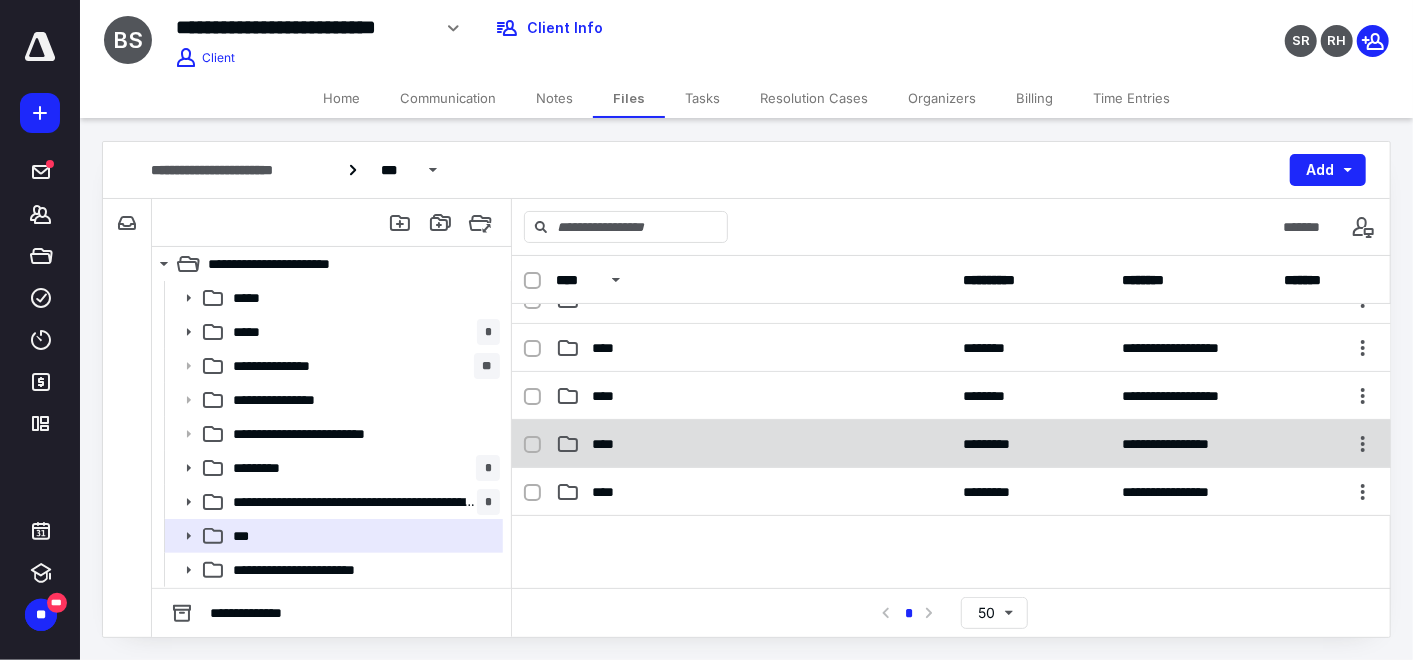 scroll, scrollTop: 111, scrollLeft: 0, axis: vertical 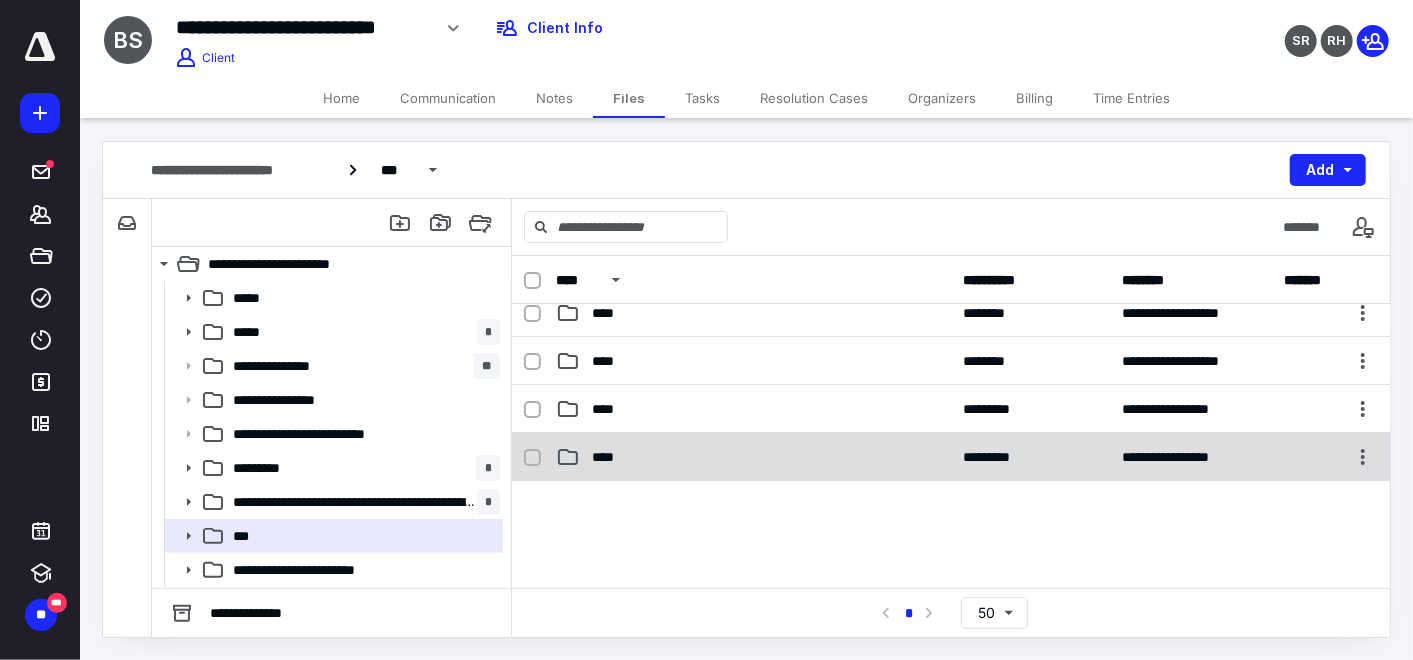 click on "****" at bounding box center (754, 457) 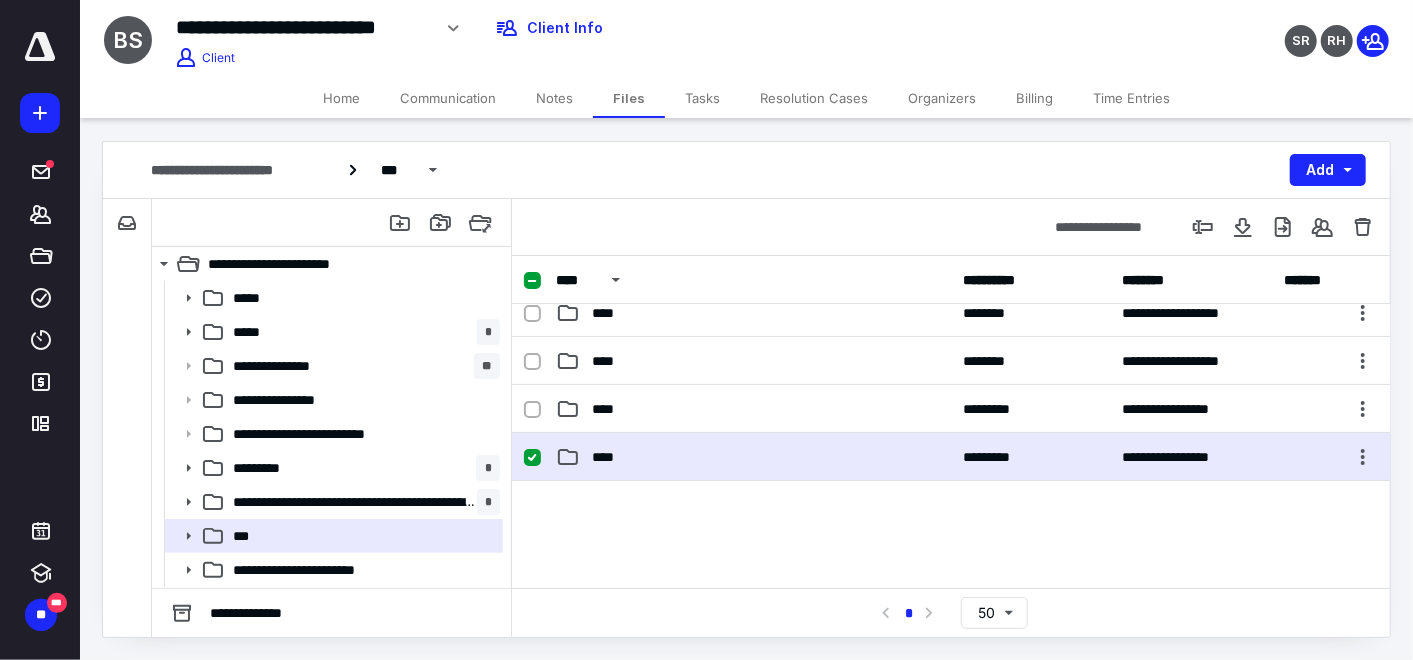 click on "****" at bounding box center (754, 457) 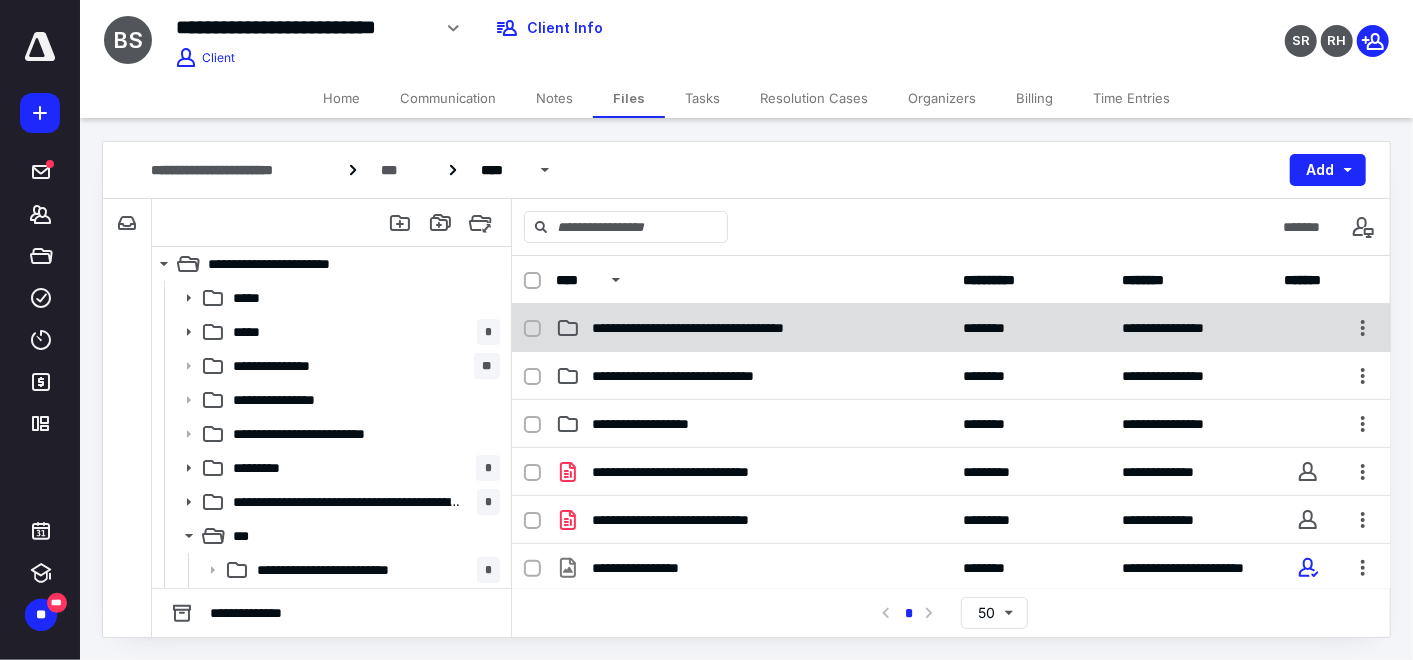 click on "**********" at bounding box center [735, 328] 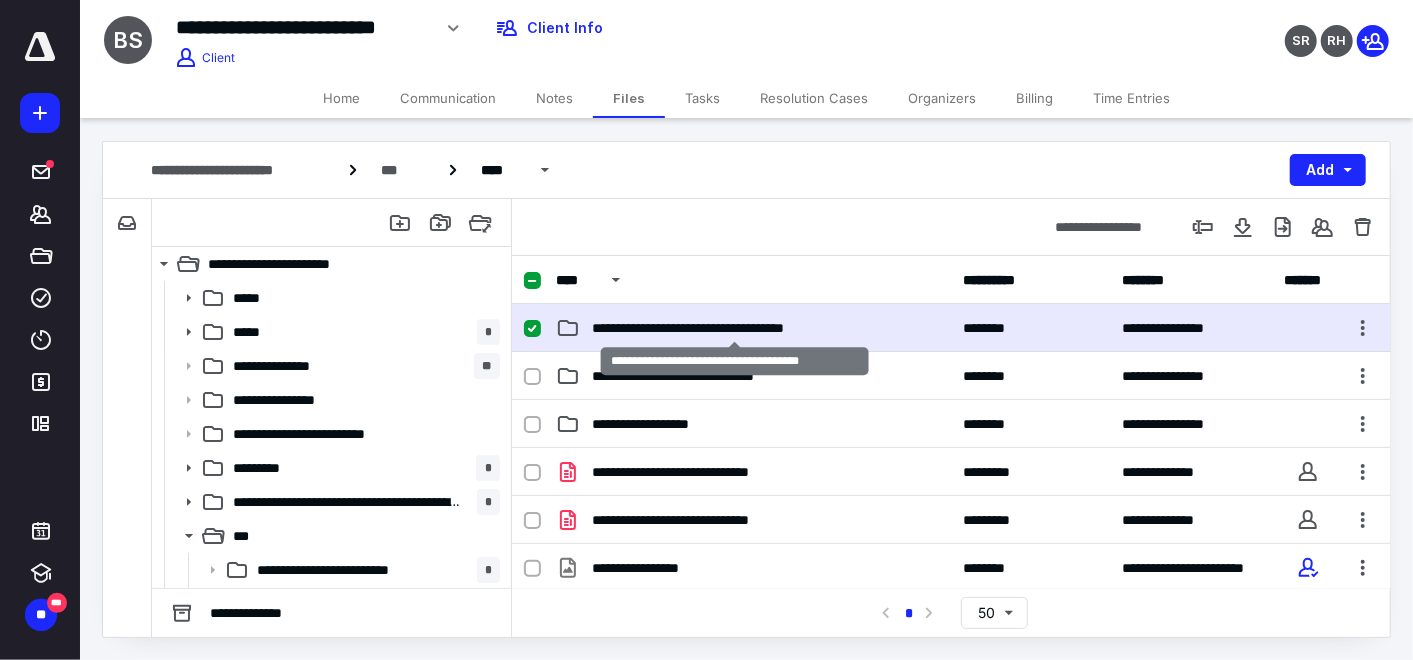 click on "**********" at bounding box center (735, 328) 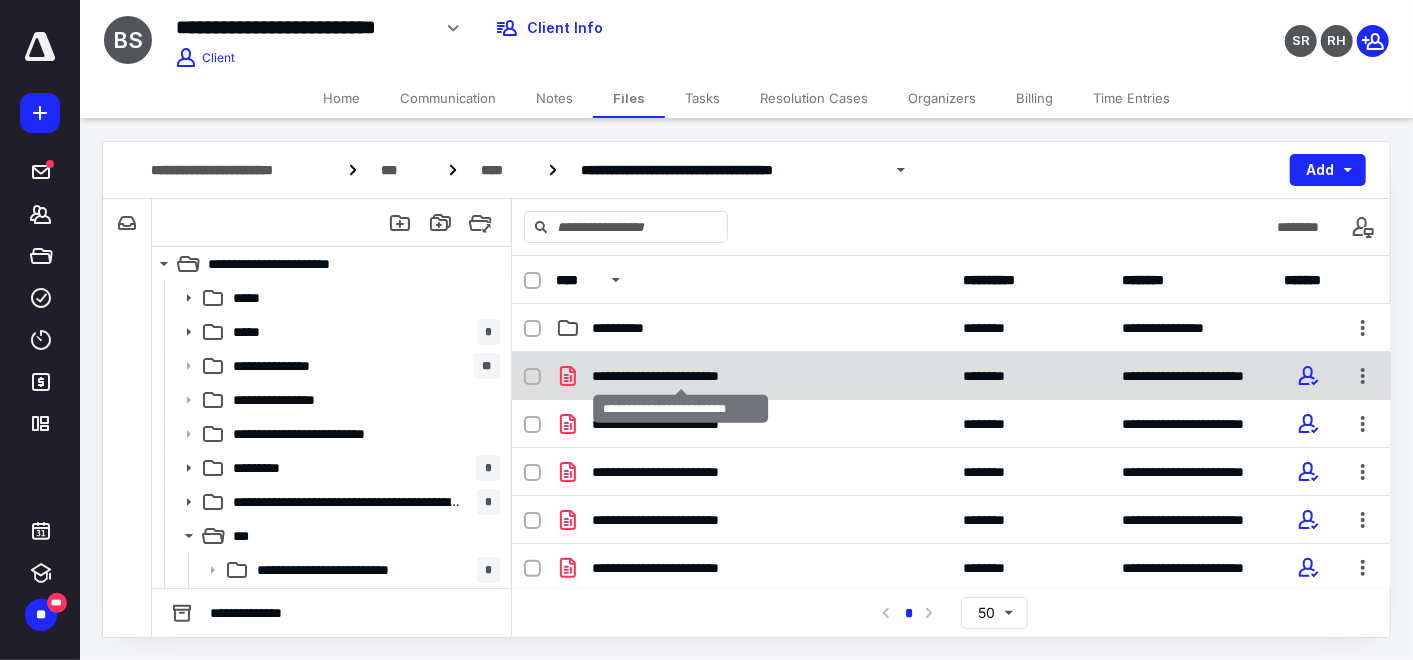 click on "**********" at bounding box center [681, 376] 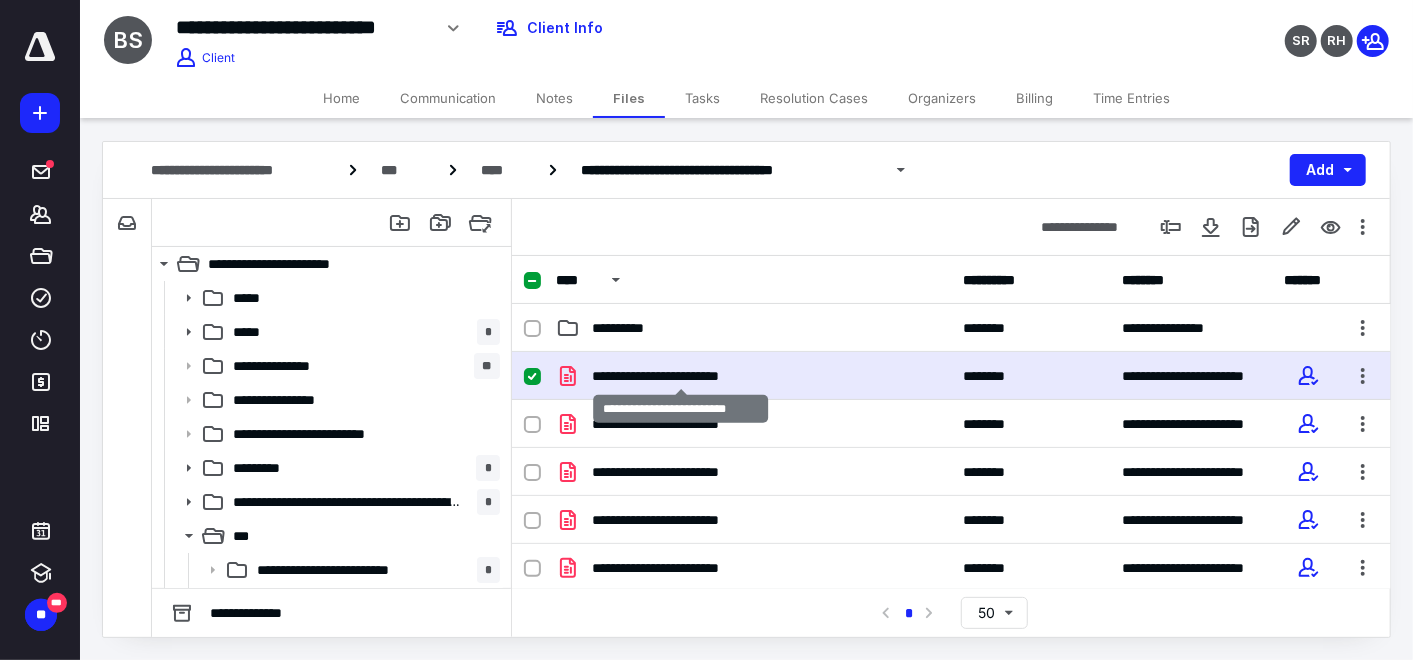 click on "**********" at bounding box center (681, 376) 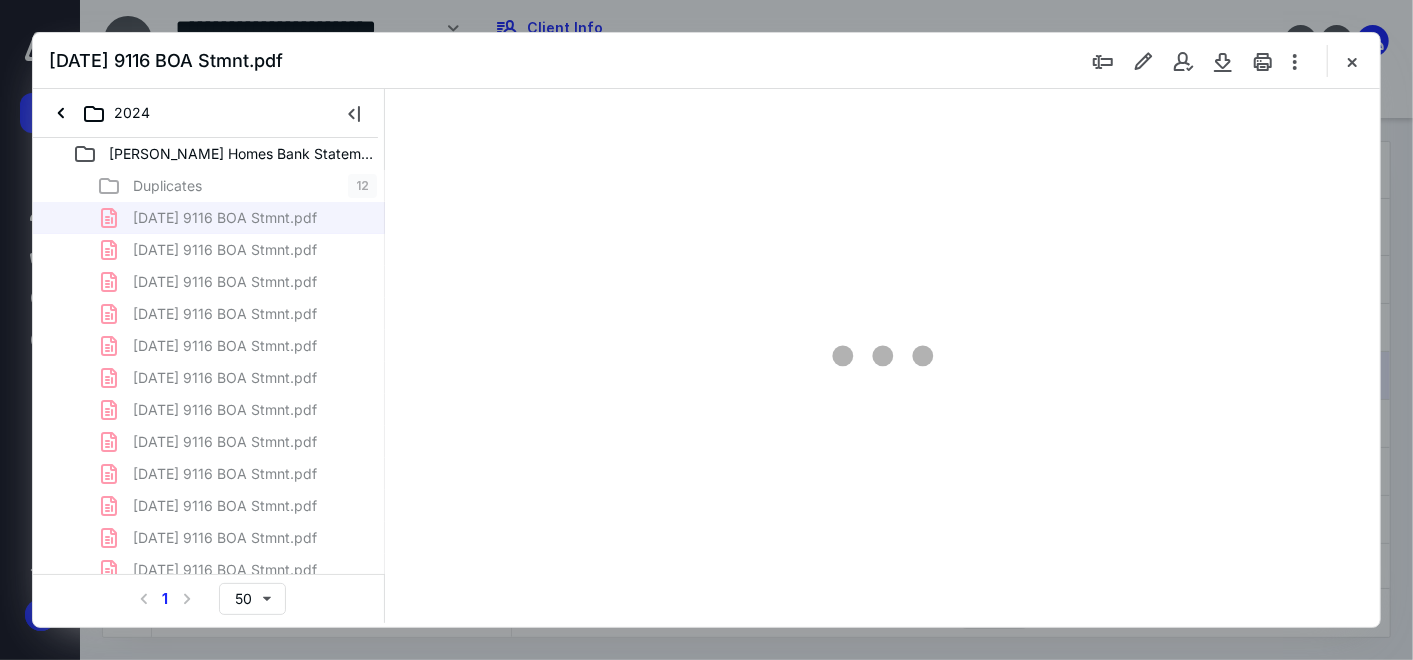scroll, scrollTop: 0, scrollLeft: 0, axis: both 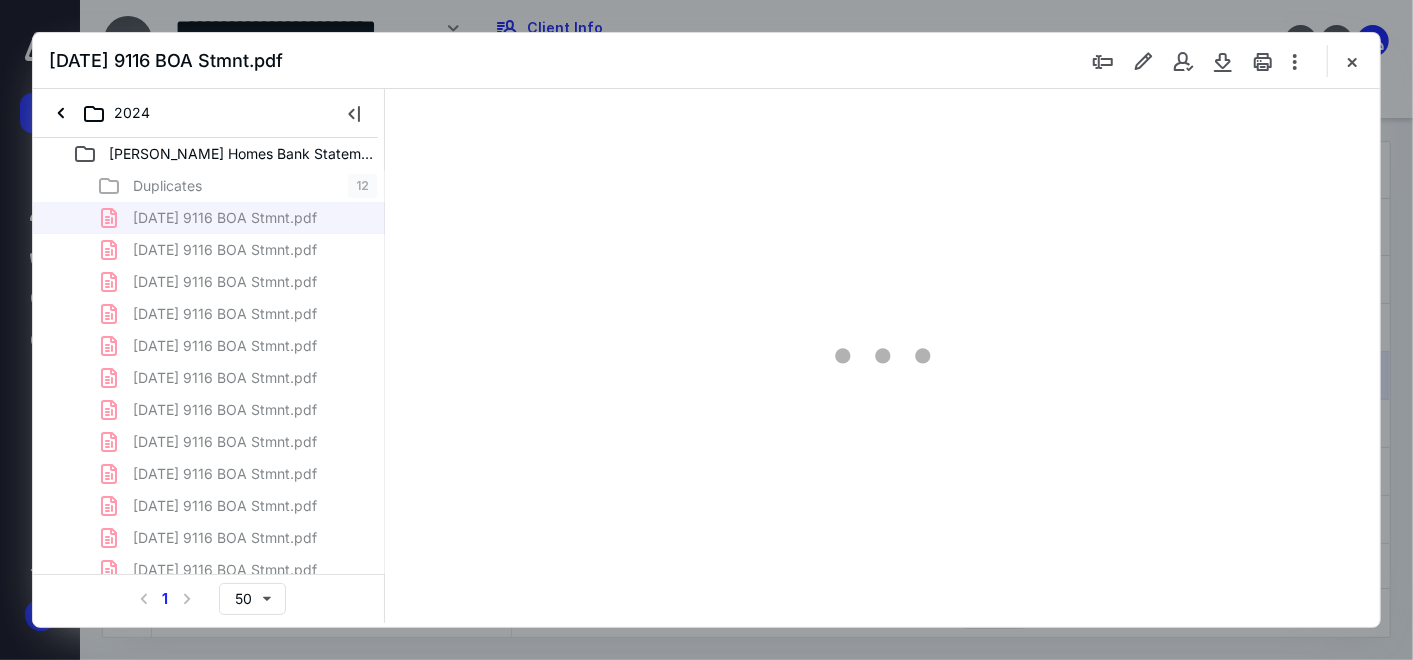 type on "159" 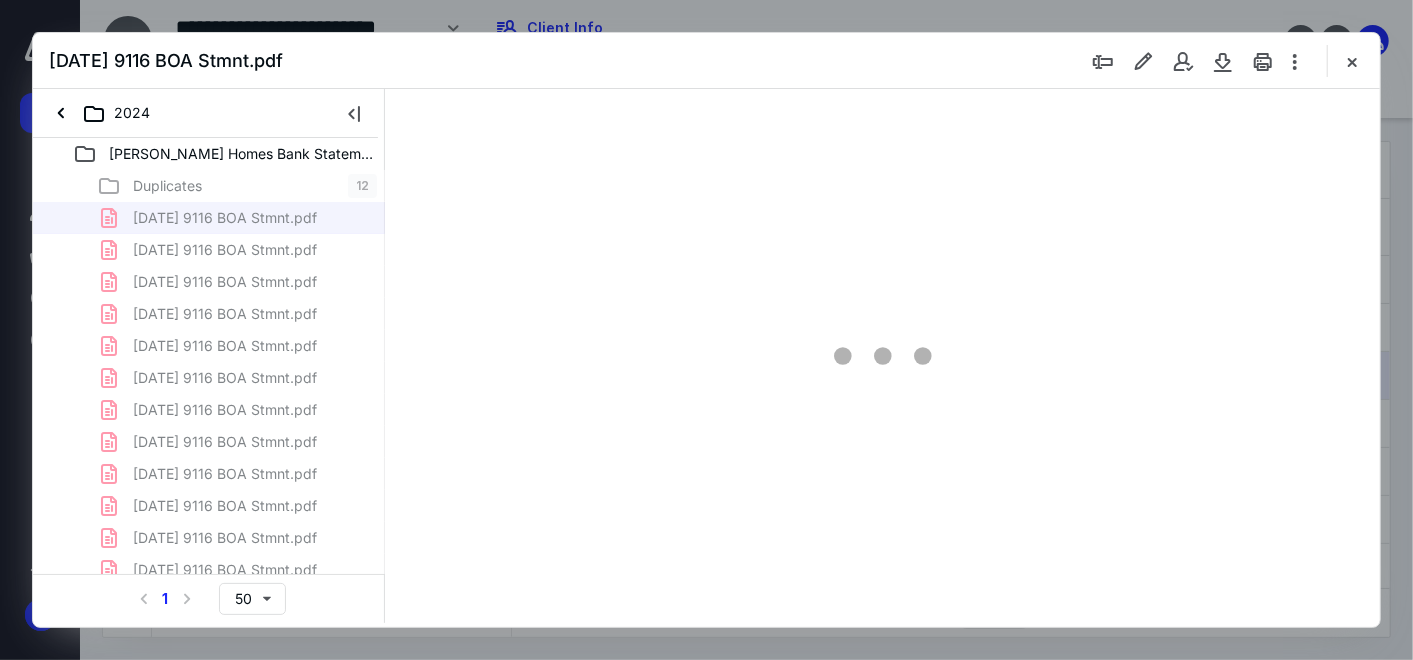 scroll, scrollTop: 82, scrollLeft: 0, axis: vertical 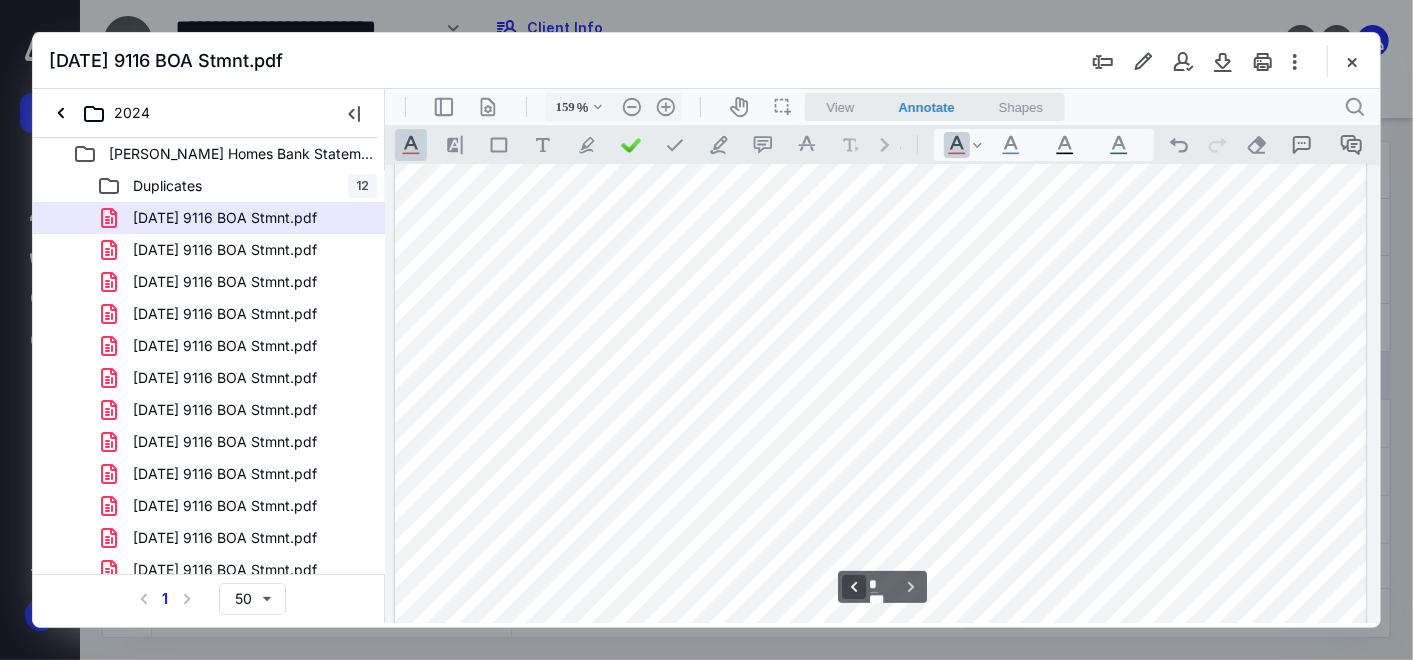 click on "**********" at bounding box center (853, 586) 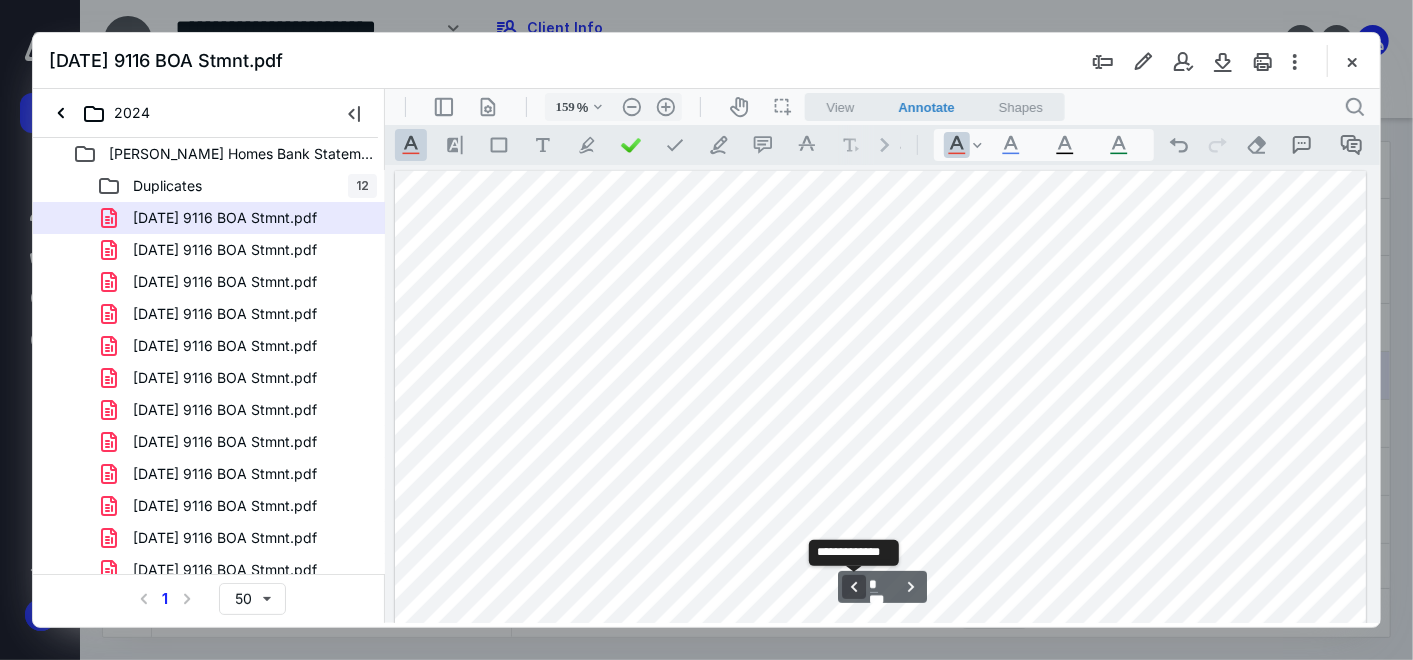 click on "**********" at bounding box center (853, 586) 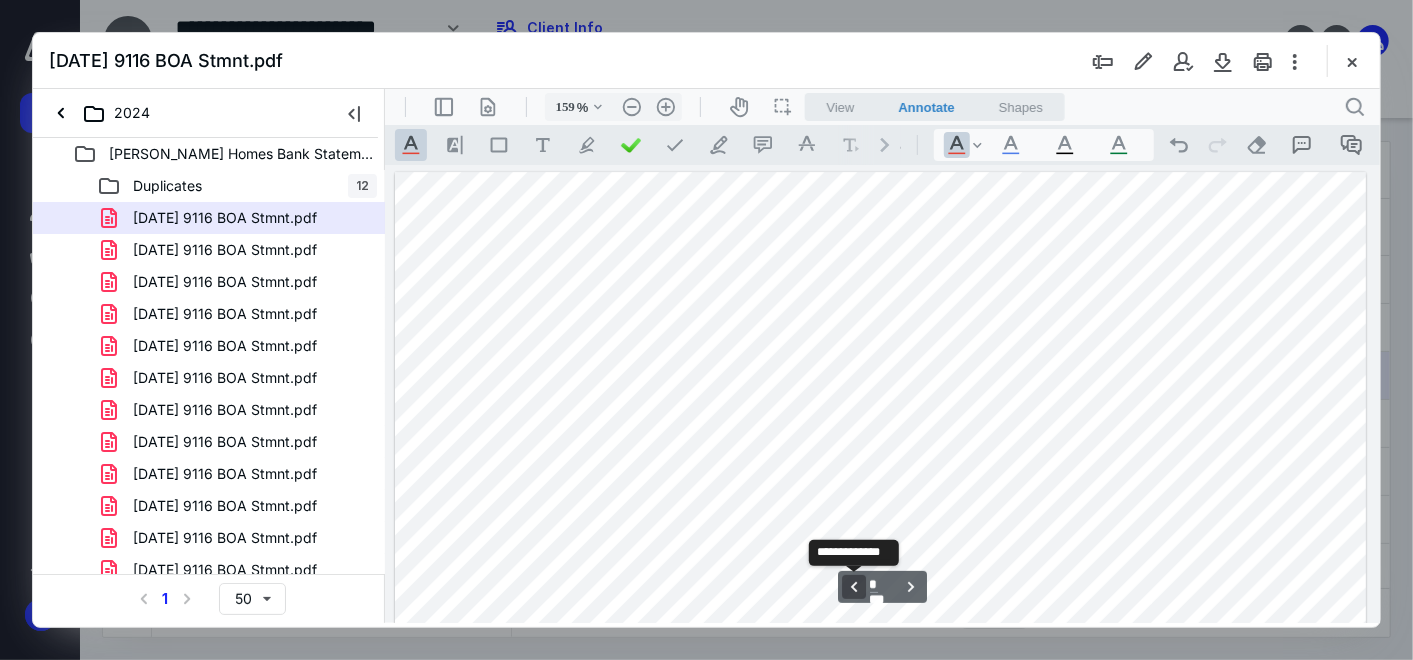 click on "**********" at bounding box center (853, 586) 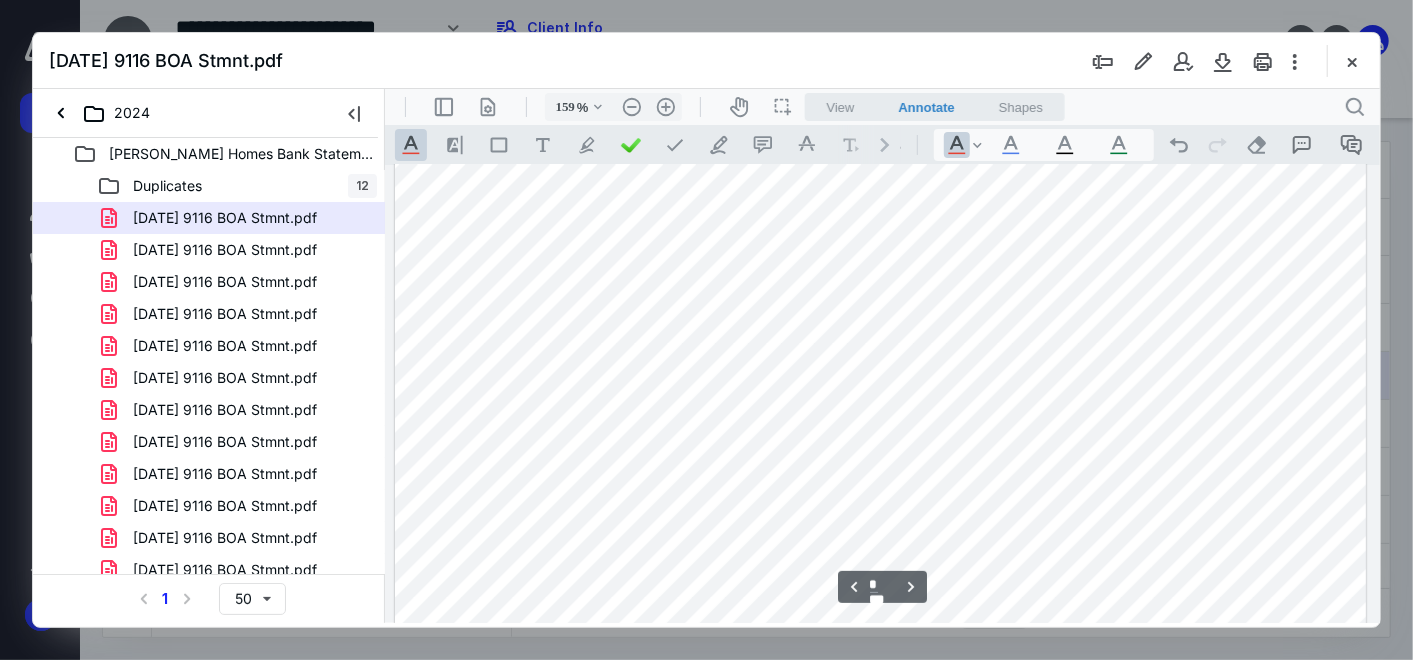 scroll, scrollTop: 3204, scrollLeft: 0, axis: vertical 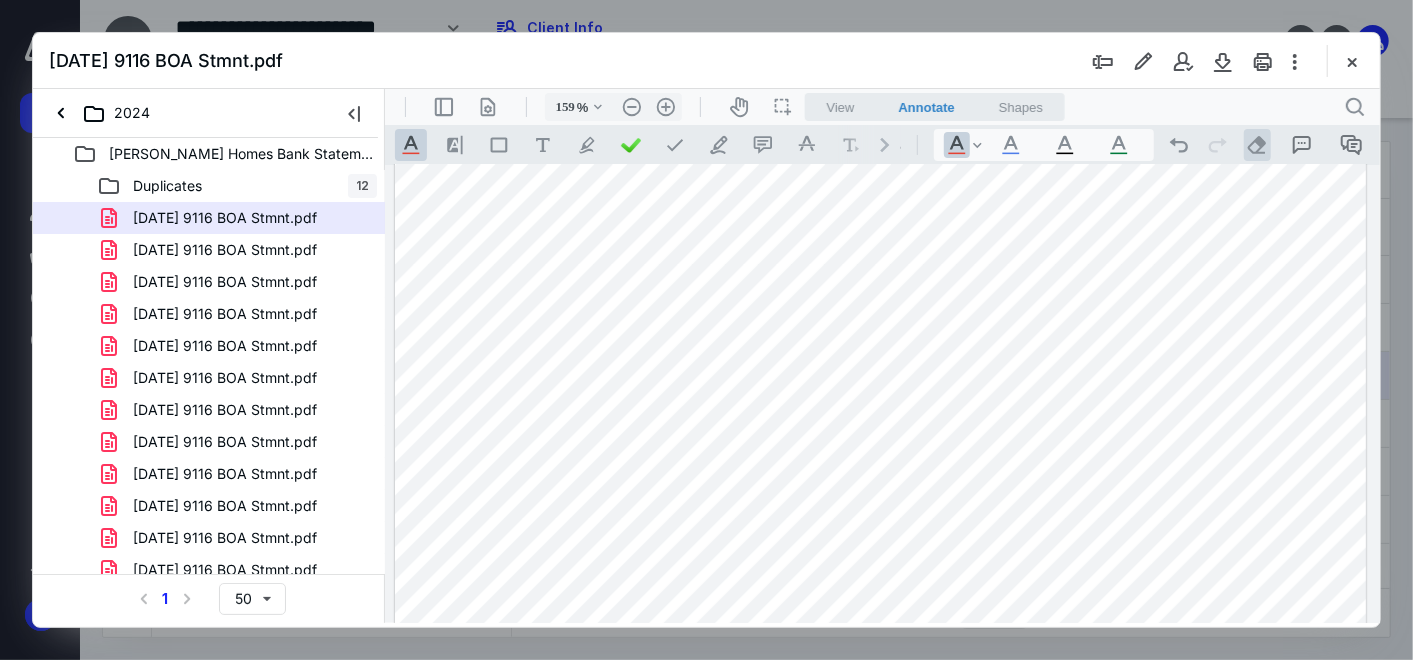 click on ".cls-1{fill:#abb0c4;} icon - operation - eraser" at bounding box center (1256, 144) 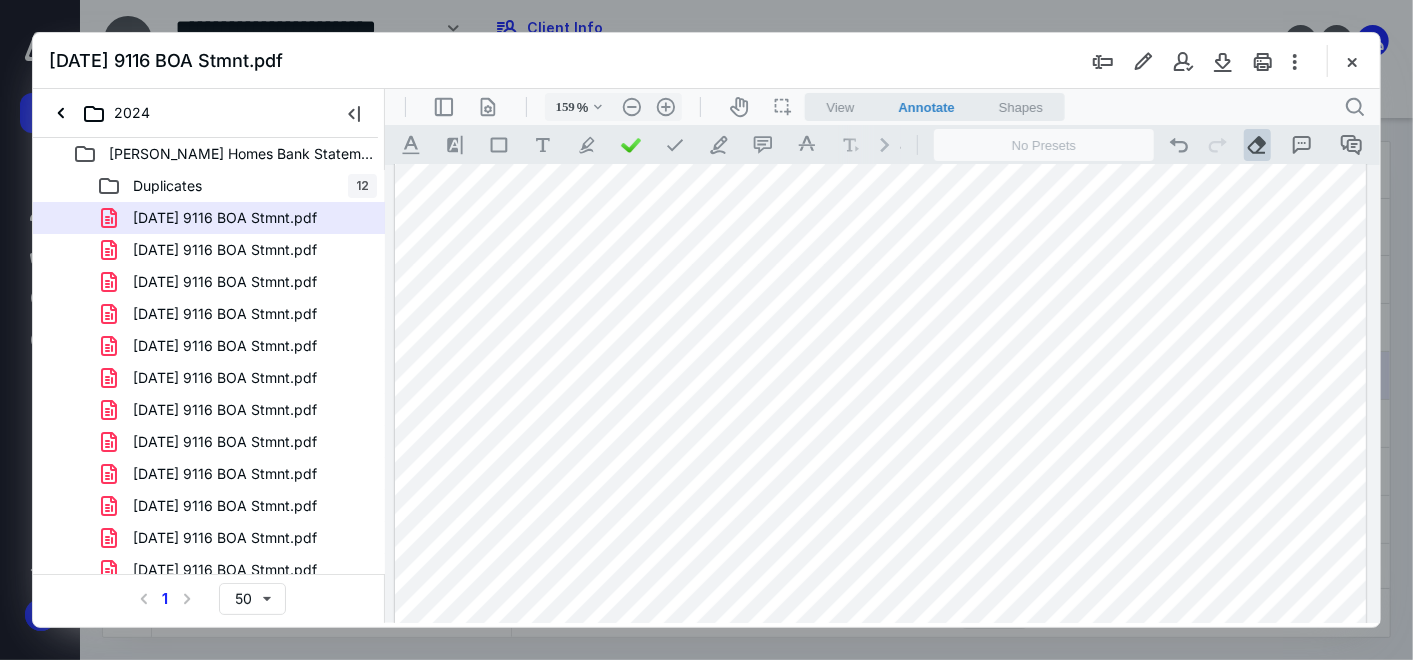 drag, startPoint x: 1269, startPoint y: 362, endPoint x: 1257, endPoint y: 532, distance: 170.423 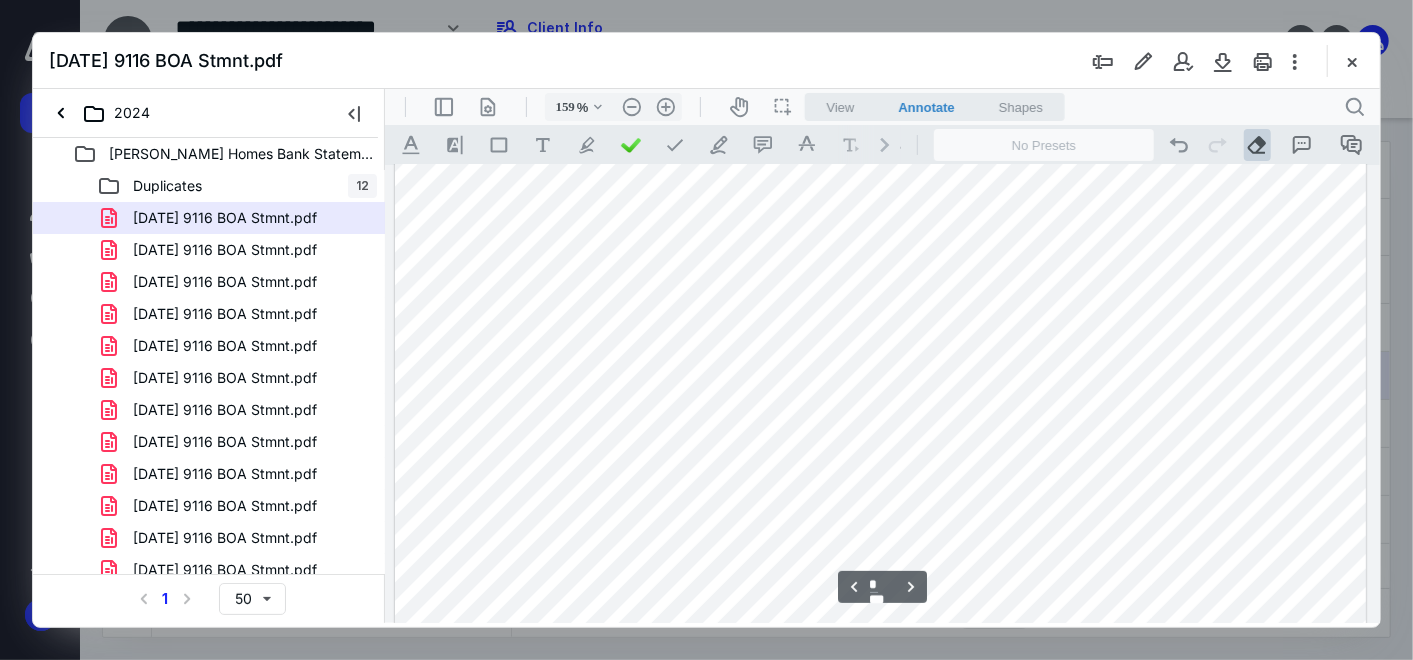scroll, scrollTop: 3871, scrollLeft: 0, axis: vertical 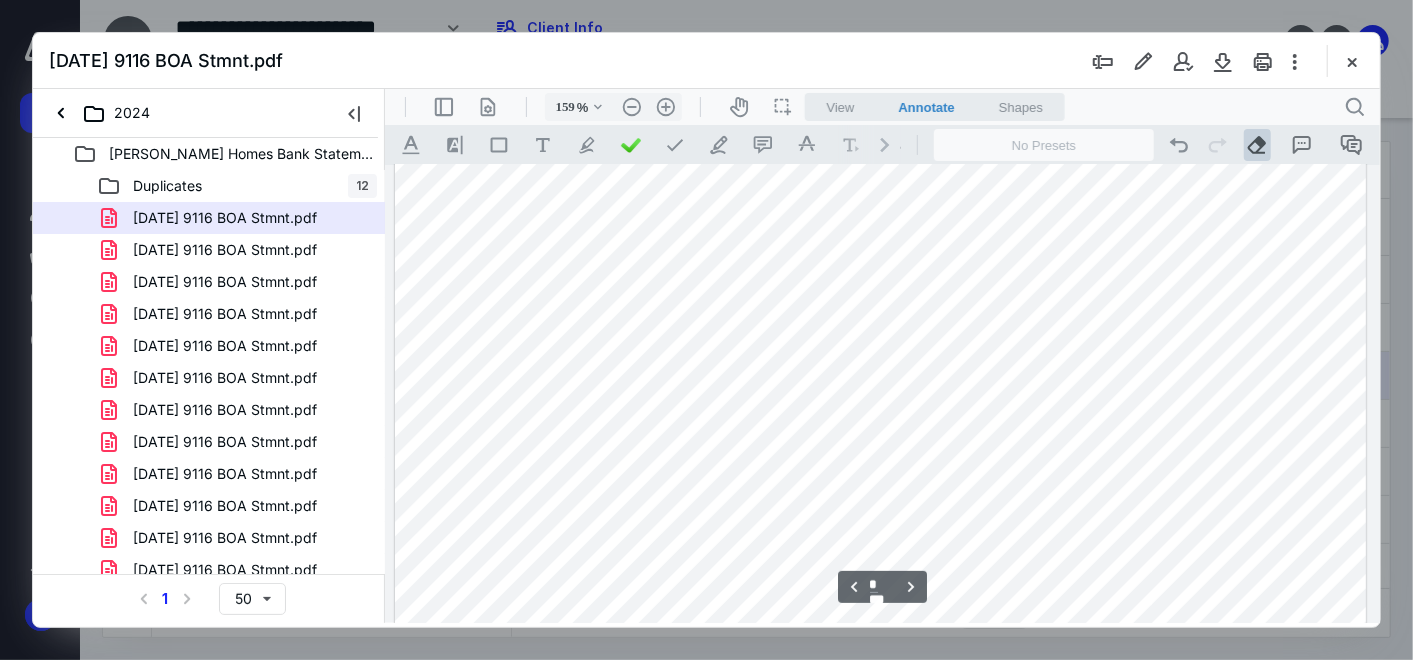 drag, startPoint x: 1276, startPoint y: 336, endPoint x: 1302, endPoint y: 442, distance: 109.14211 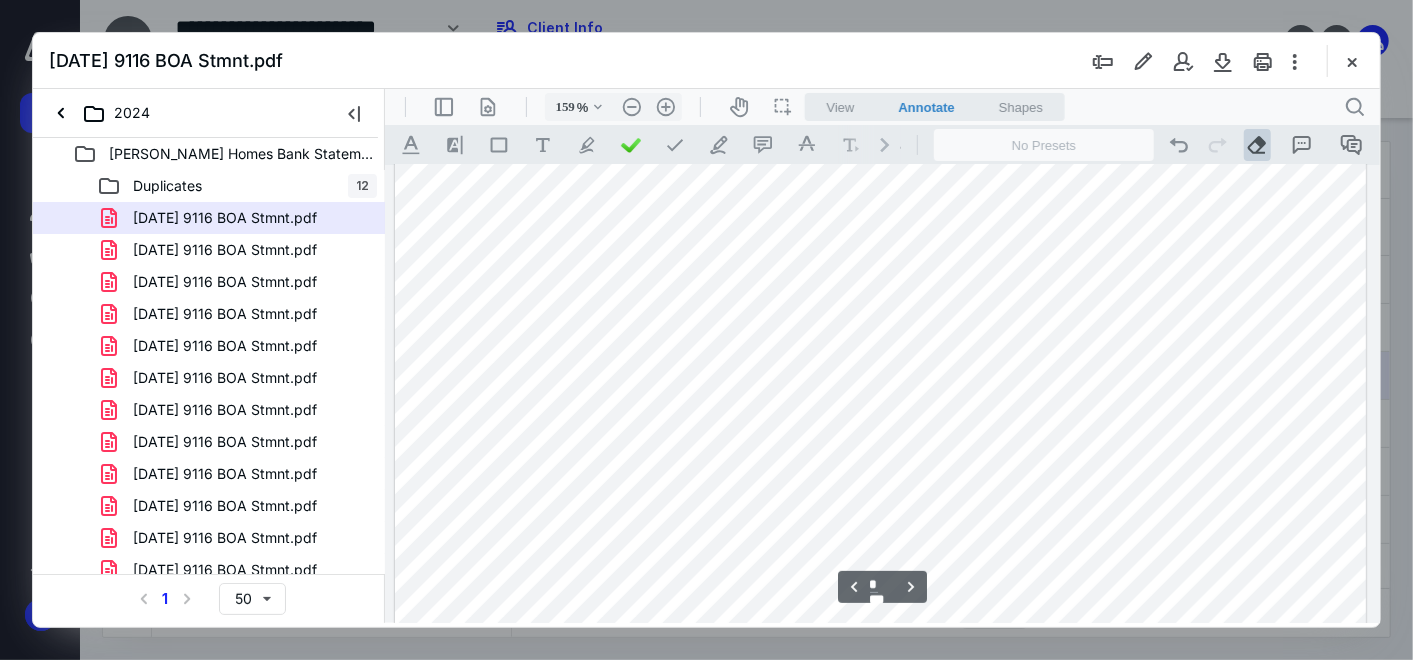 scroll, scrollTop: 4315, scrollLeft: 0, axis: vertical 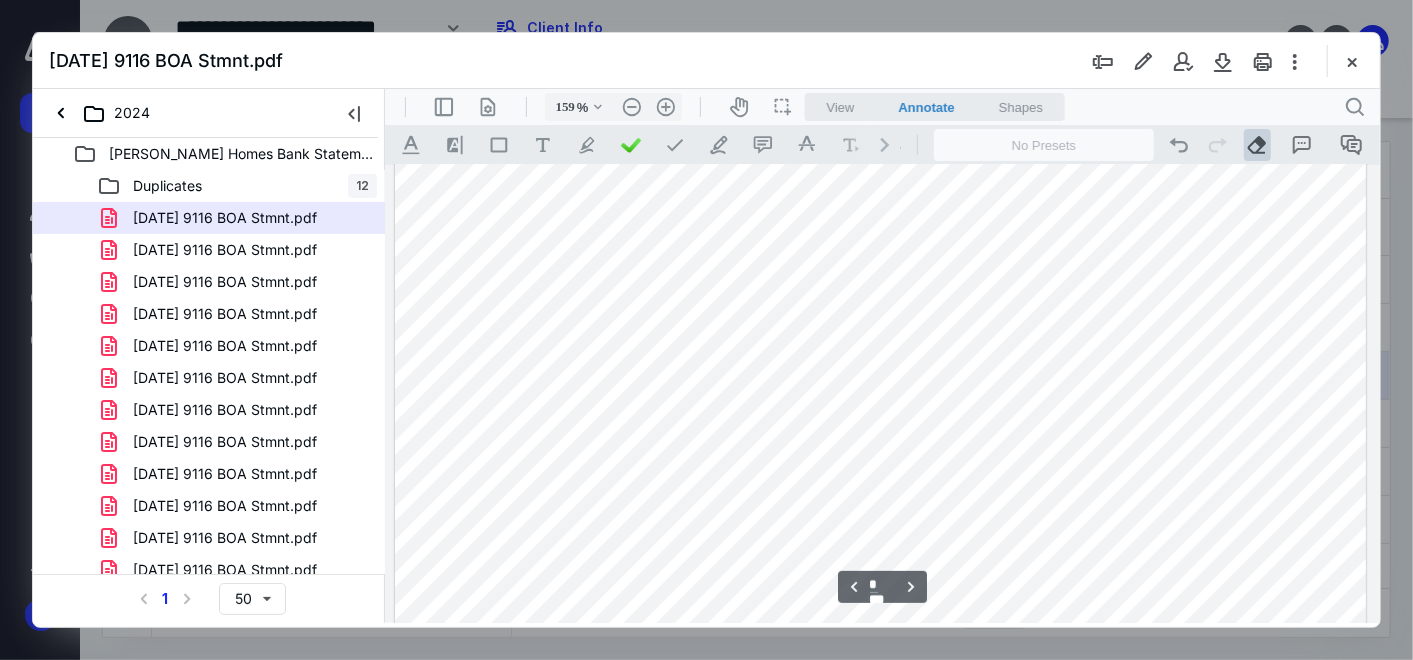 drag, startPoint x: 1282, startPoint y: 457, endPoint x: 1227, endPoint y: 164, distance: 298.11743 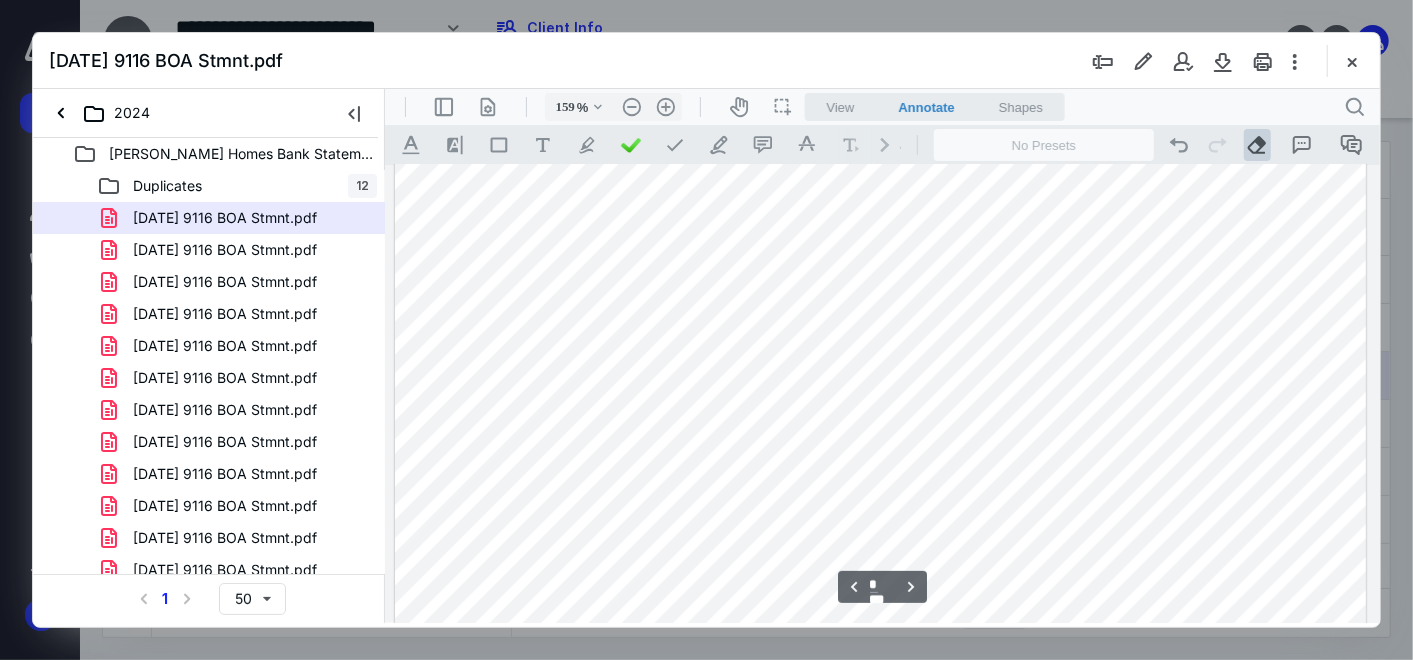 scroll, scrollTop: 3315, scrollLeft: 0, axis: vertical 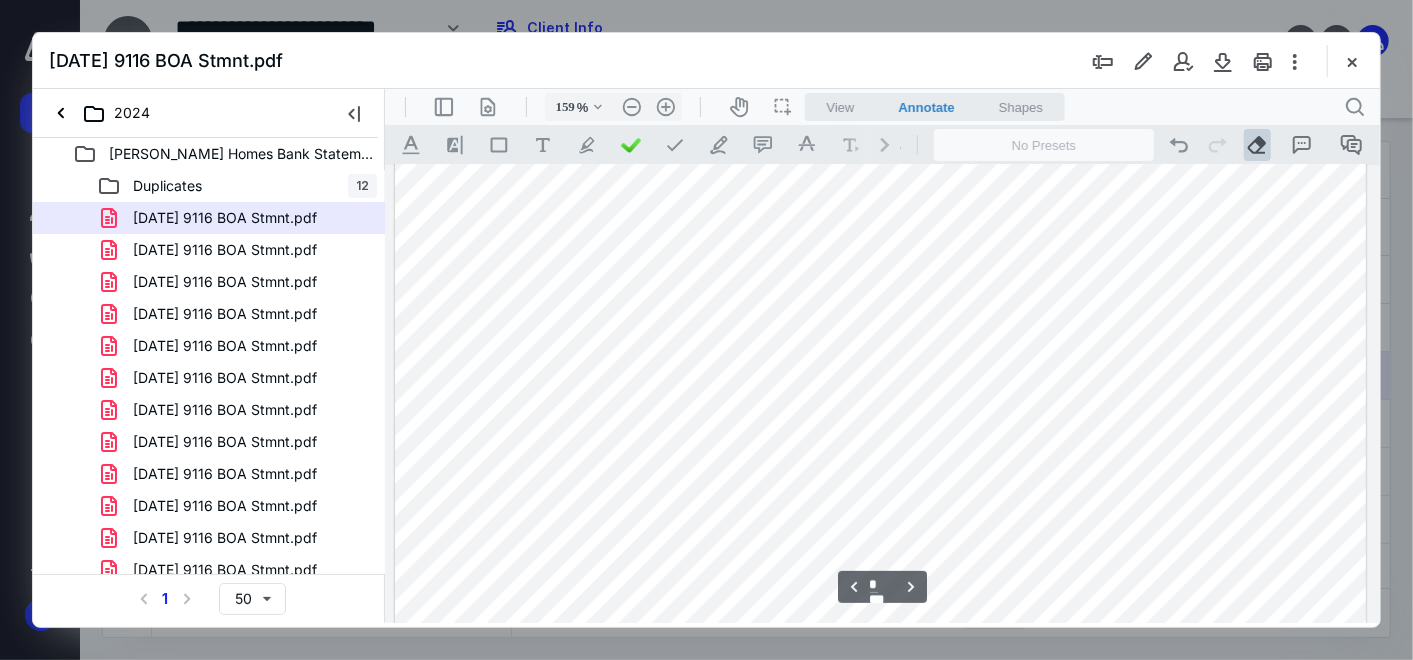 click on ".cls-1{fill:#abb0c4;} icon - tool - text manipulation - underline .cls-1{fill:#8c8c8c;} icon - line - tool - highlight  .st0{fill:#868E96;}  .cls-1{fill:#abb0c4;} icon - tool - text - free text .cls-1{fill:#abb0c4;} icon - tool - pen - highlight .cls-1{fill:#abb0c4;} icon - tool - pen - line .cls-1{fill:#abb0c4;} icon - tool - comment - line .cls-1{fill:#abb0c4;} icon - tool - text manipulation - strikethrough .cls-1{fill:#abb0c4;} icon - tool - image - line  .st0{fill:#868E96;}" at bounding box center [644, 144] 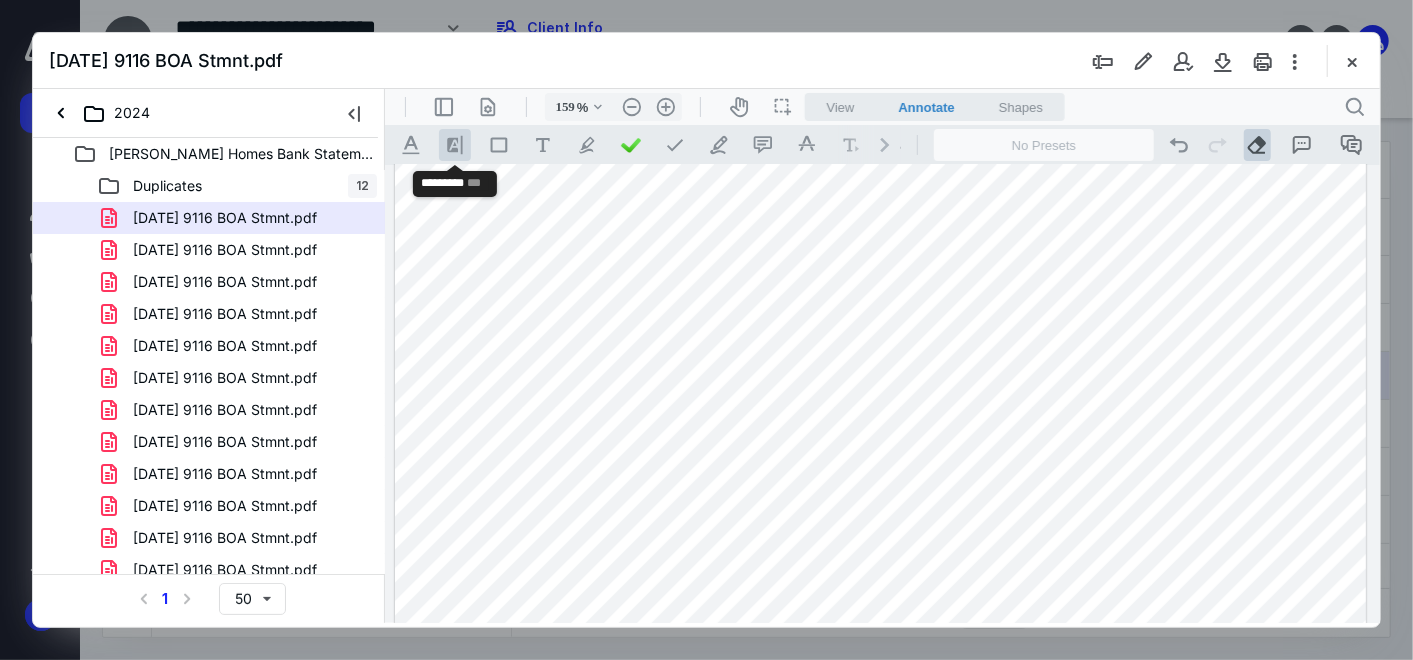 click on ".cls-1{fill:#8c8c8c;} icon - line - tool - highlight" at bounding box center (454, 144) 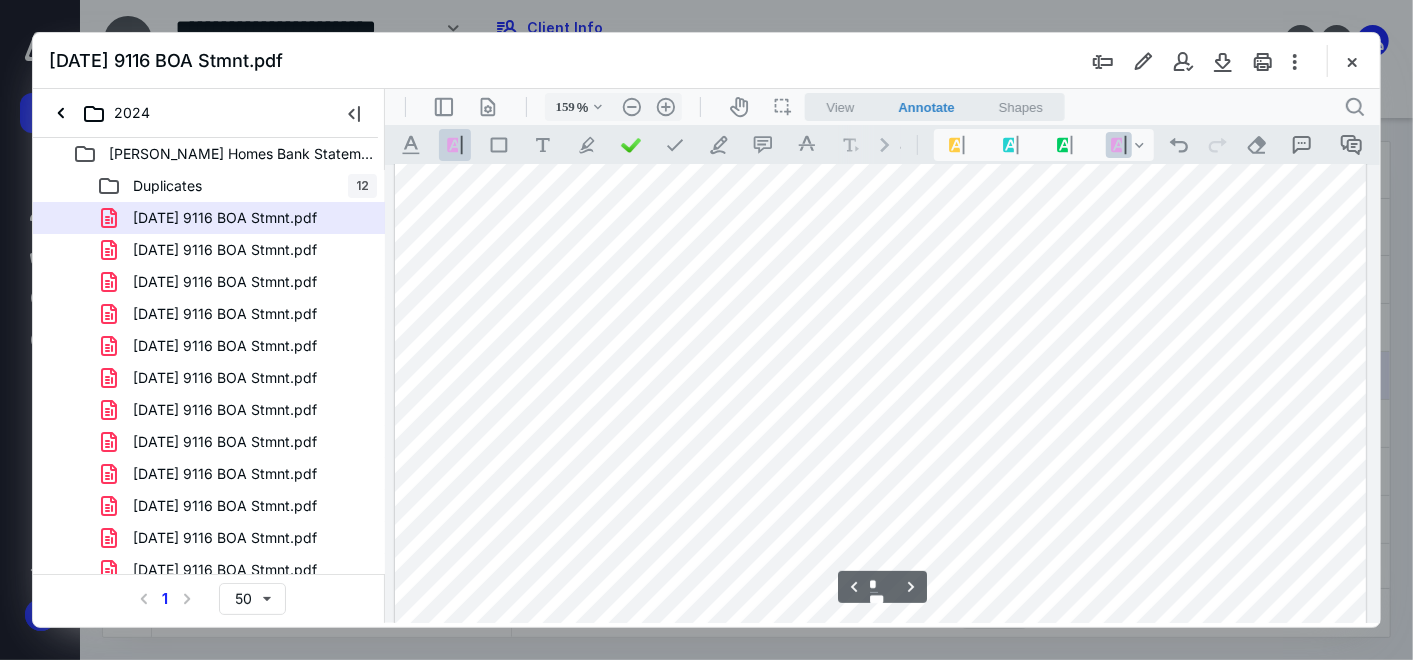 scroll, scrollTop: 4315, scrollLeft: 0, axis: vertical 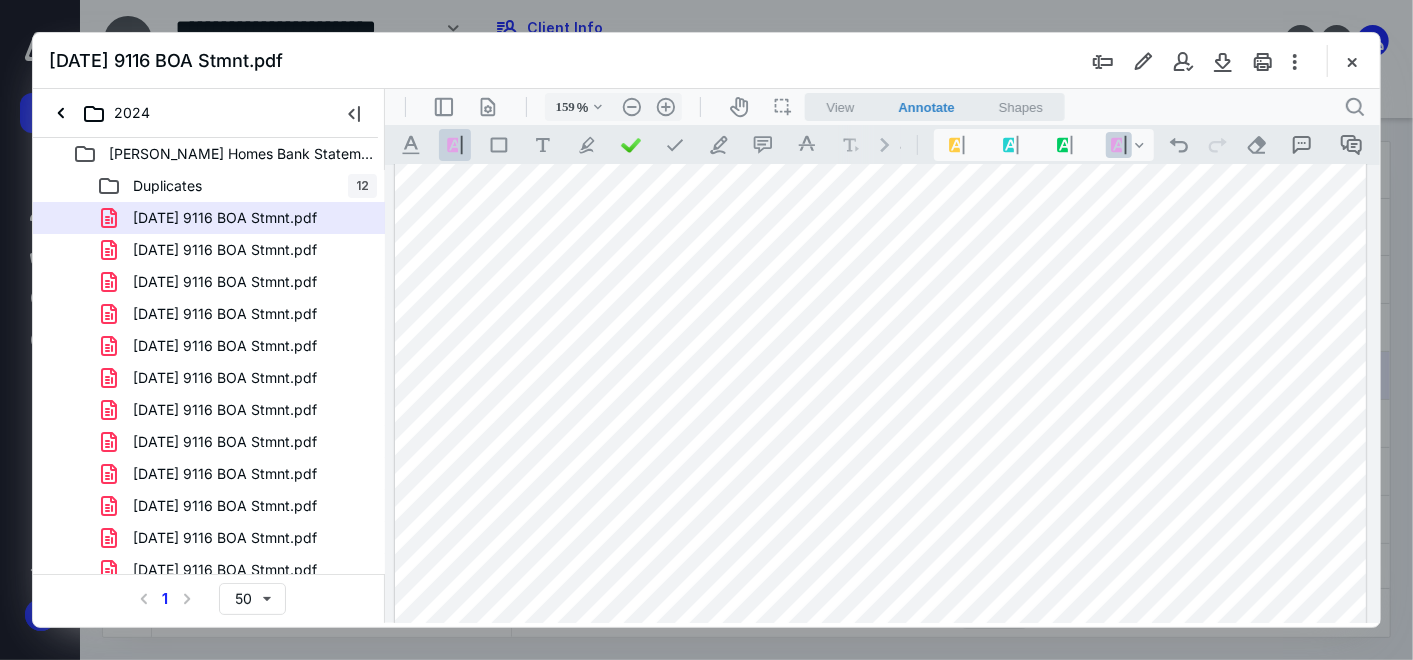 drag, startPoint x: 704, startPoint y: 285, endPoint x: 1087, endPoint y: 290, distance: 383.03262 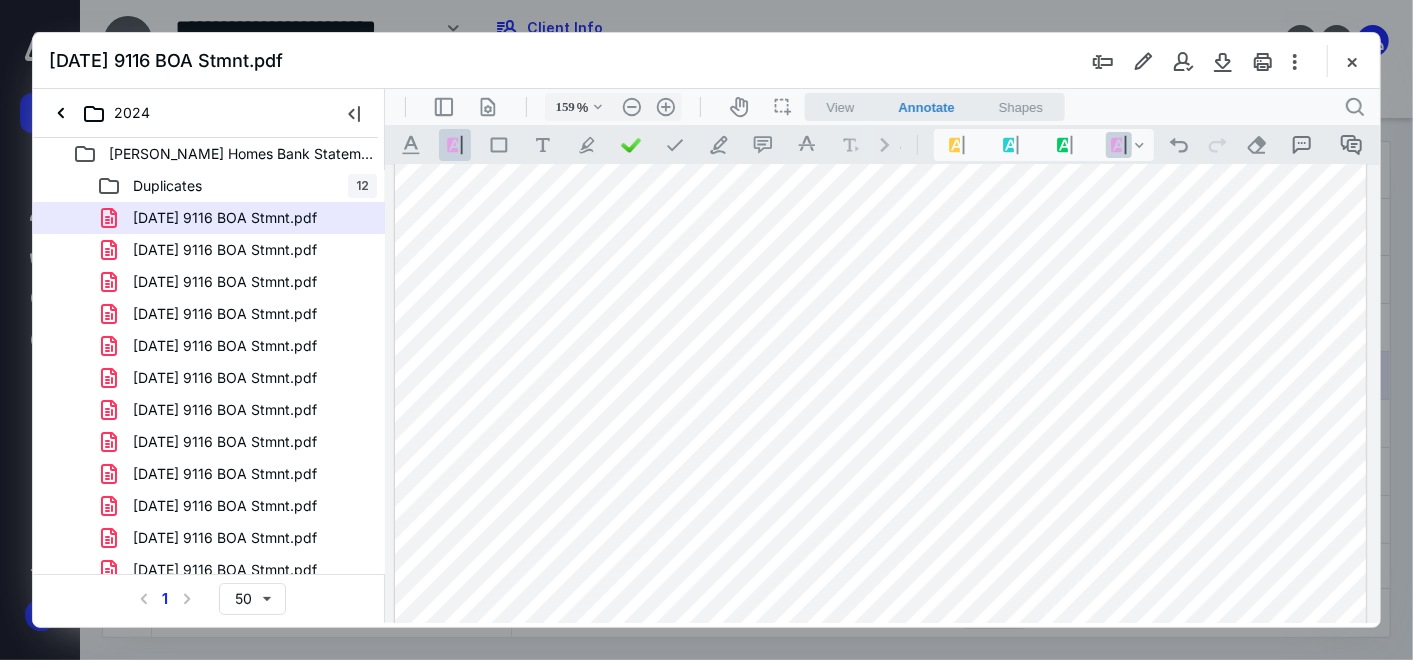 drag, startPoint x: 524, startPoint y: 322, endPoint x: 1025, endPoint y: 314, distance: 501.06387 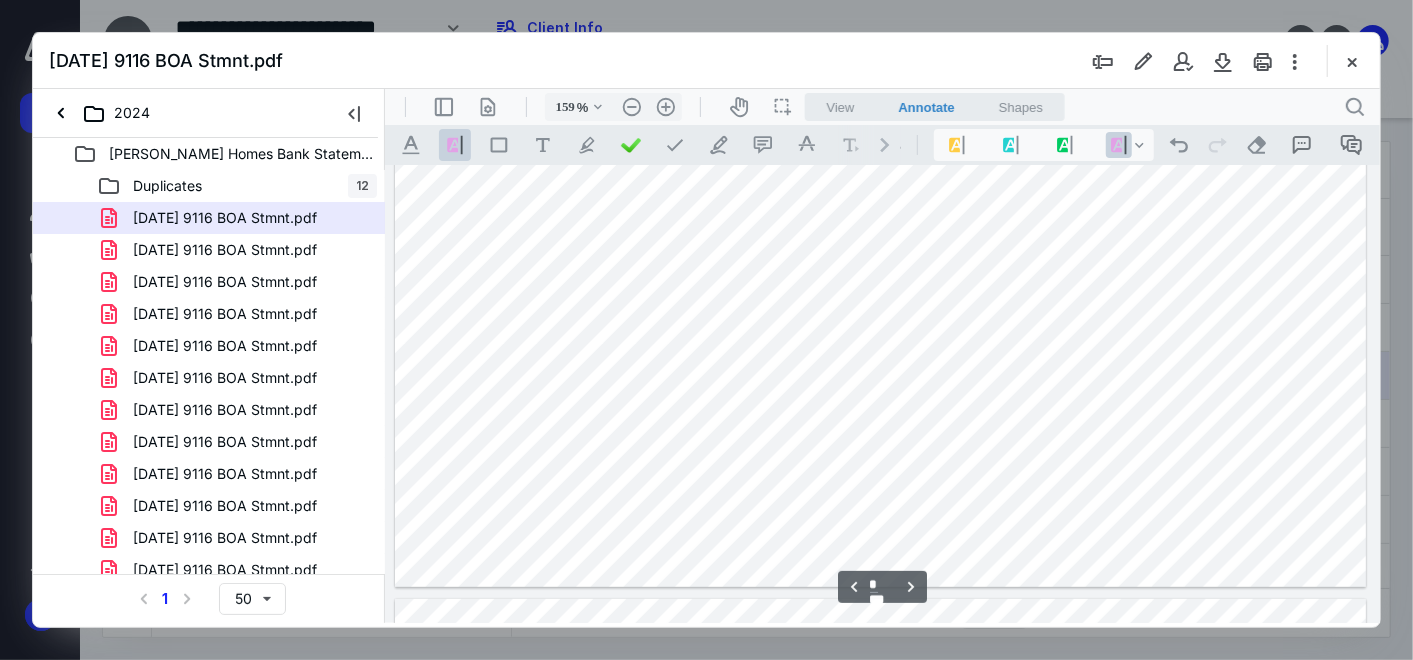 scroll, scrollTop: 4204, scrollLeft: 0, axis: vertical 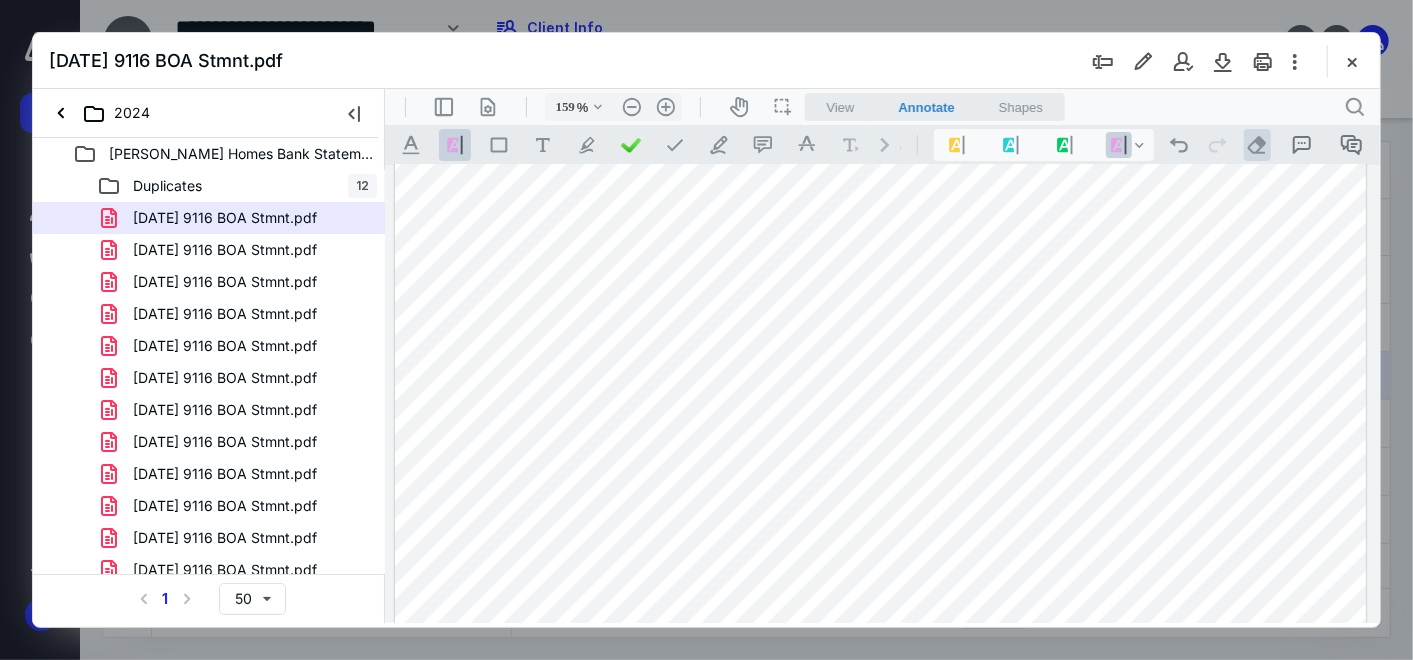 drag, startPoint x: 1258, startPoint y: 142, endPoint x: 1257, endPoint y: 153, distance: 11.045361 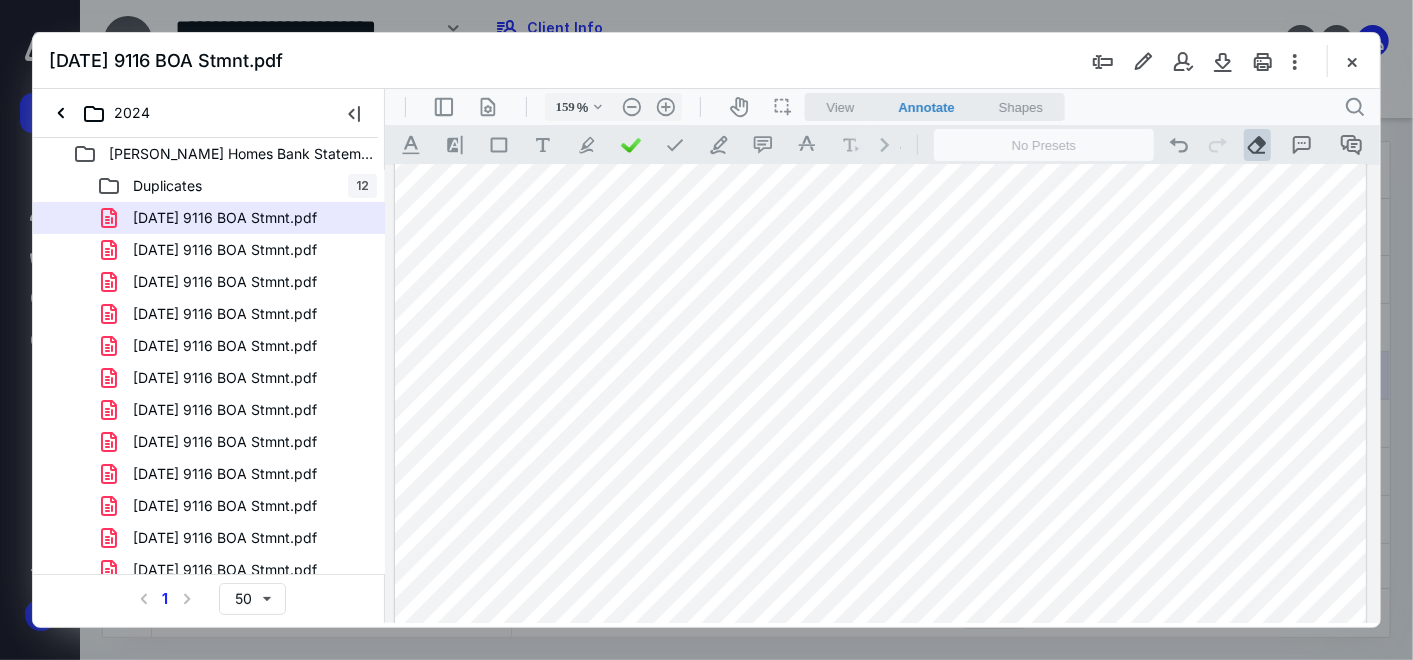 drag, startPoint x: 1298, startPoint y: 391, endPoint x: 1162, endPoint y: 441, distance: 144.89996 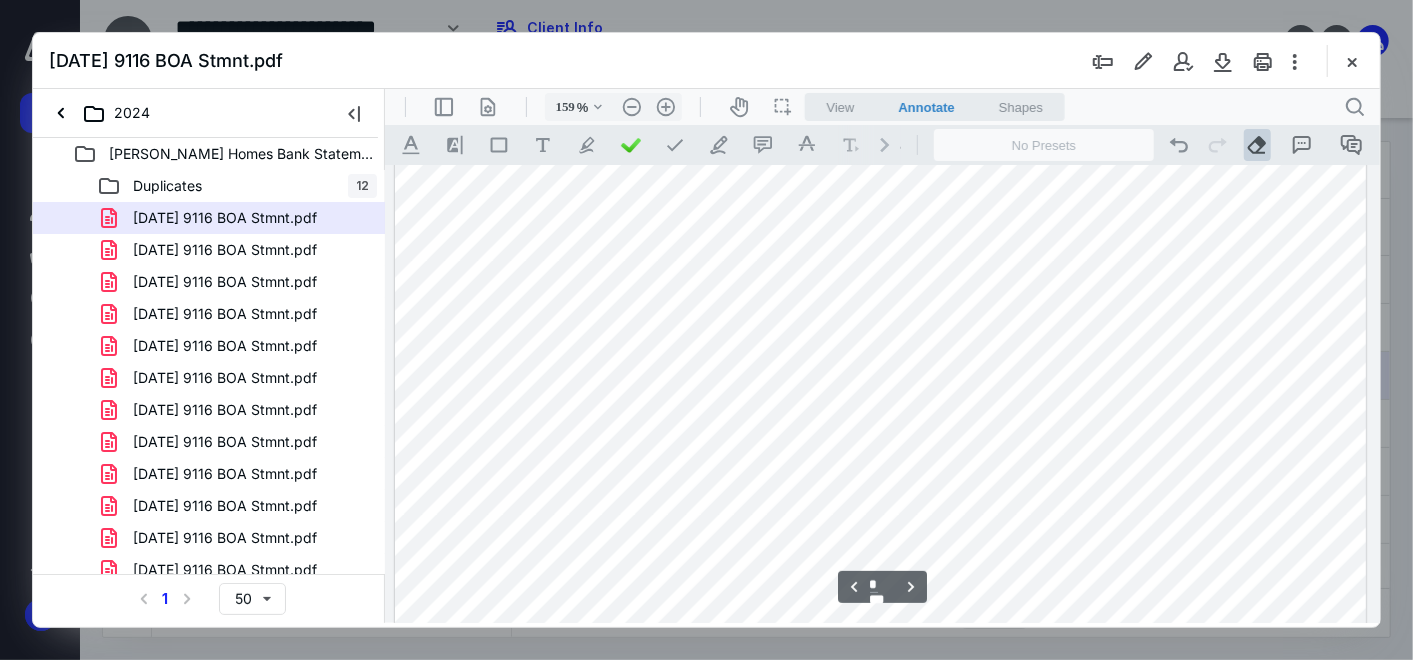 type on "*" 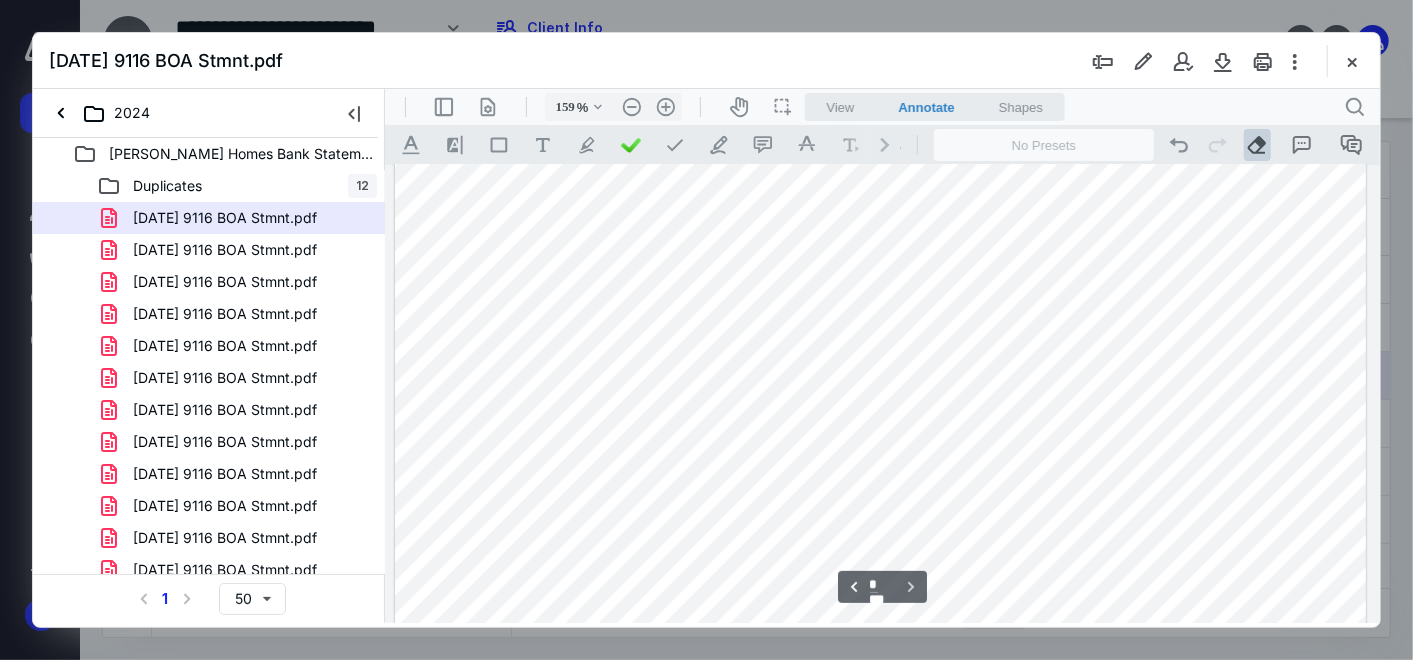 scroll, scrollTop: 7154, scrollLeft: 0, axis: vertical 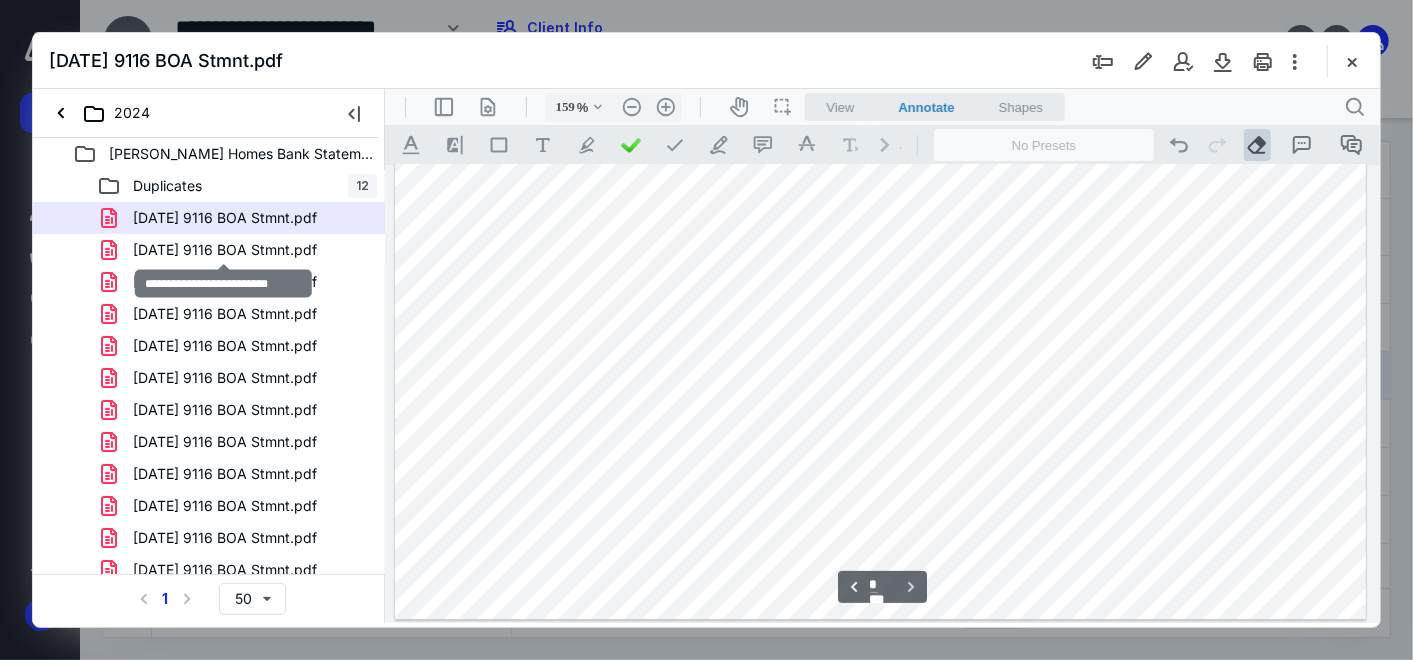 click on "2-5-24 9116 BOA Stmnt.pdf" at bounding box center [225, 250] 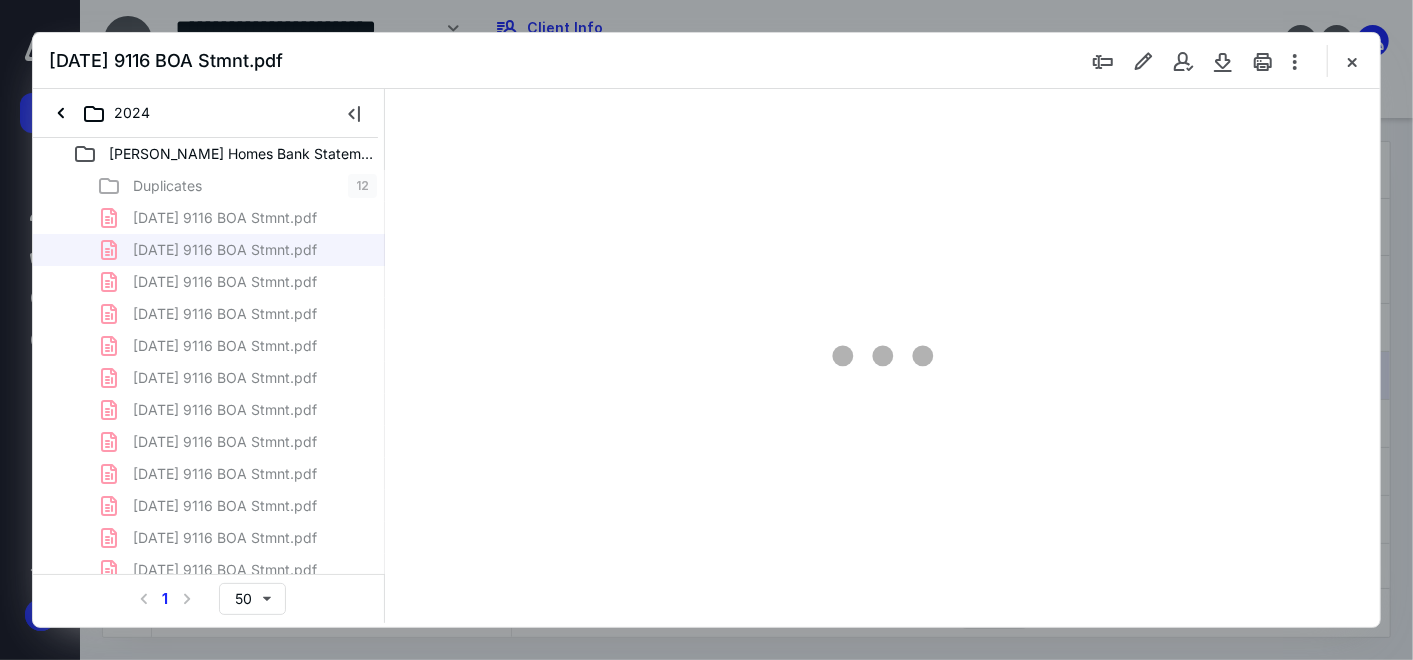 type on "159" 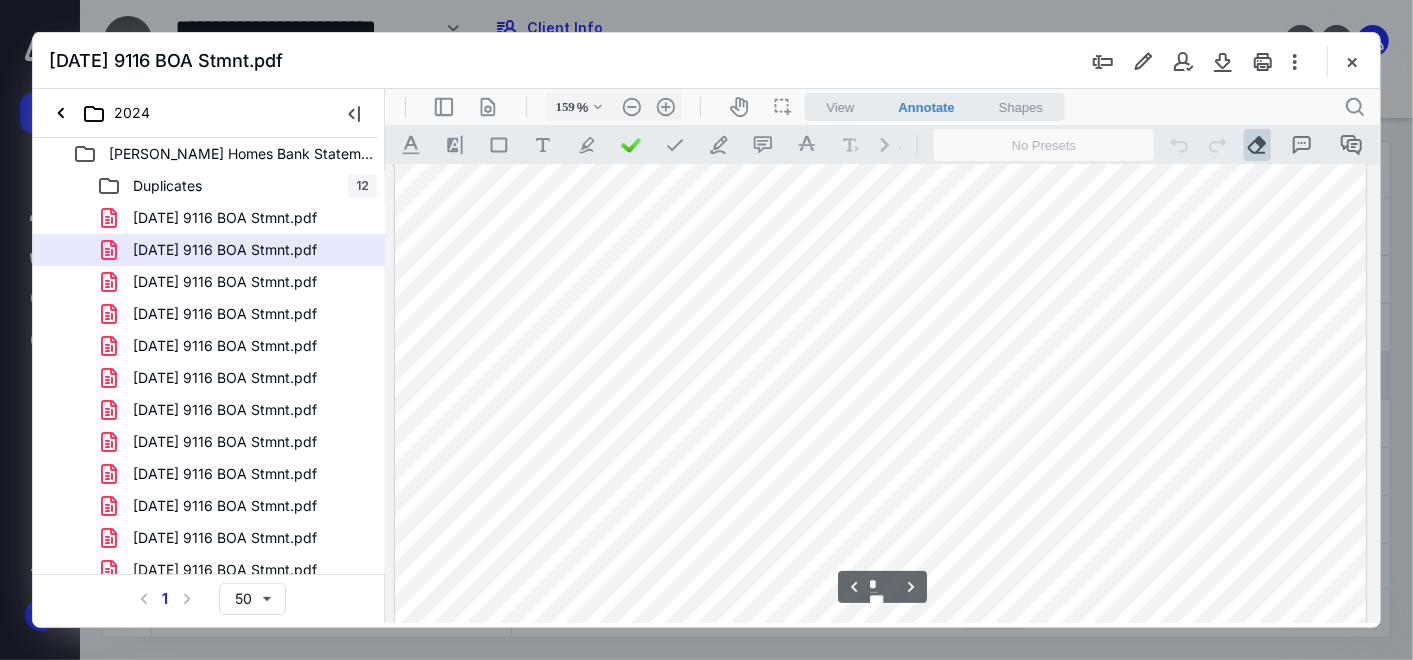 scroll, scrollTop: 2971, scrollLeft: 0, axis: vertical 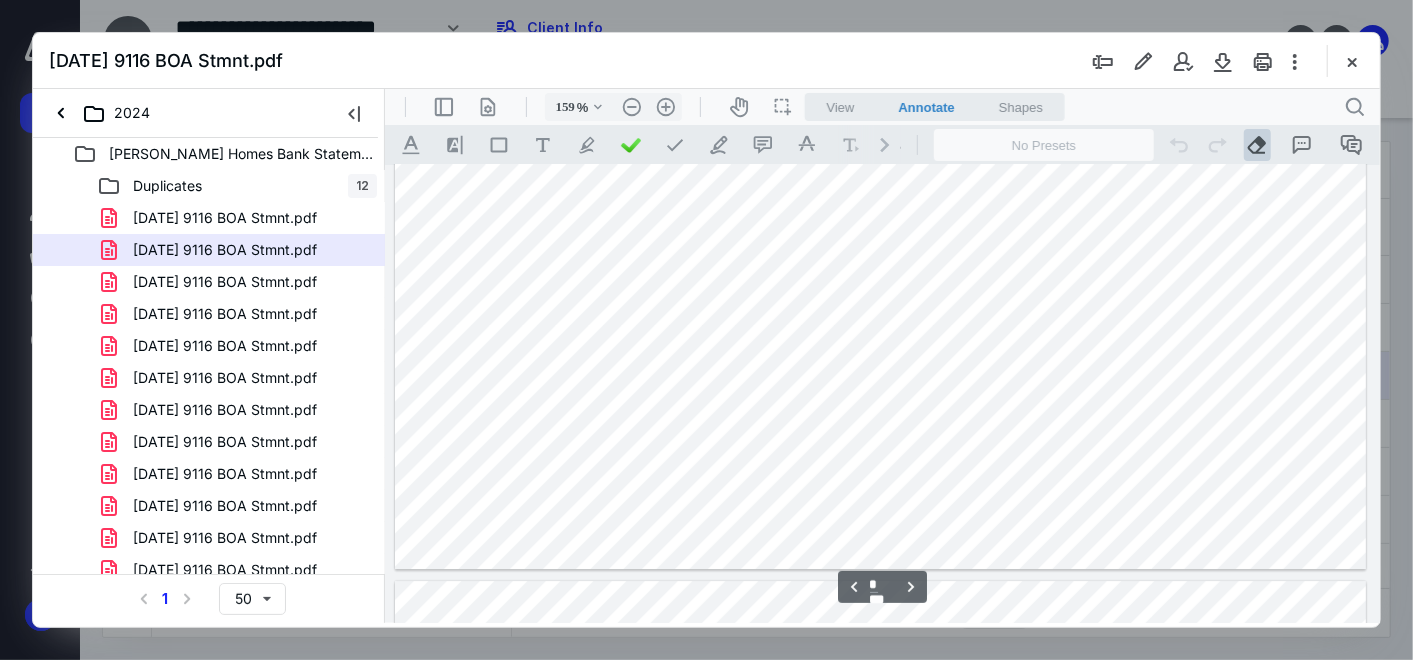 type on "*" 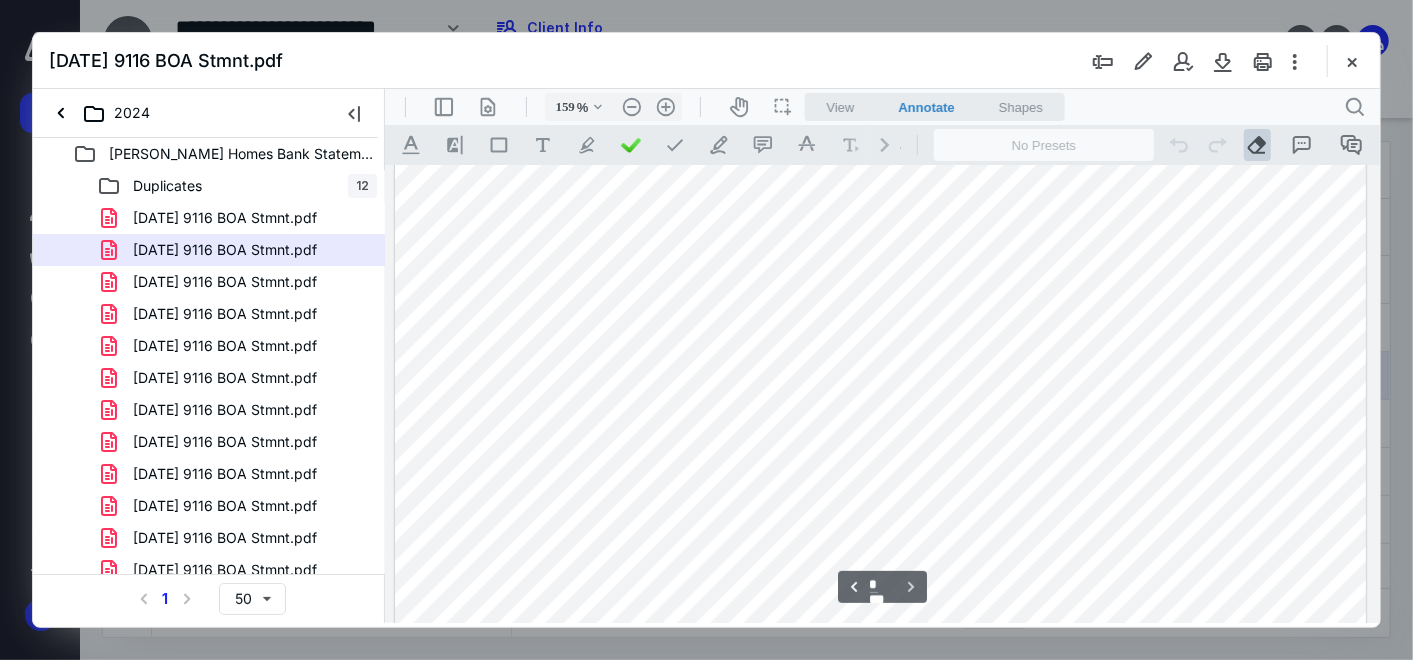 scroll, scrollTop: 4617, scrollLeft: 0, axis: vertical 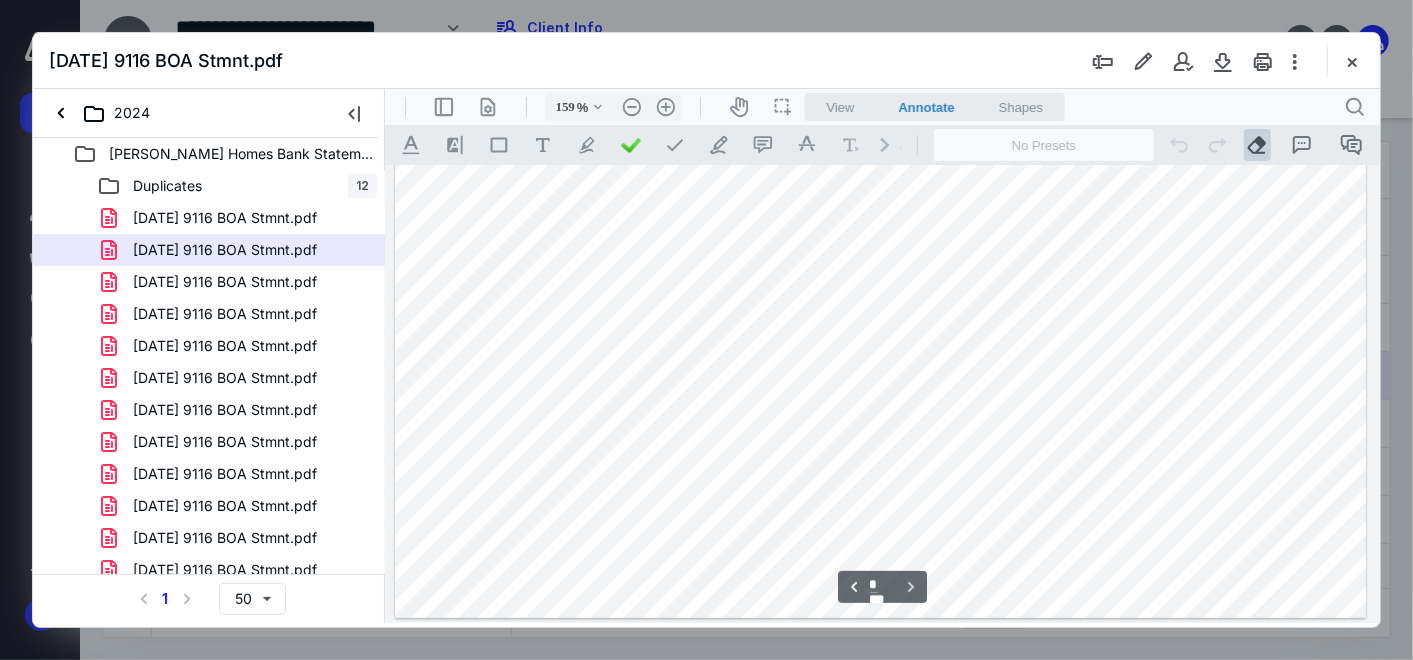 click on "2-5-24 9116 BOA Stmnt.pdf" at bounding box center [209, 250] 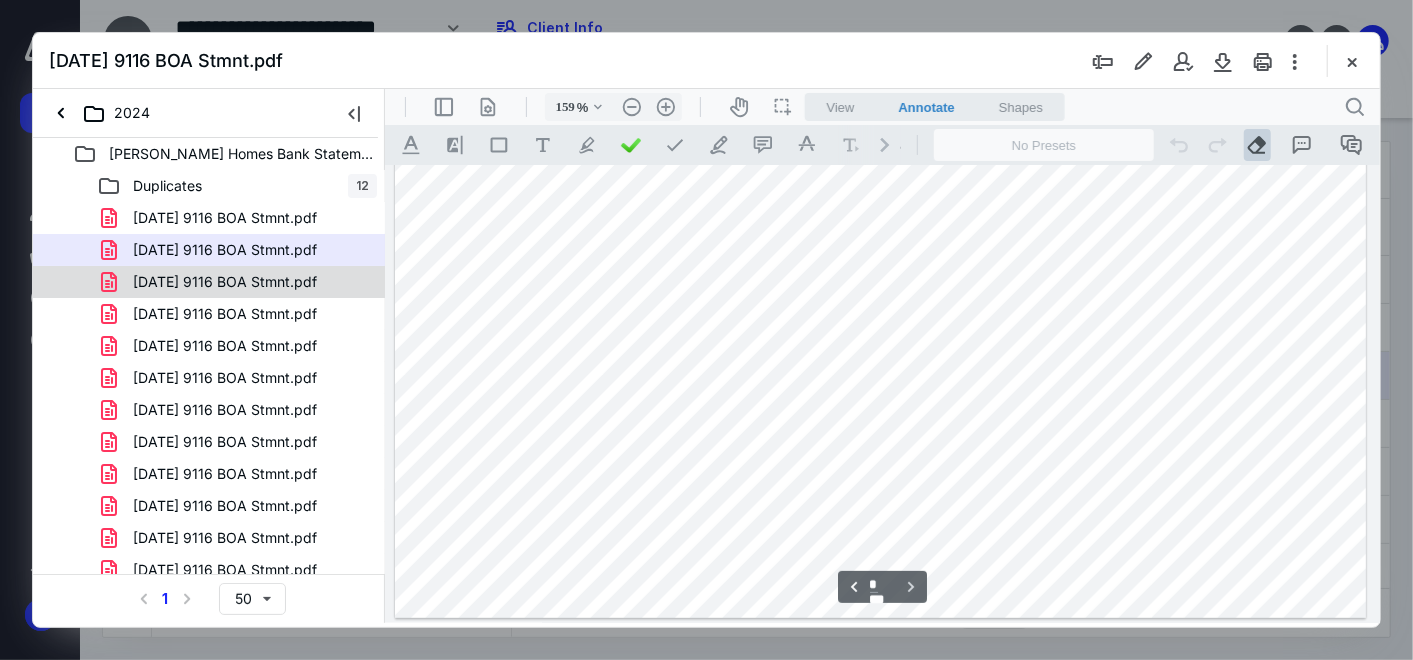 click on "3-6-24 9116 BOA Stmnt.pdf" at bounding box center (225, 282) 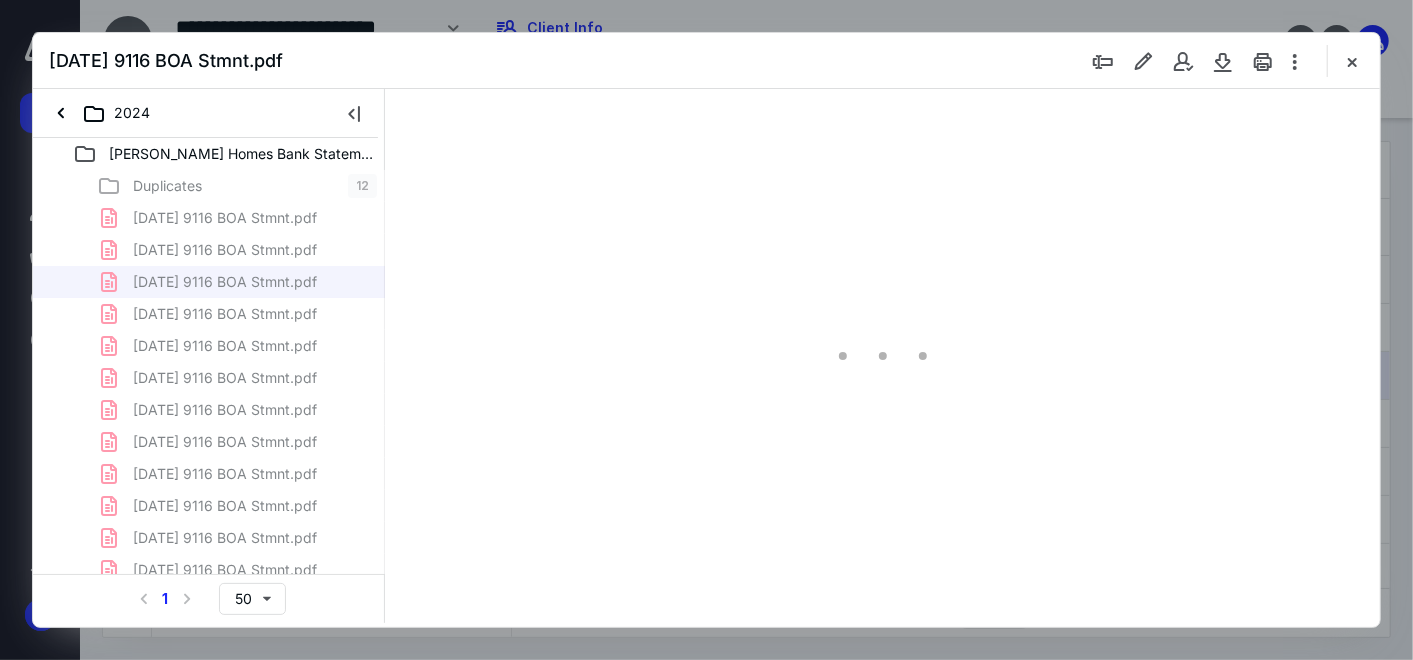 type on "159" 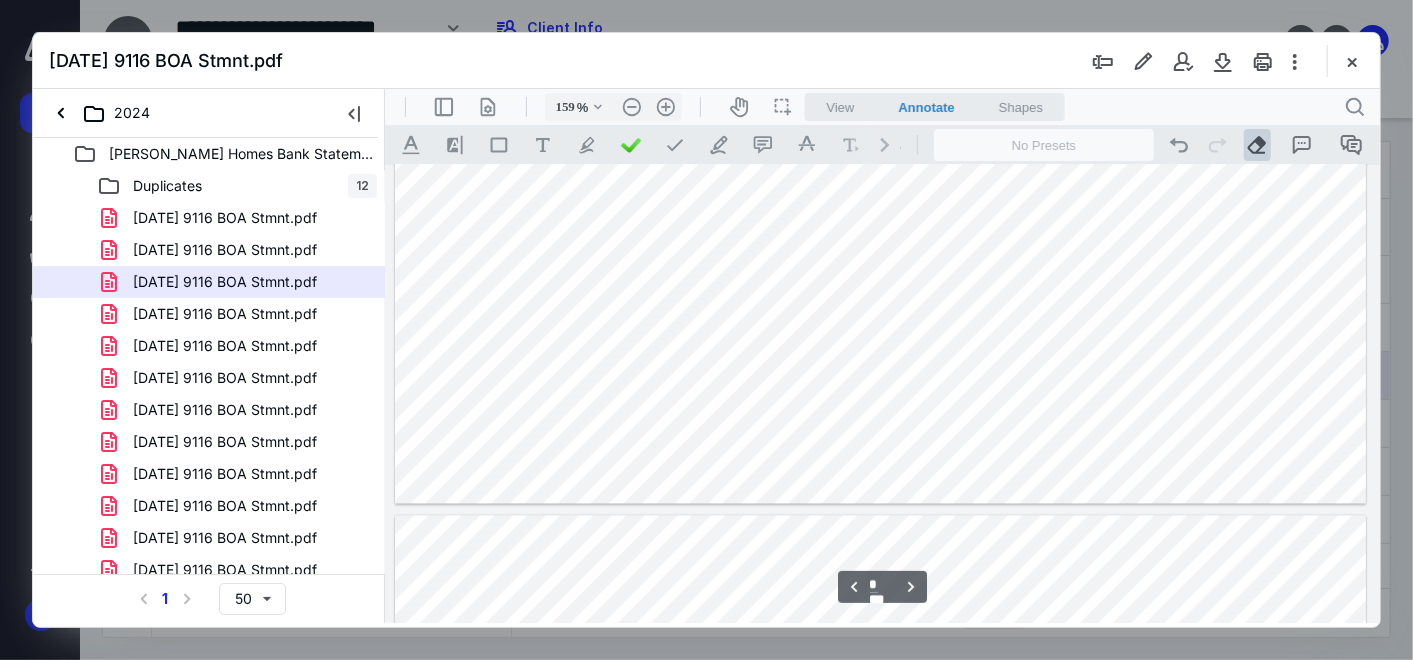 scroll, scrollTop: 2637, scrollLeft: 0, axis: vertical 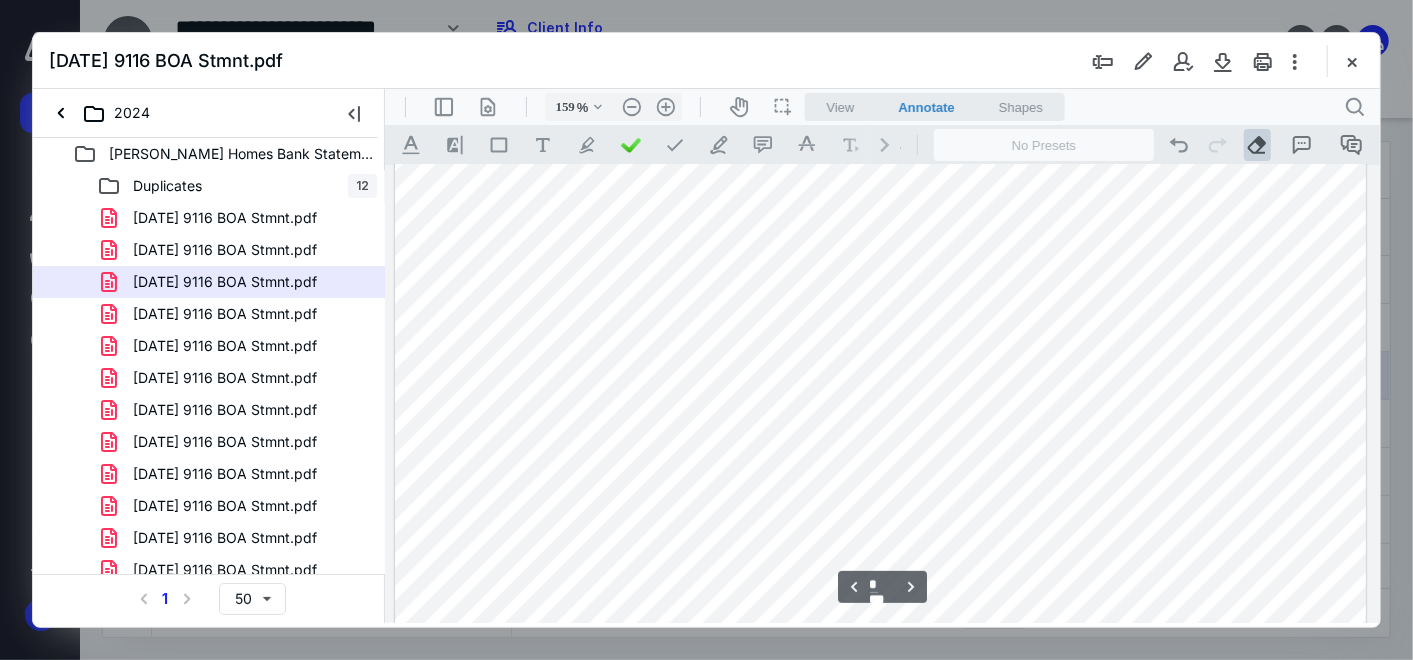 drag, startPoint x: 1298, startPoint y: 300, endPoint x: 1298, endPoint y: 375, distance: 75 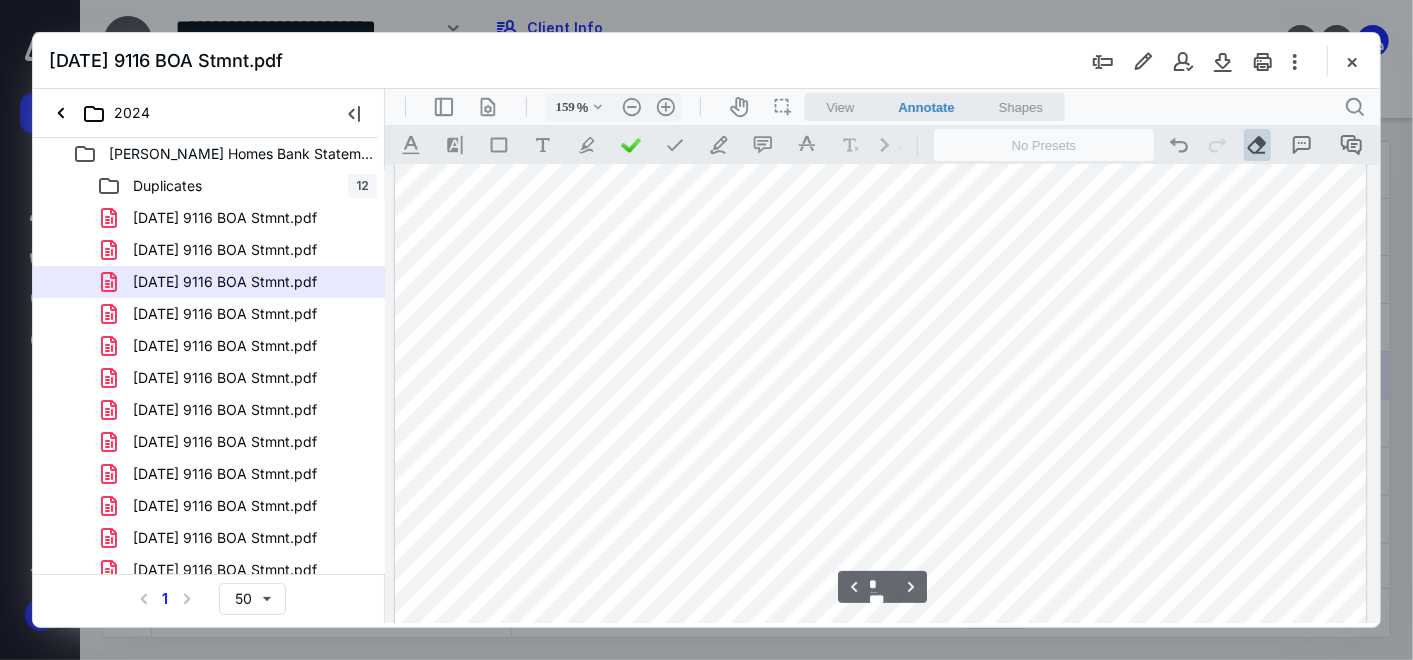 scroll, scrollTop: 2971, scrollLeft: 0, axis: vertical 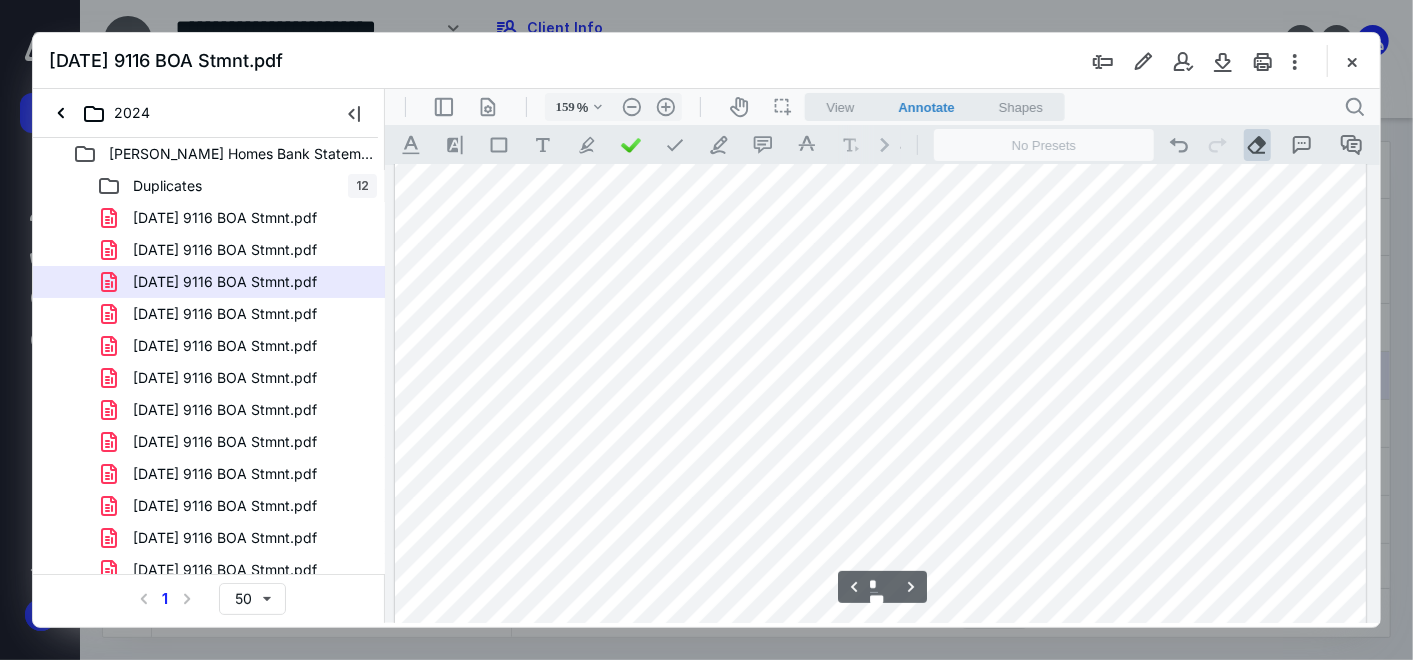 drag, startPoint x: 1294, startPoint y: 358, endPoint x: 1305, endPoint y: 214, distance: 144.41953 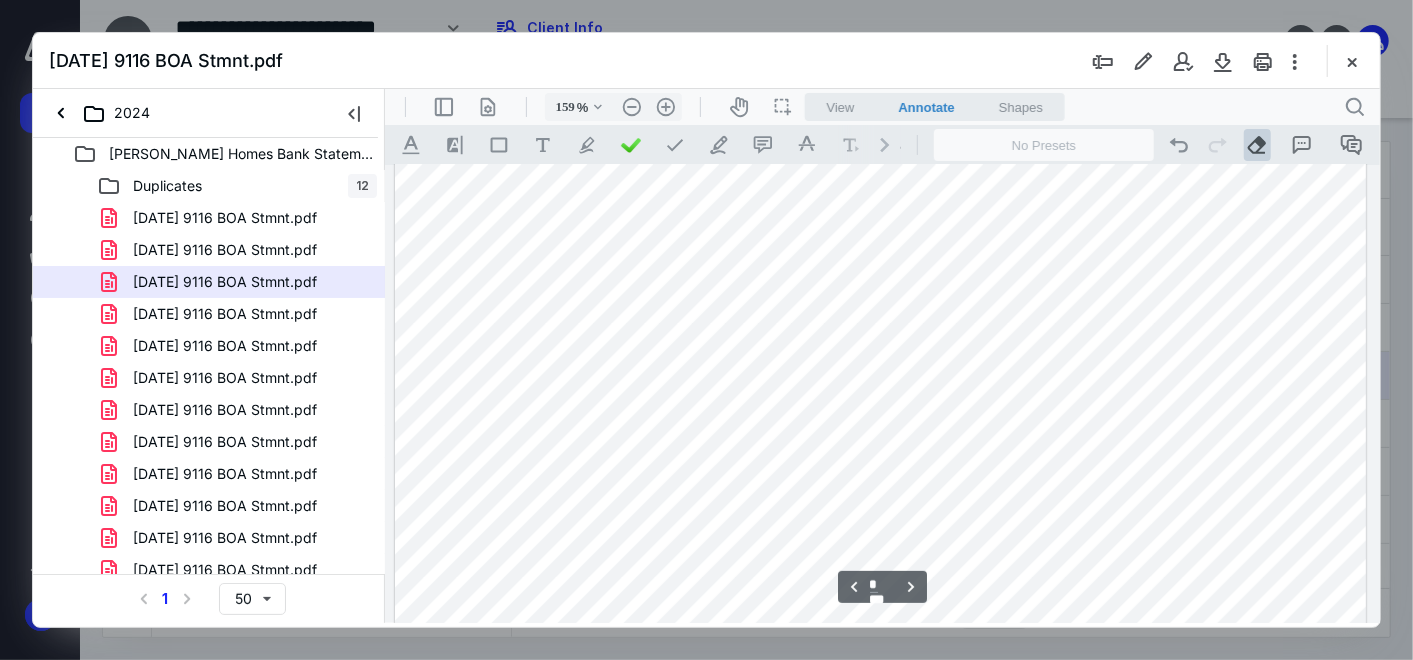 scroll, scrollTop: 3193, scrollLeft: 0, axis: vertical 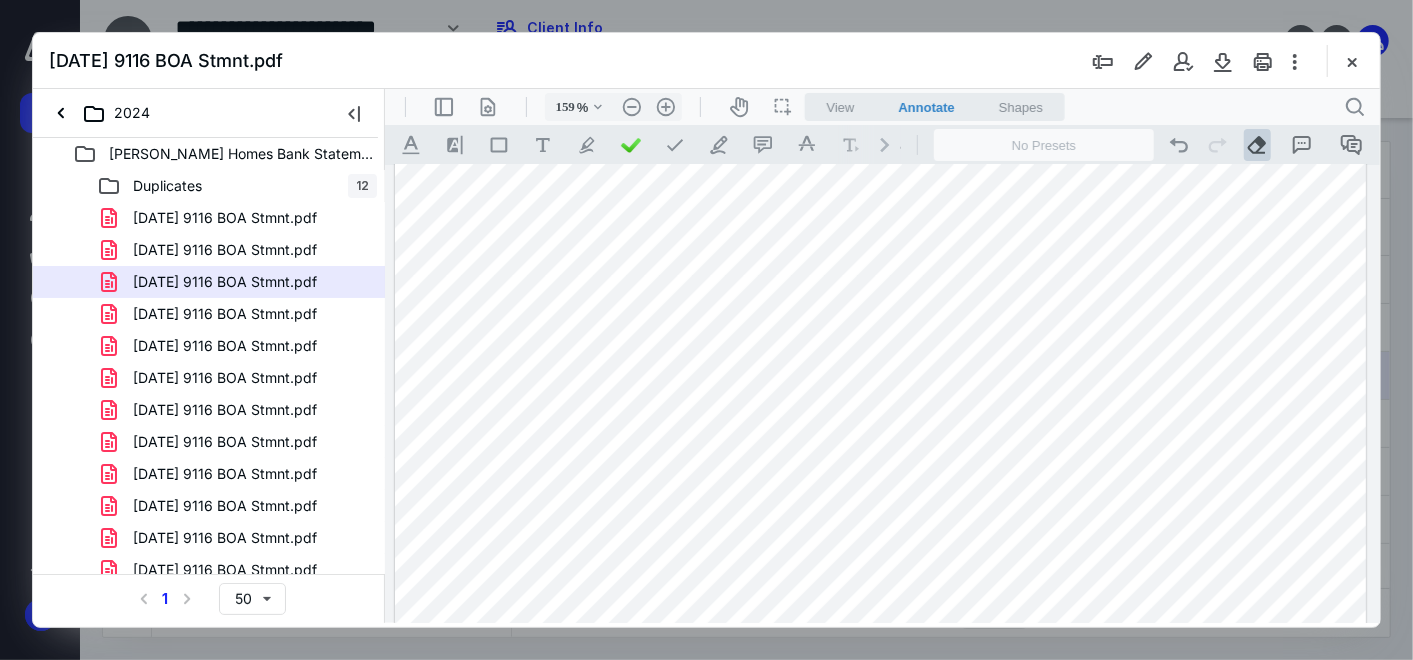 drag, startPoint x: 1281, startPoint y: 417, endPoint x: 1296, endPoint y: 394, distance: 27.45906 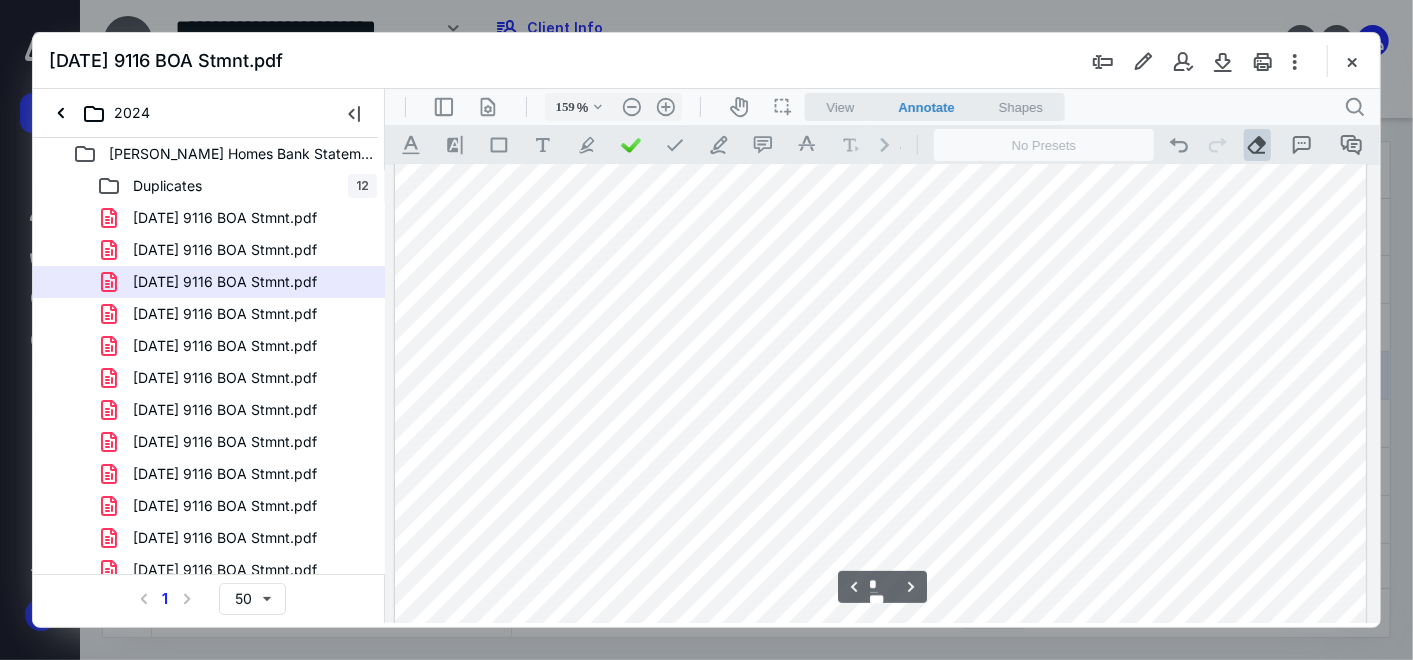 scroll, scrollTop: 3971, scrollLeft: 0, axis: vertical 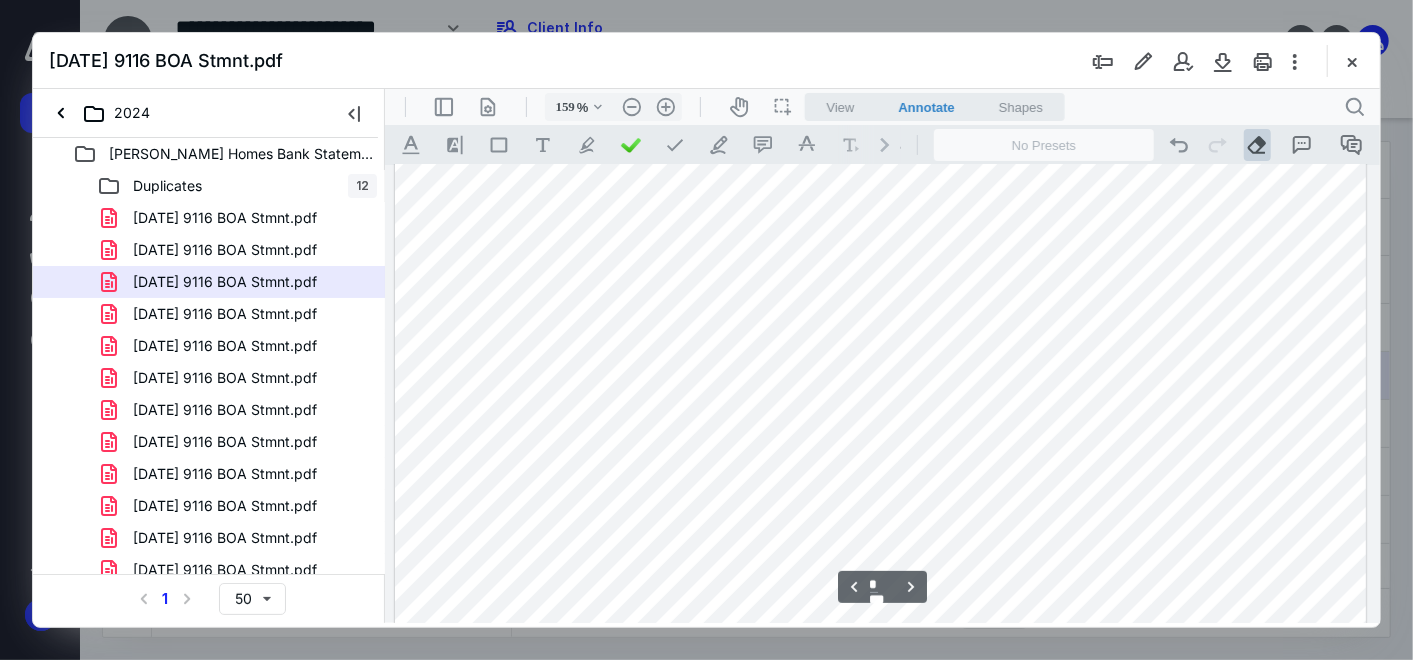 drag, startPoint x: 1273, startPoint y: 447, endPoint x: 1297, endPoint y: 189, distance: 259.11386 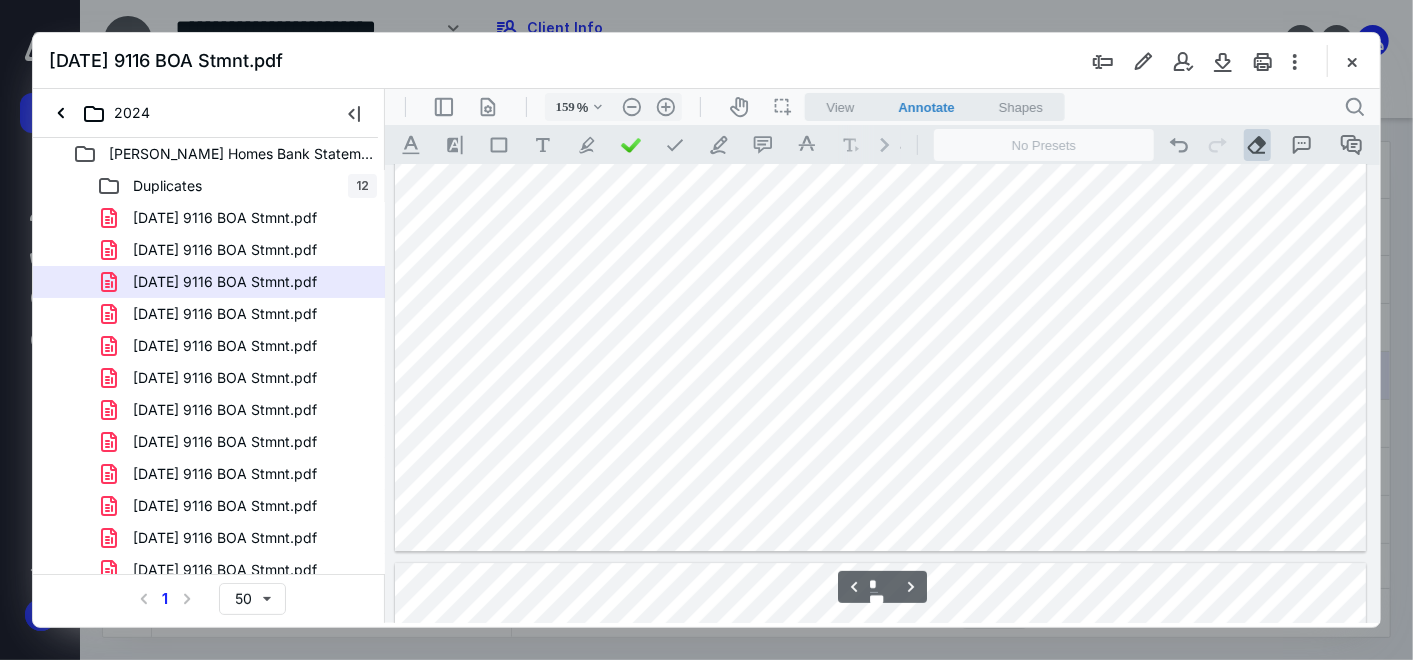 scroll, scrollTop: 3304, scrollLeft: 0, axis: vertical 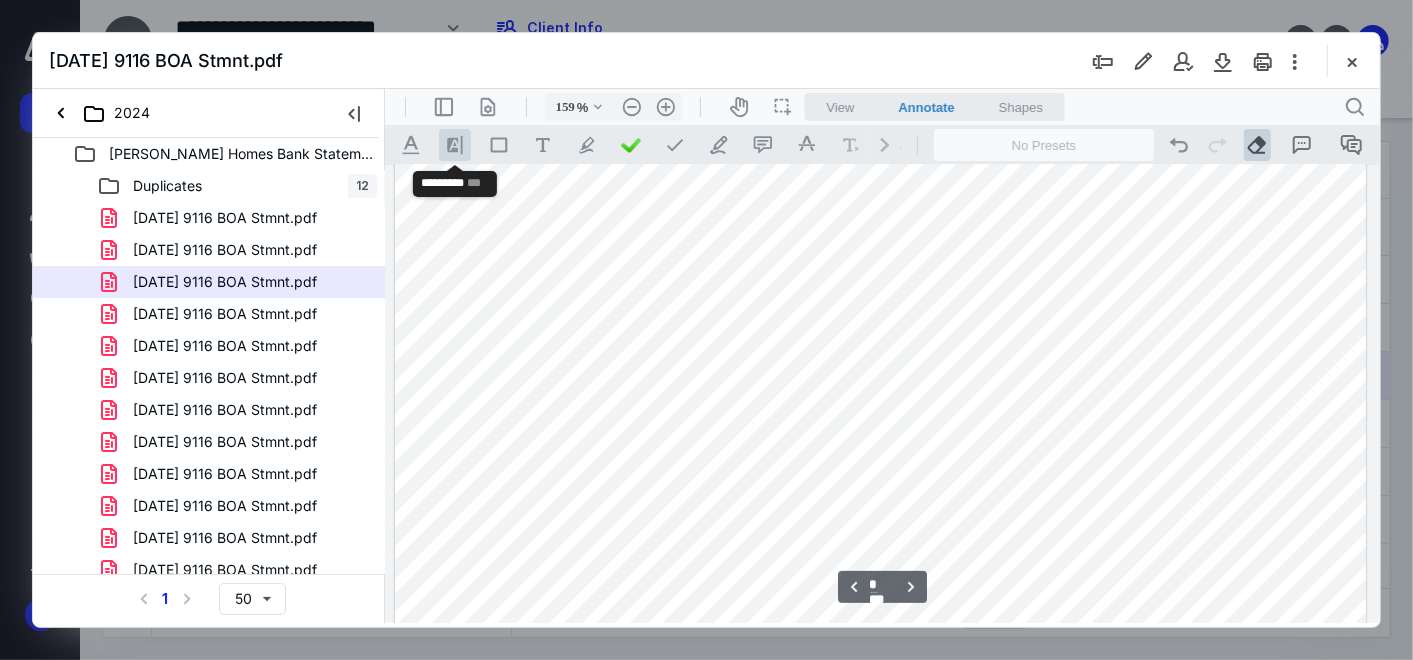 click on ".cls-1{fill:#8c8c8c;} icon - line - tool - highlight" at bounding box center [454, 144] 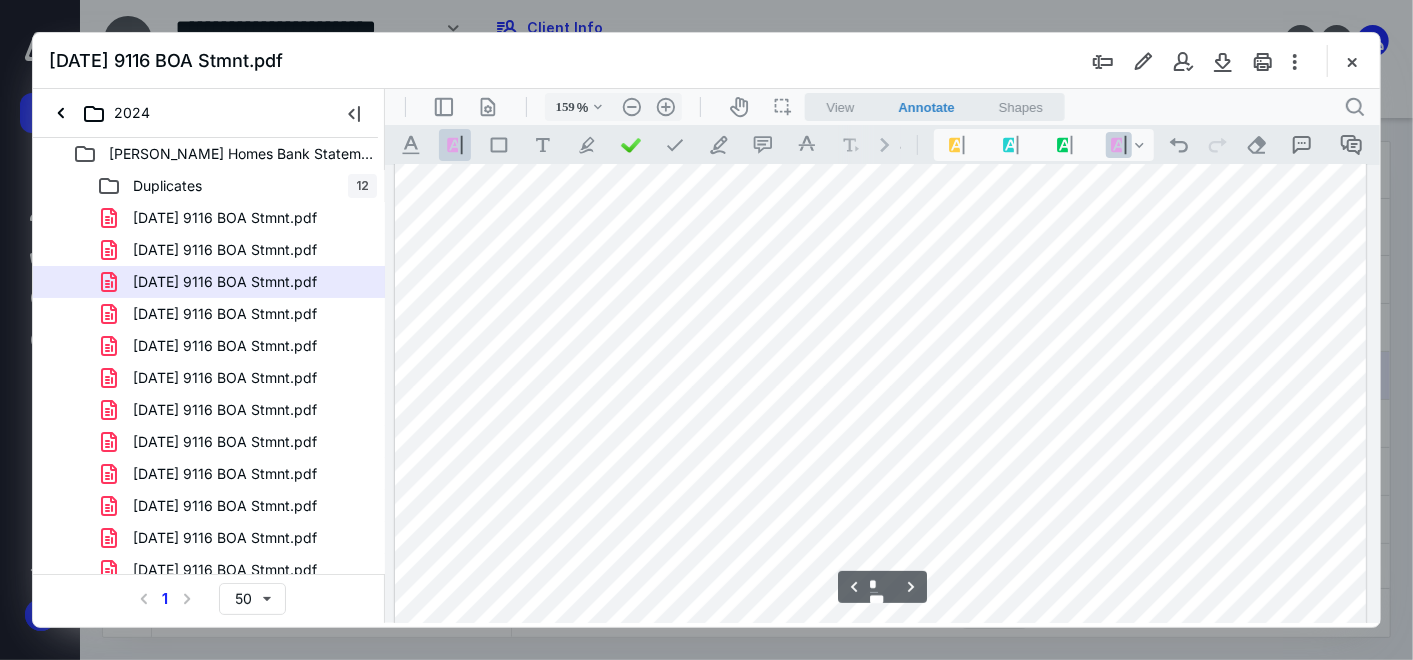 scroll, scrollTop: 3193, scrollLeft: 0, axis: vertical 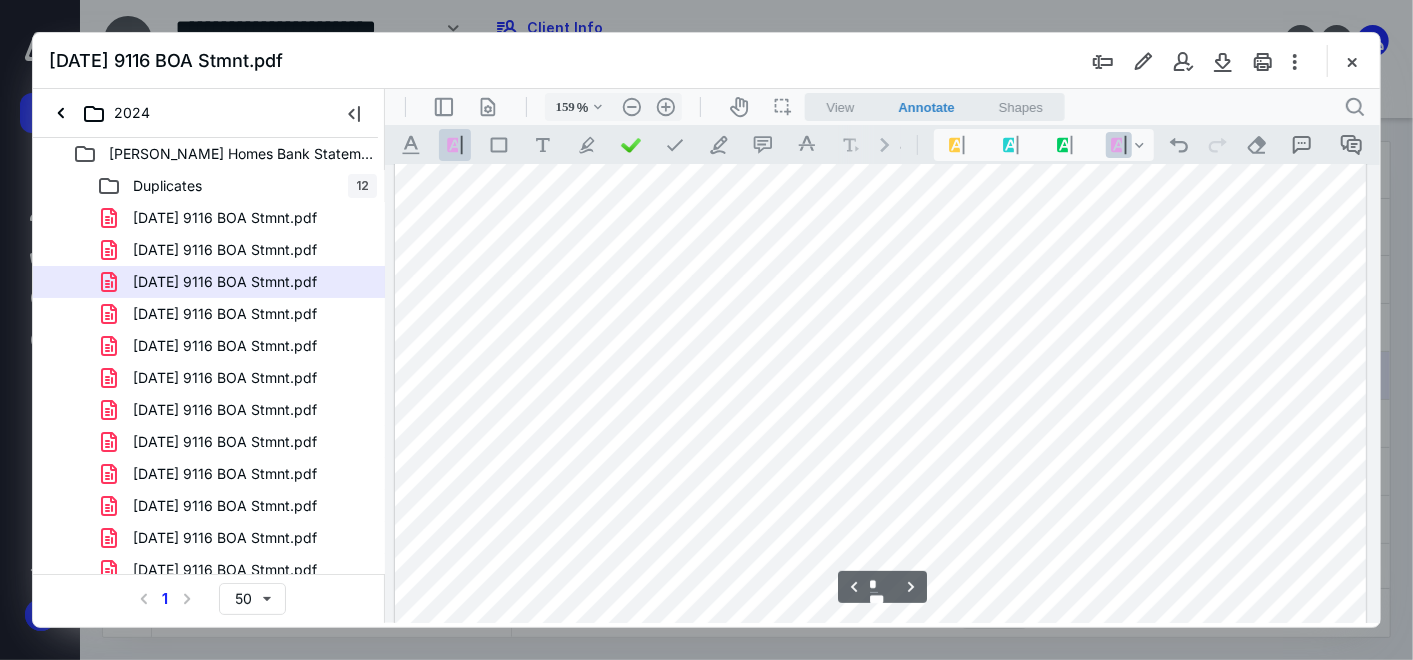 drag, startPoint x: 1289, startPoint y: 285, endPoint x: 1323, endPoint y: 286, distance: 34.0147 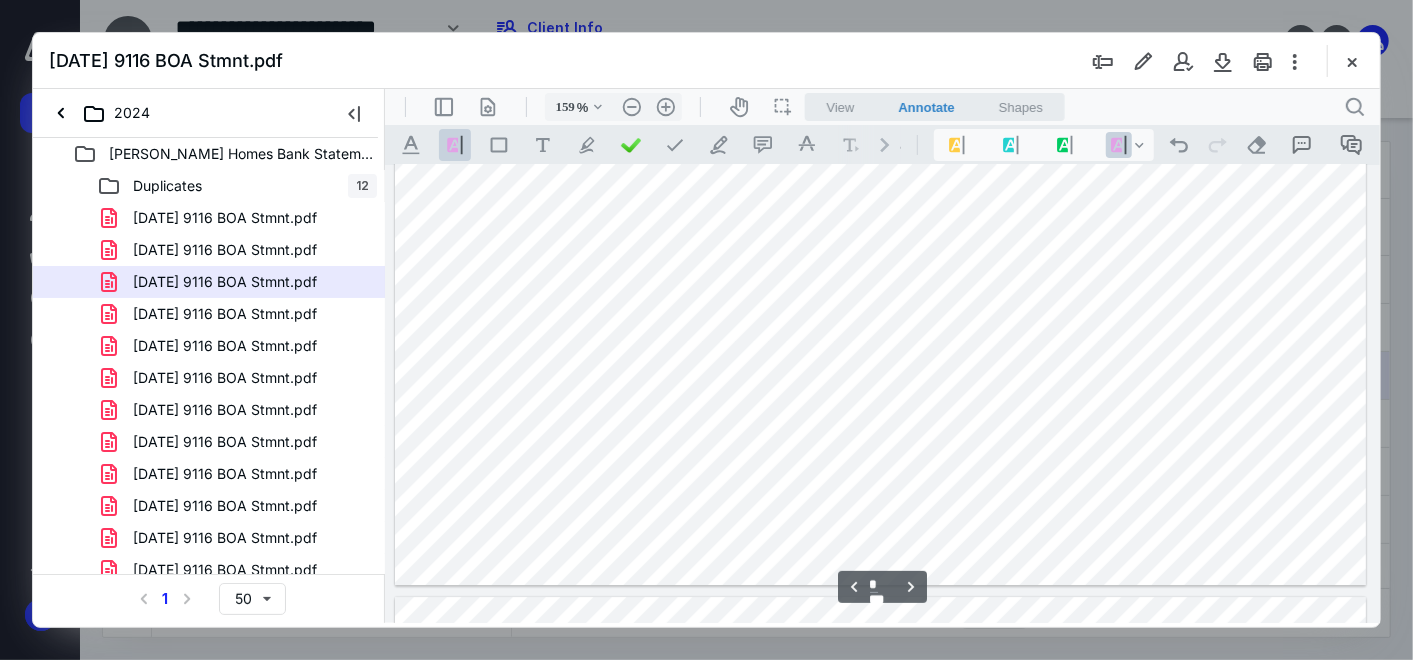 scroll, scrollTop: 3193, scrollLeft: 0, axis: vertical 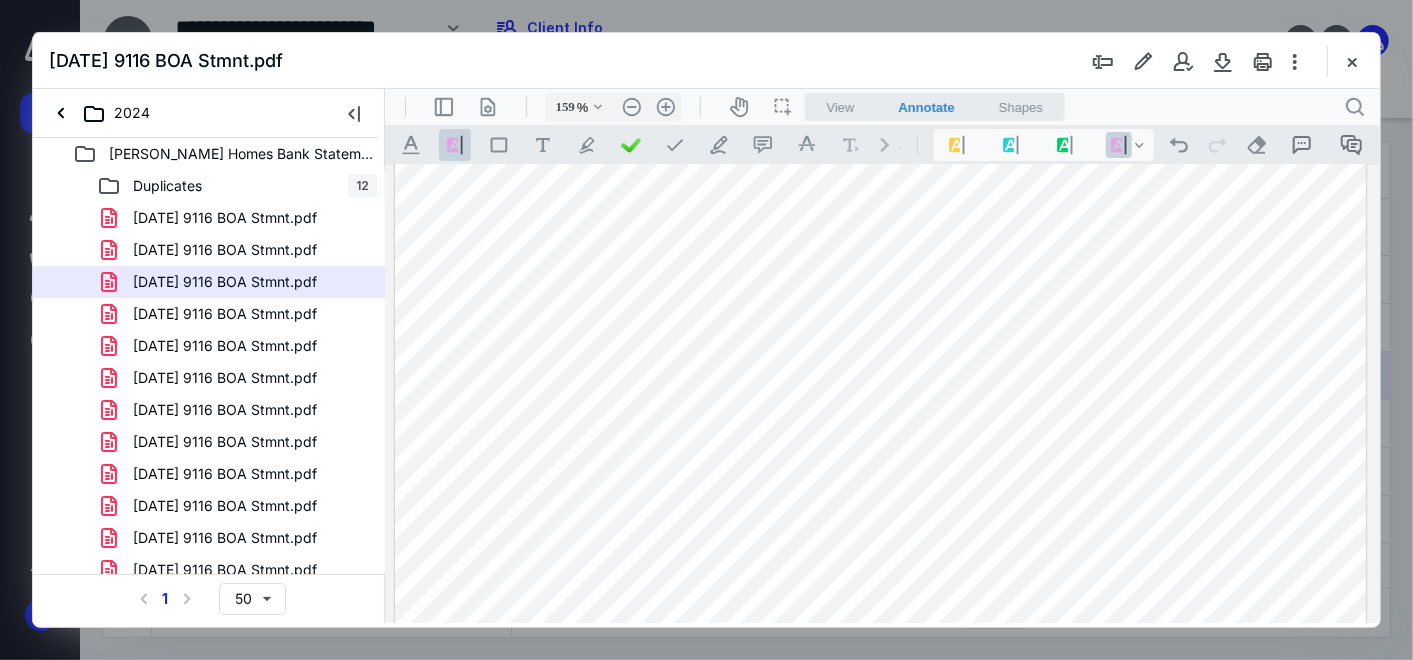 click on ".cls-1{fill:#abb0c4;} icon - chevron - right .cls-1{fill:#abb0c4;} icon - tool - text manipulation - underline .cls-1{fill:#8c8c8c;} icon - line - tool - highlight  .st0{fill:#868E96;}  .cls-1{fill:#abb0c4;} icon - tool - text - free text .cls-1{fill:#abb0c4;} icon - tool - pen - highlight .cls-1{fill:#abb0c4;} icon - tool - pen - line .cls-1{fill:#abb0c4;} icon - tool - comment - line .cls-1{fill:#abb0c4;} icon - tool - text manipulation - strikethrough .cls-1{fill:#abb0c4;} icon - tool - image - line  .st0{fill:#868E96;}  .cls-1{fill:#8c8c8c;} icon - line - tool - highlight .cls-1{fill:#8c8c8c;} icon - line - tool - highlight .cls-1{fill:#8c8c8c;} icon - line - tool - highlight .cls-1{fill:#8c8c8c;} icon - line - tool - highlight .cls-1{fill:#abb0c4;} icon - chevron - down .cls-1{fill:#abb0c4;} icon - operation - undo .cls-1{fill:#abb0c4;} icon - operation - redo .cls-1{fill:#abb0c4;} icon - operation - eraser" at bounding box center [882, 144] 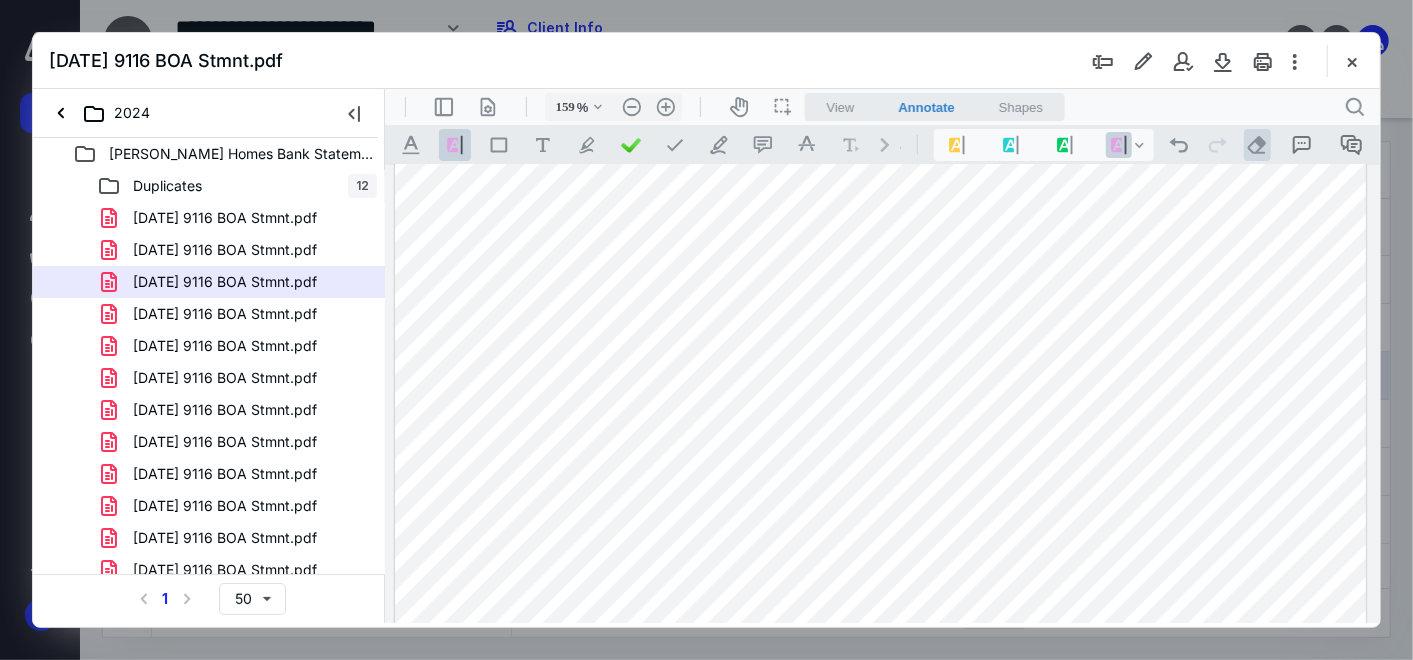 click on ".cls-1{fill:#abb0c4;} icon - operation - eraser" at bounding box center [1256, 144] 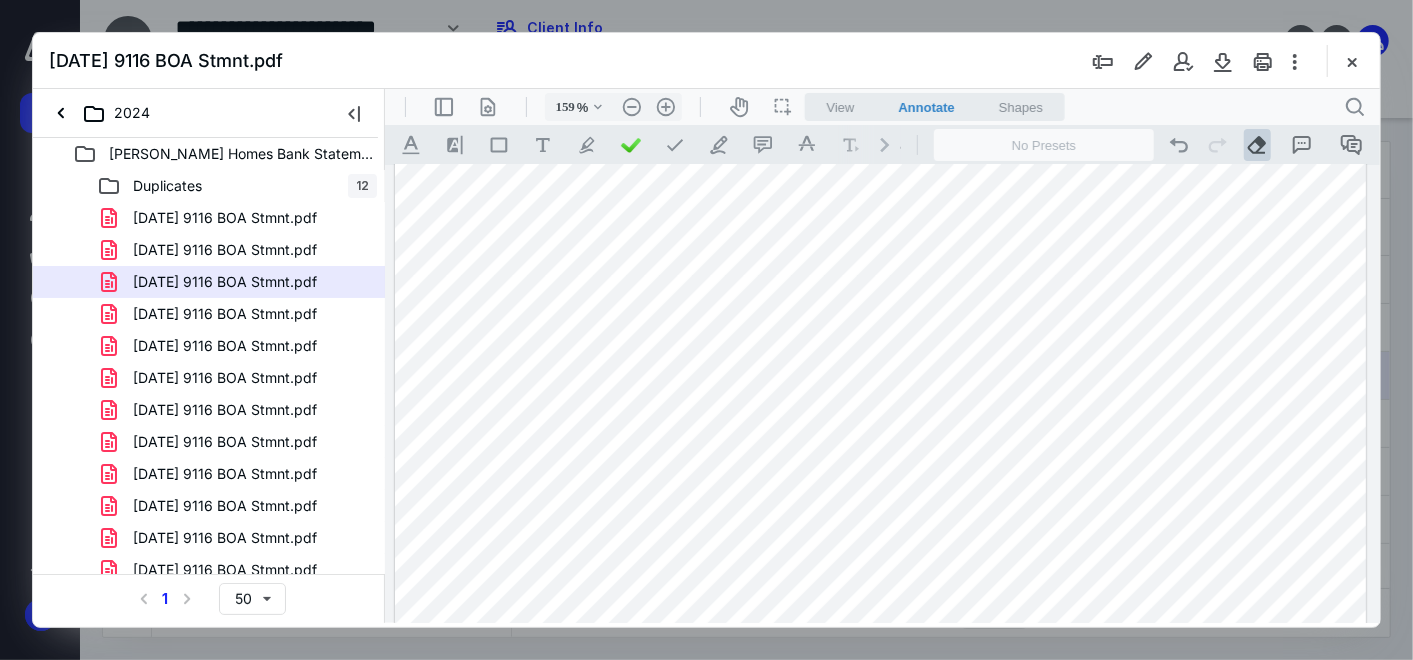 drag, startPoint x: 1309, startPoint y: 238, endPoint x: 1285, endPoint y: 351, distance: 115.52056 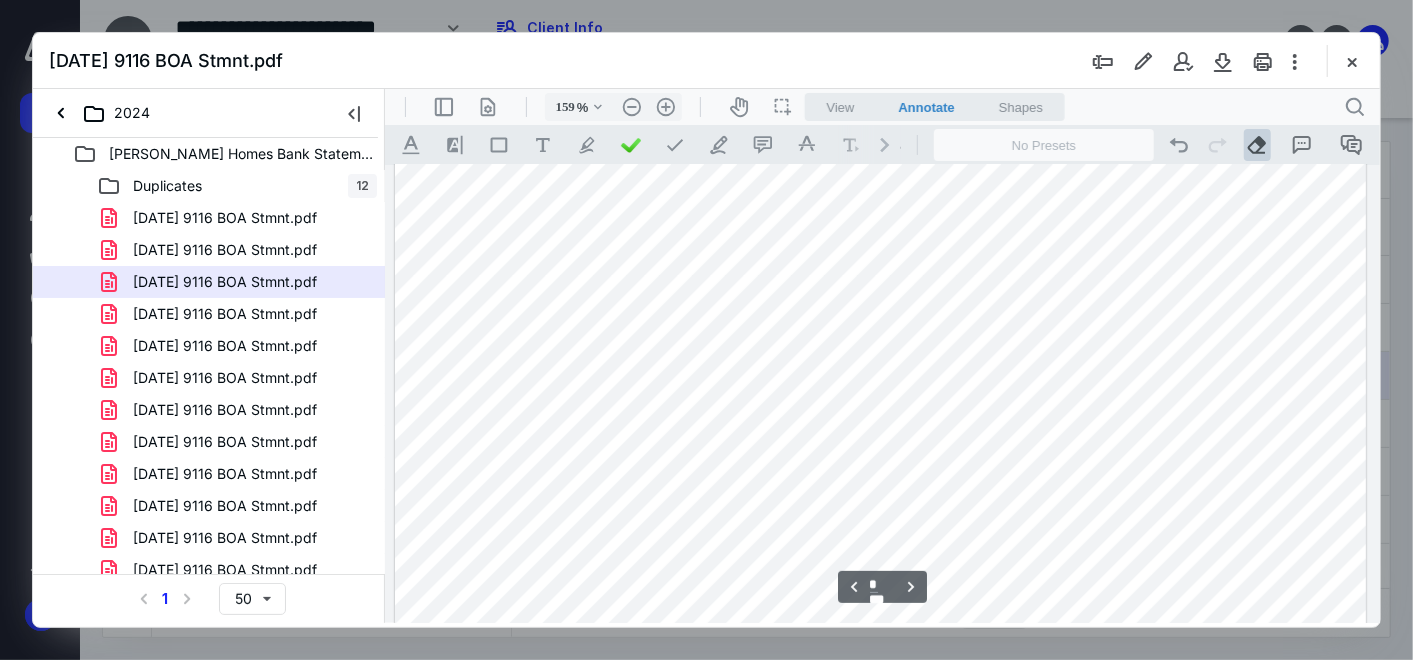 scroll, scrollTop: 3637, scrollLeft: 0, axis: vertical 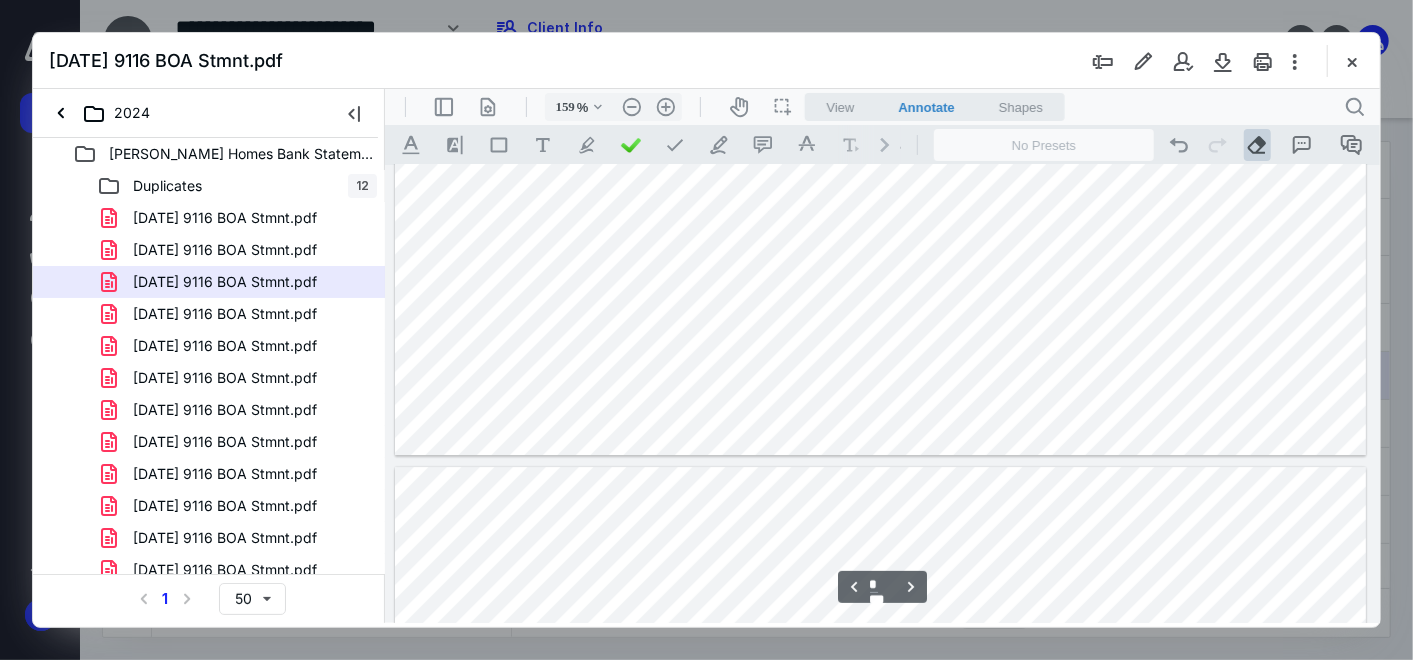 type on "*" 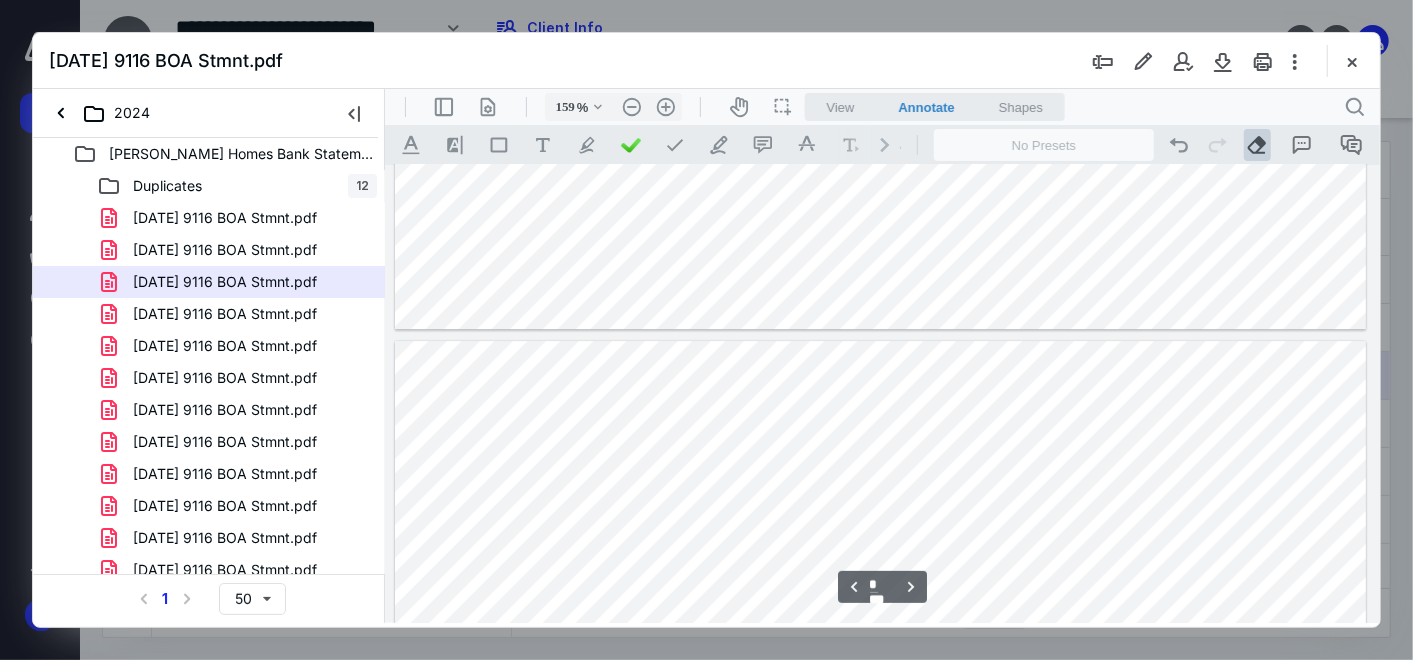 click on "3-6-24 9116 BOA Stmnt.pdf" at bounding box center [209, 282] 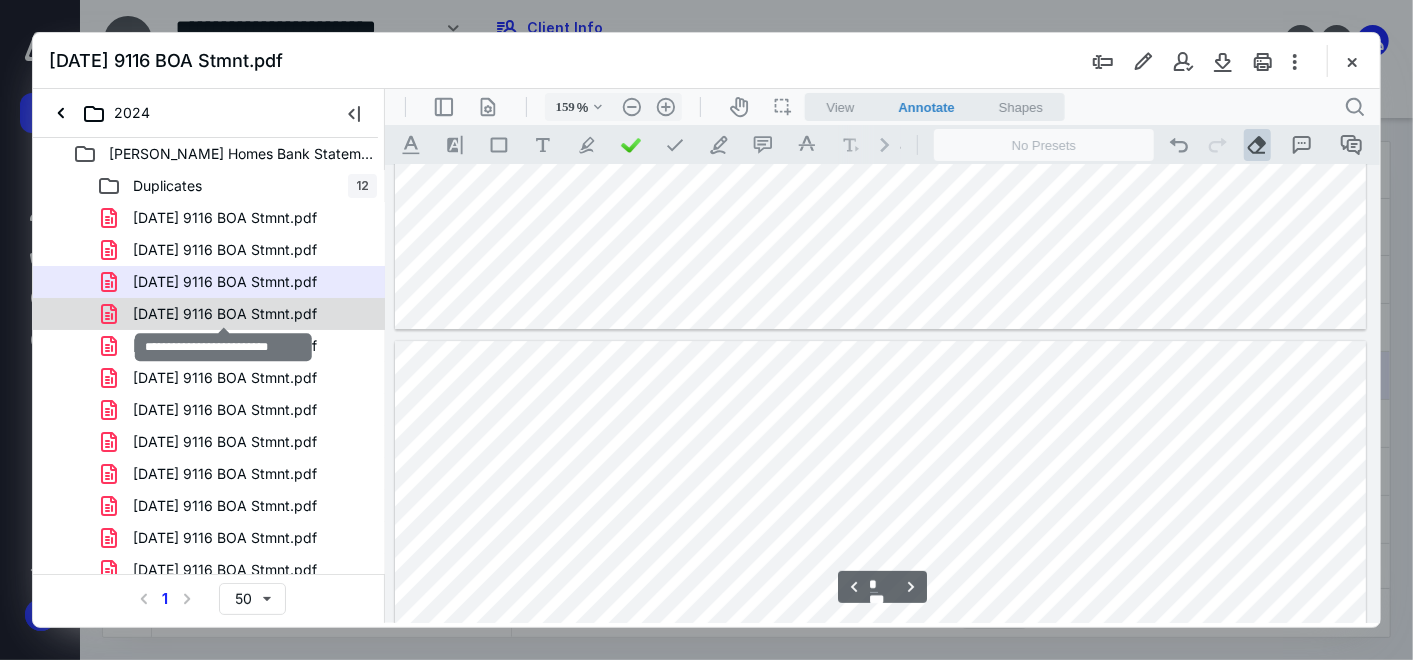 click on "4-5-24 9116 BOA Stmnt.pdf" at bounding box center [225, 314] 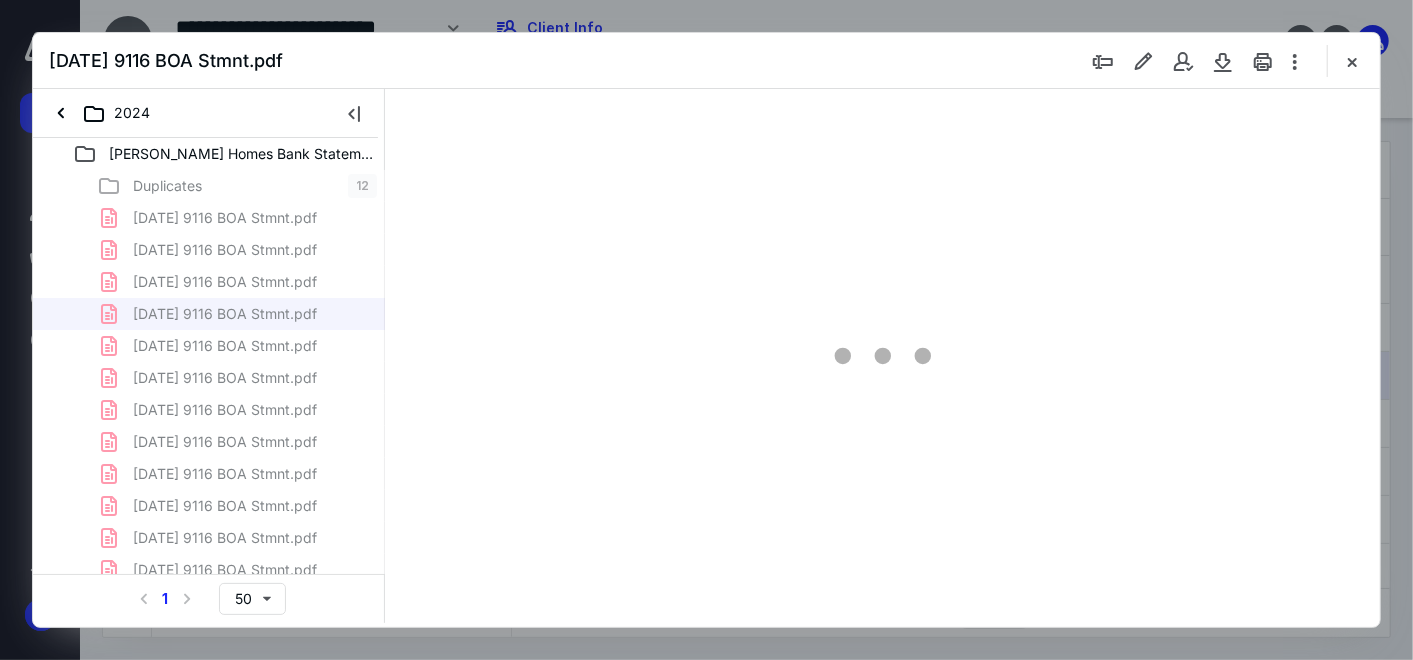 type on "159" 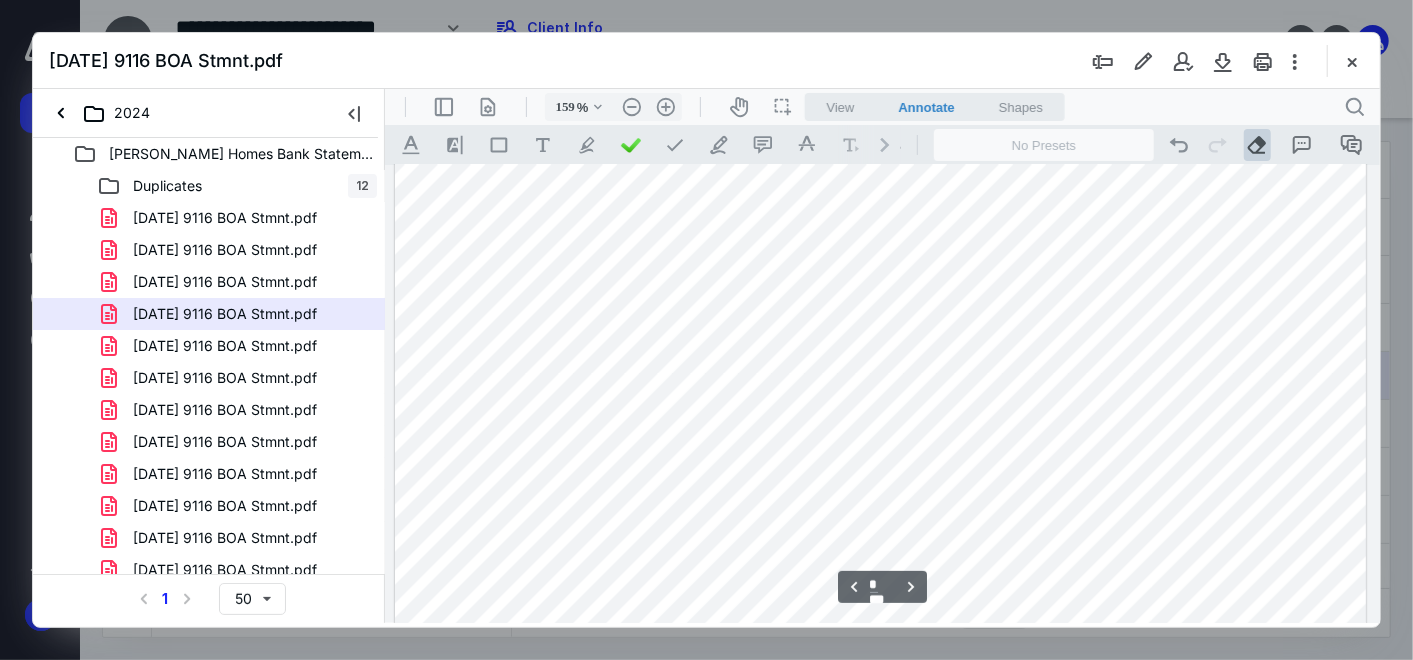 scroll, scrollTop: 2637, scrollLeft: 0, axis: vertical 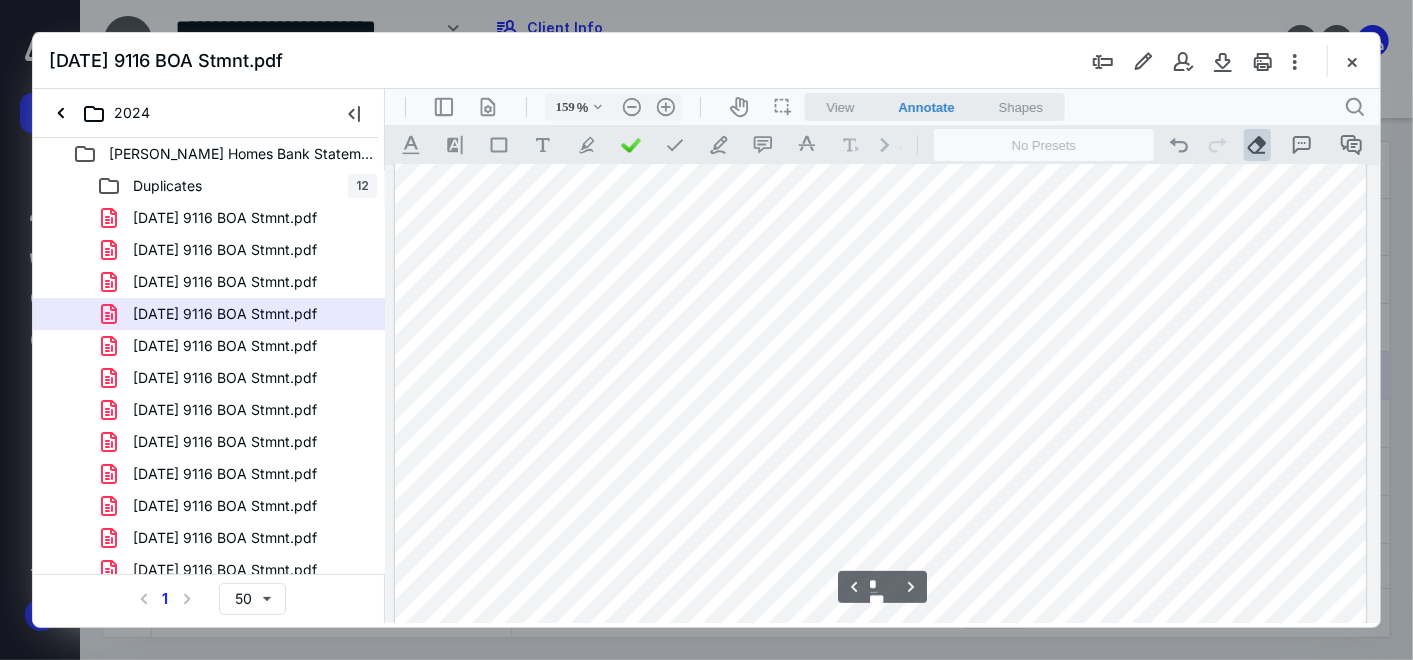 drag, startPoint x: 1294, startPoint y: 431, endPoint x: 1329, endPoint y: 232, distance: 202.05444 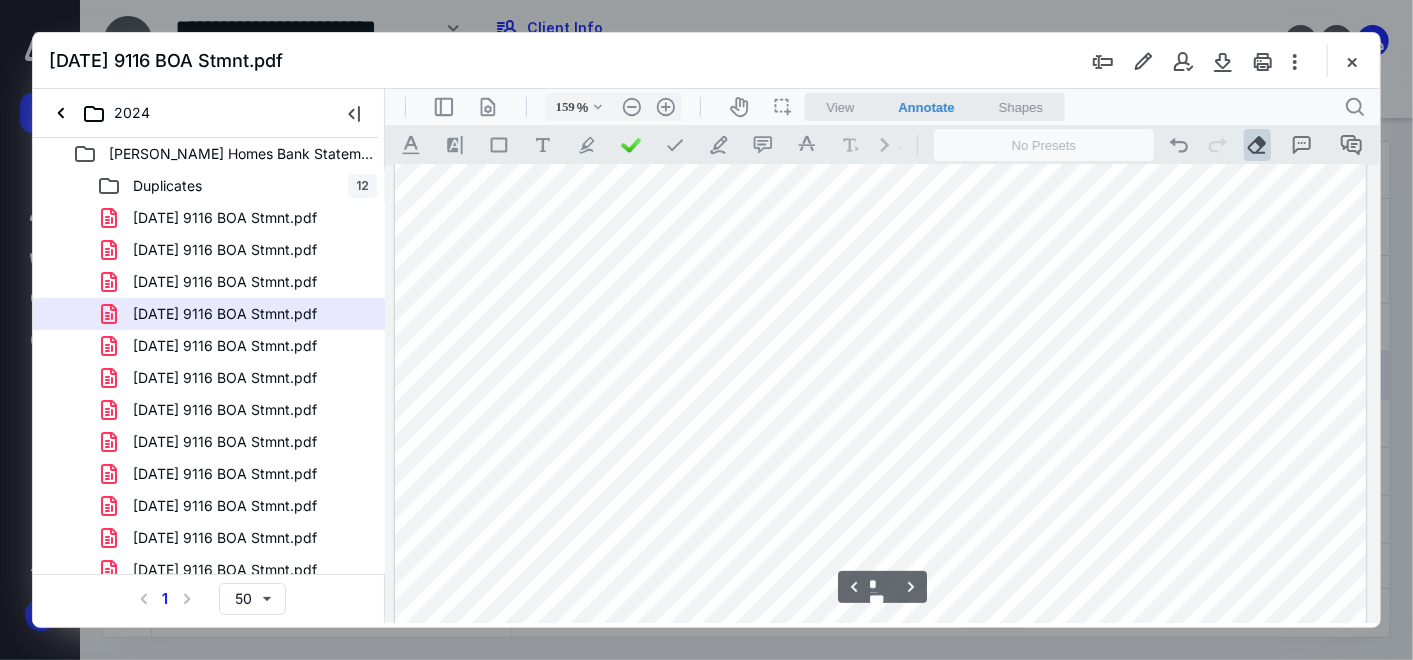 scroll, scrollTop: 3193, scrollLeft: 0, axis: vertical 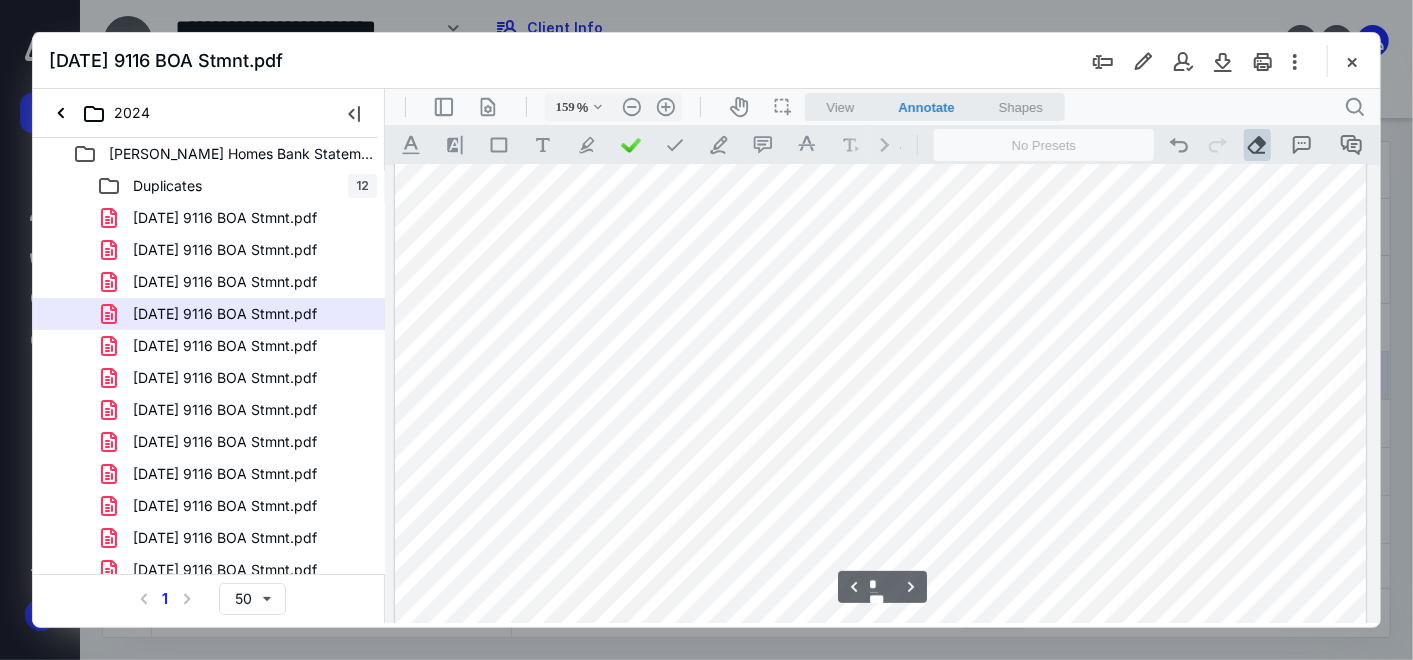 drag, startPoint x: 1290, startPoint y: 474, endPoint x: 1308, endPoint y: 164, distance: 310.52216 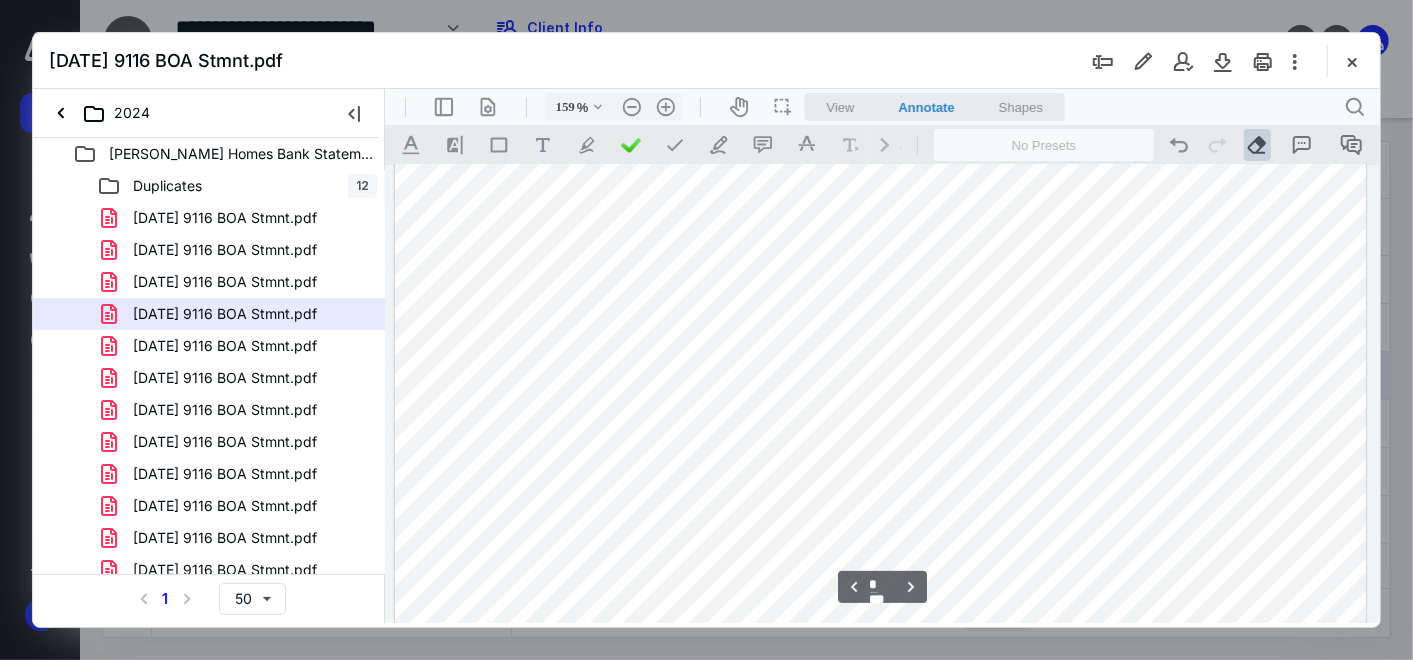scroll, scrollTop: 2971, scrollLeft: 0, axis: vertical 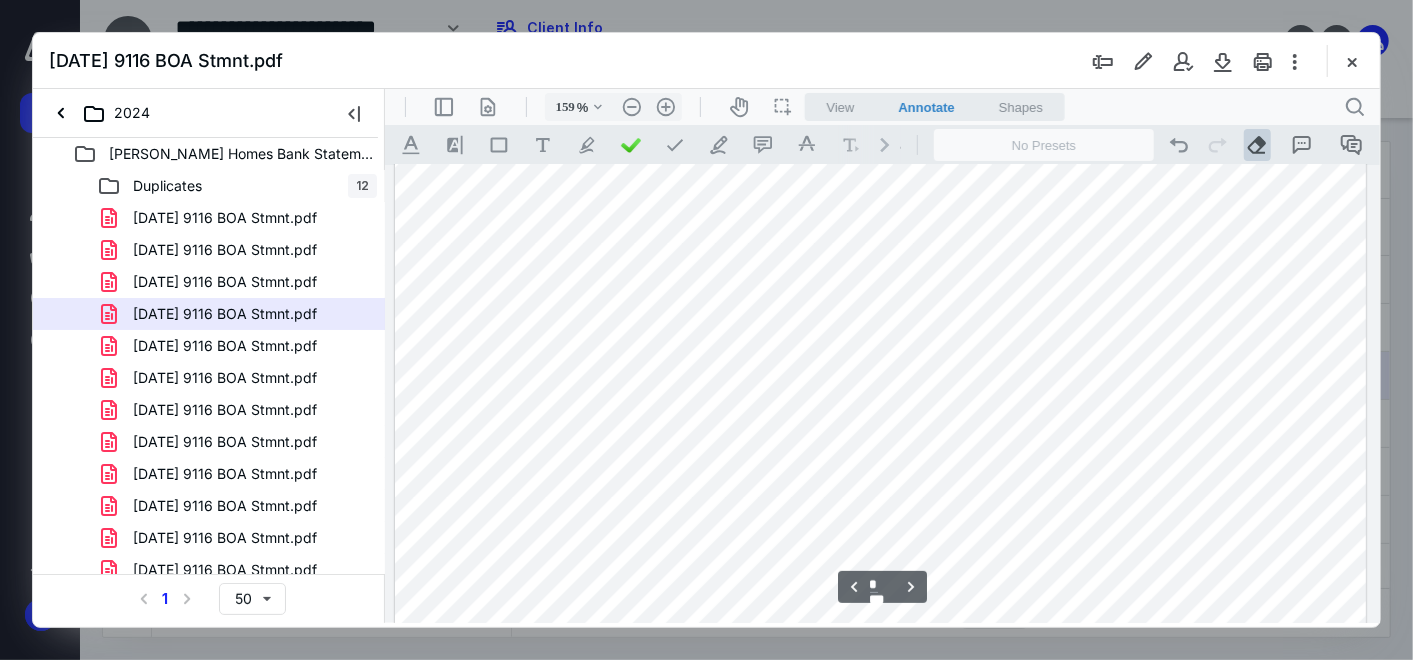 drag, startPoint x: 1286, startPoint y: 382, endPoint x: 1296, endPoint y: 400, distance: 20.59126 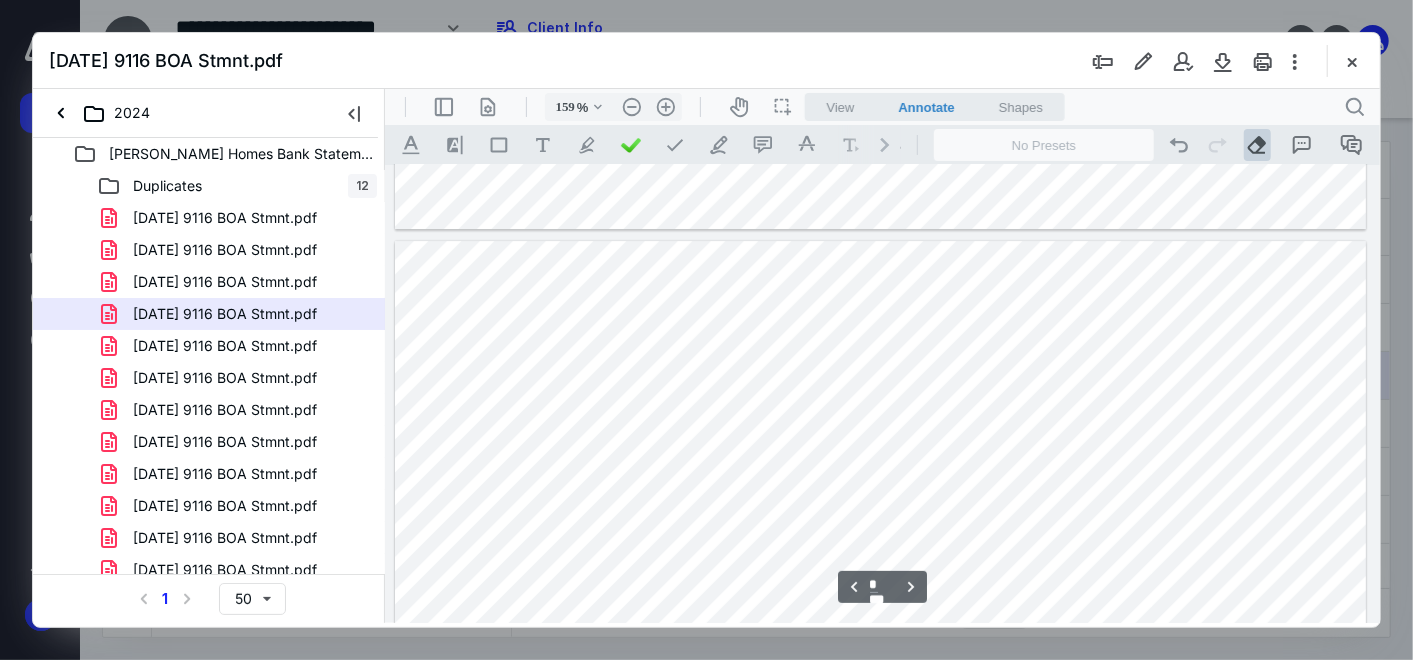 scroll, scrollTop: 3860, scrollLeft: 0, axis: vertical 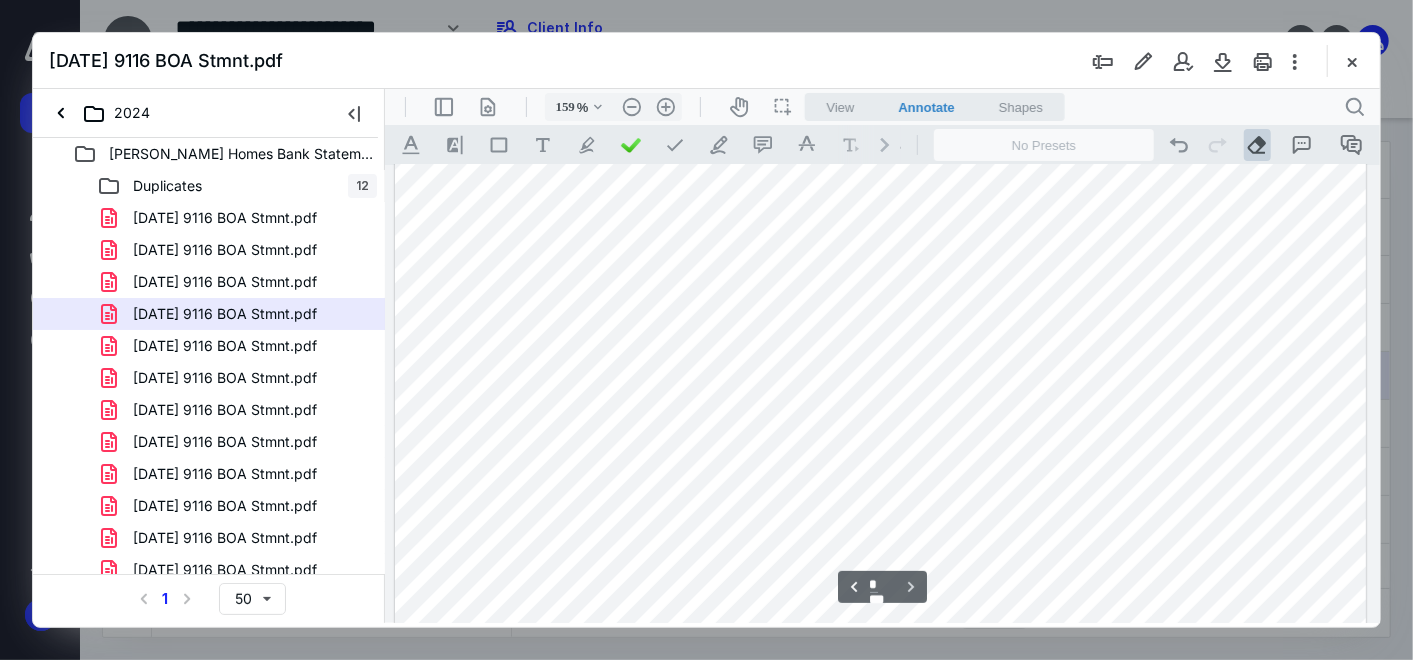 drag, startPoint x: 1325, startPoint y: 310, endPoint x: 1291, endPoint y: 408, distance: 103.73042 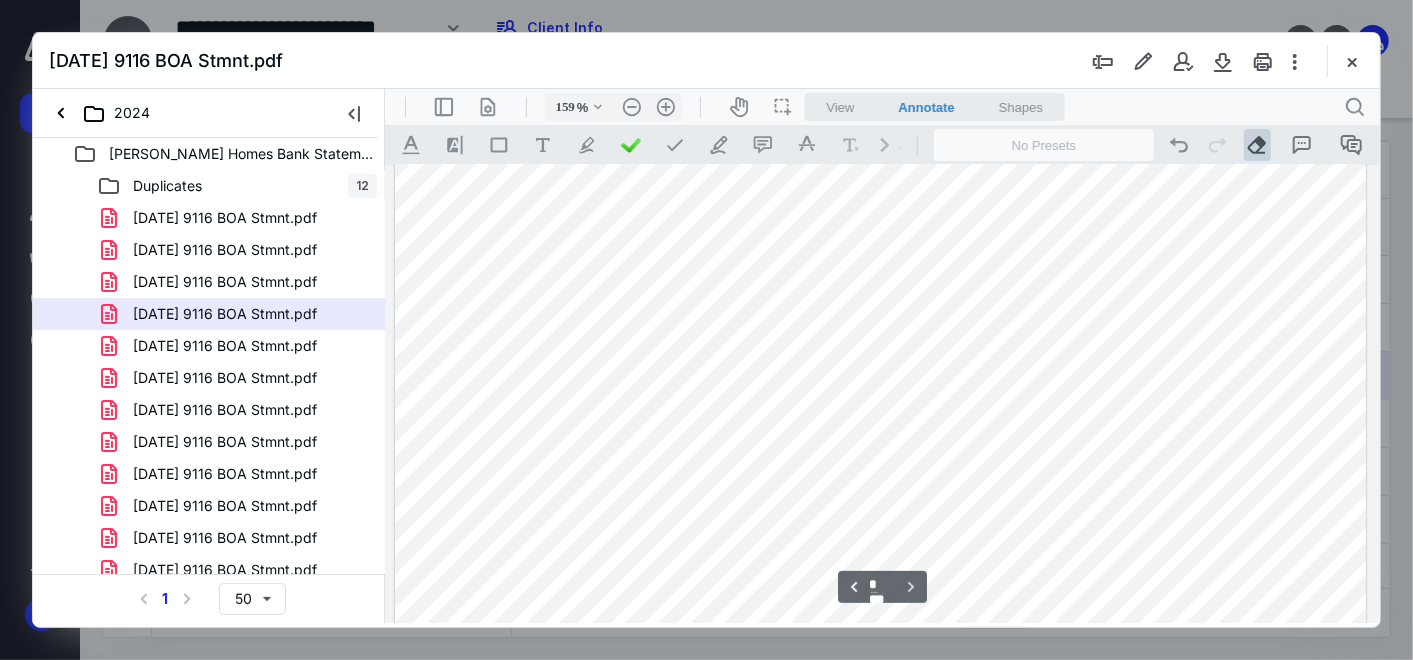 drag, startPoint x: 1291, startPoint y: 382, endPoint x: 1292, endPoint y: 316, distance: 66.007576 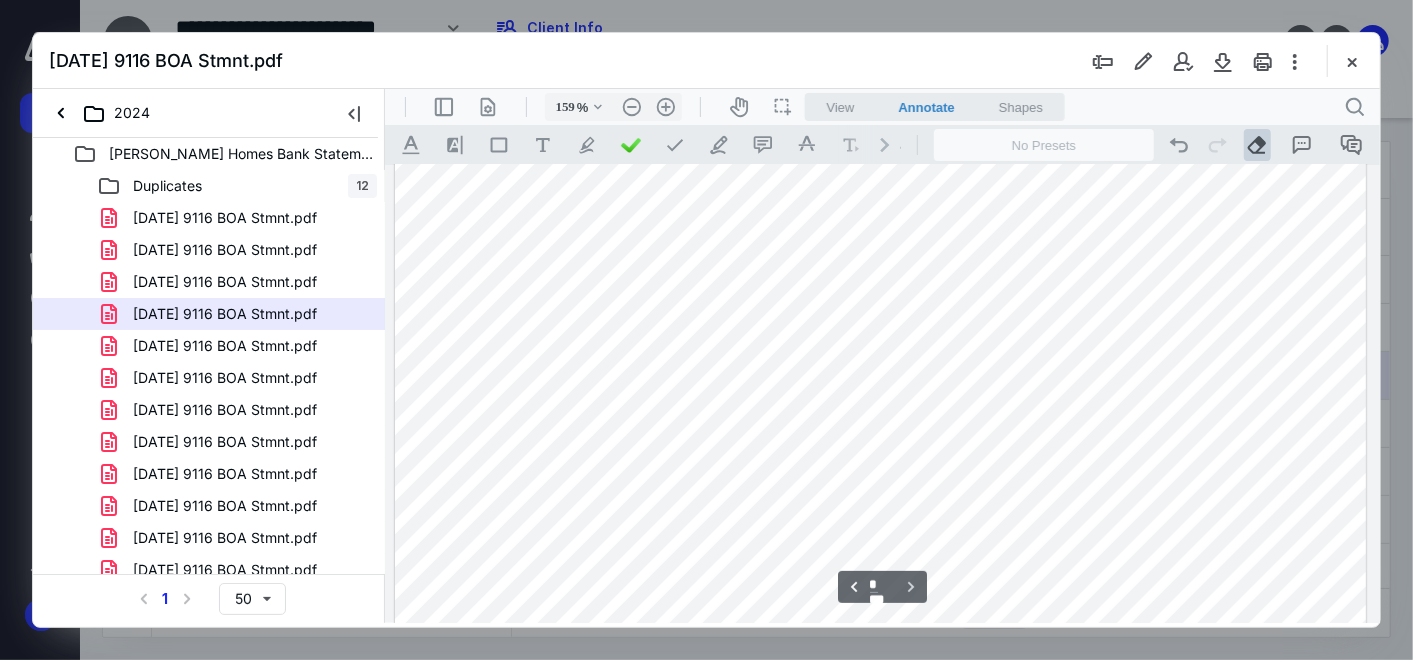 scroll, scrollTop: 4304, scrollLeft: 0, axis: vertical 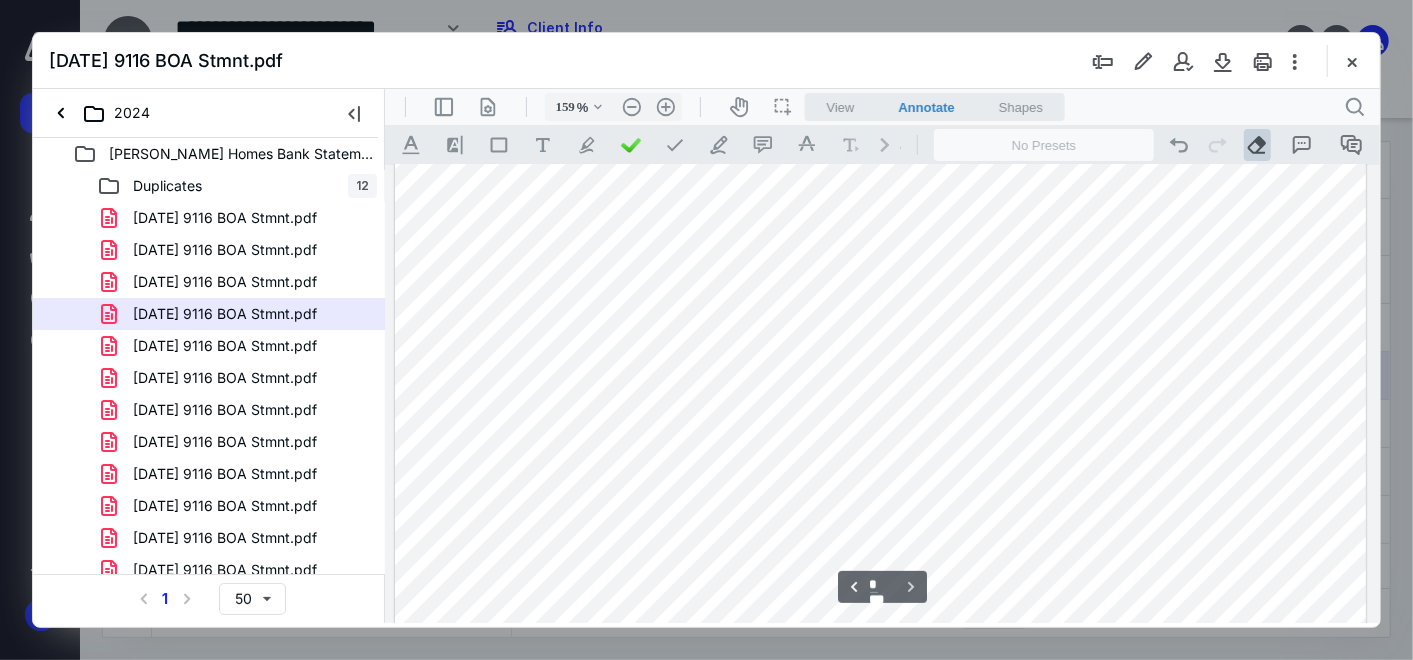 drag, startPoint x: 1303, startPoint y: 314, endPoint x: 1274, endPoint y: 430, distance: 119.57006 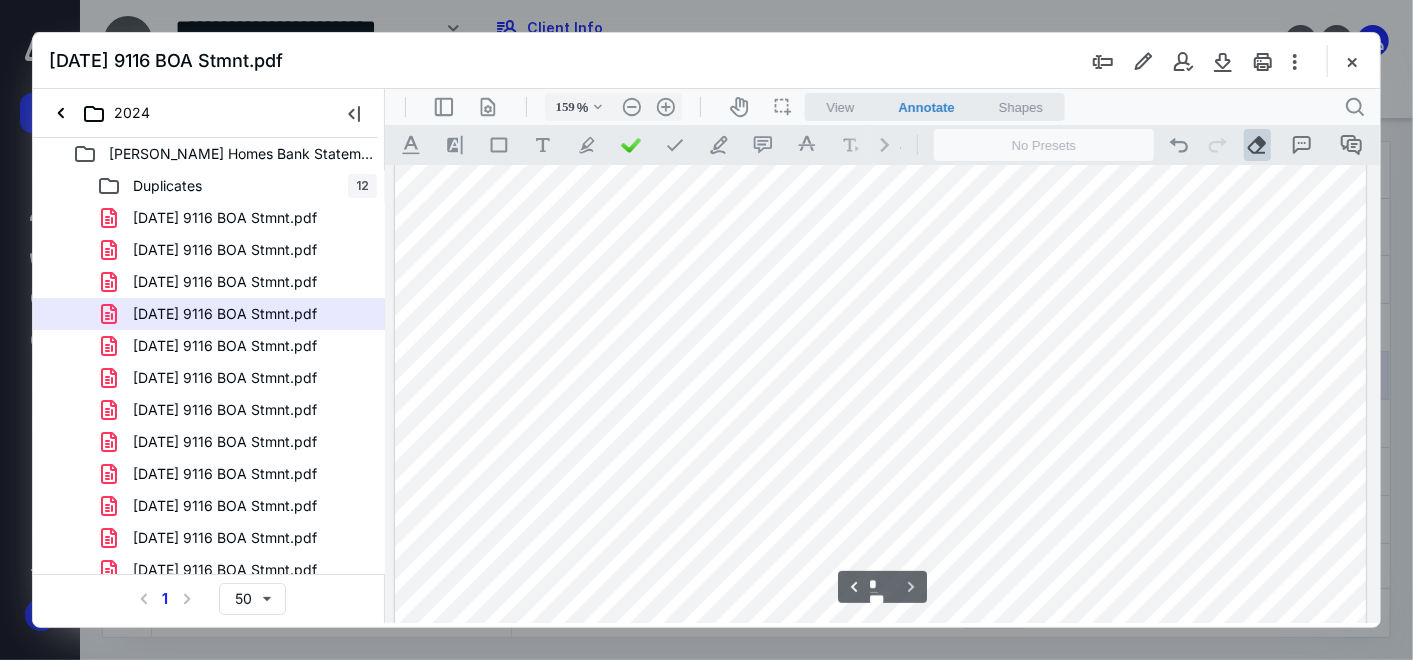 scroll, scrollTop: 4617, scrollLeft: 0, axis: vertical 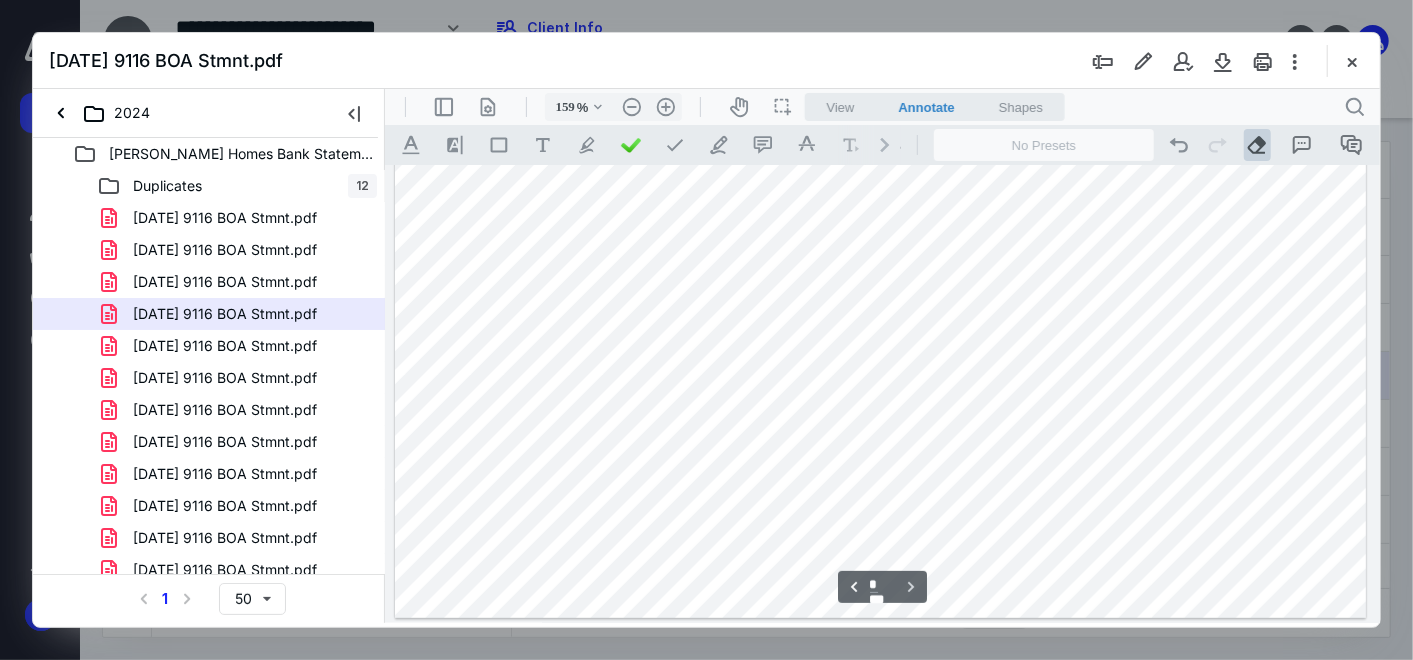 drag, startPoint x: 1281, startPoint y: 409, endPoint x: 1290, endPoint y: 257, distance: 152.26622 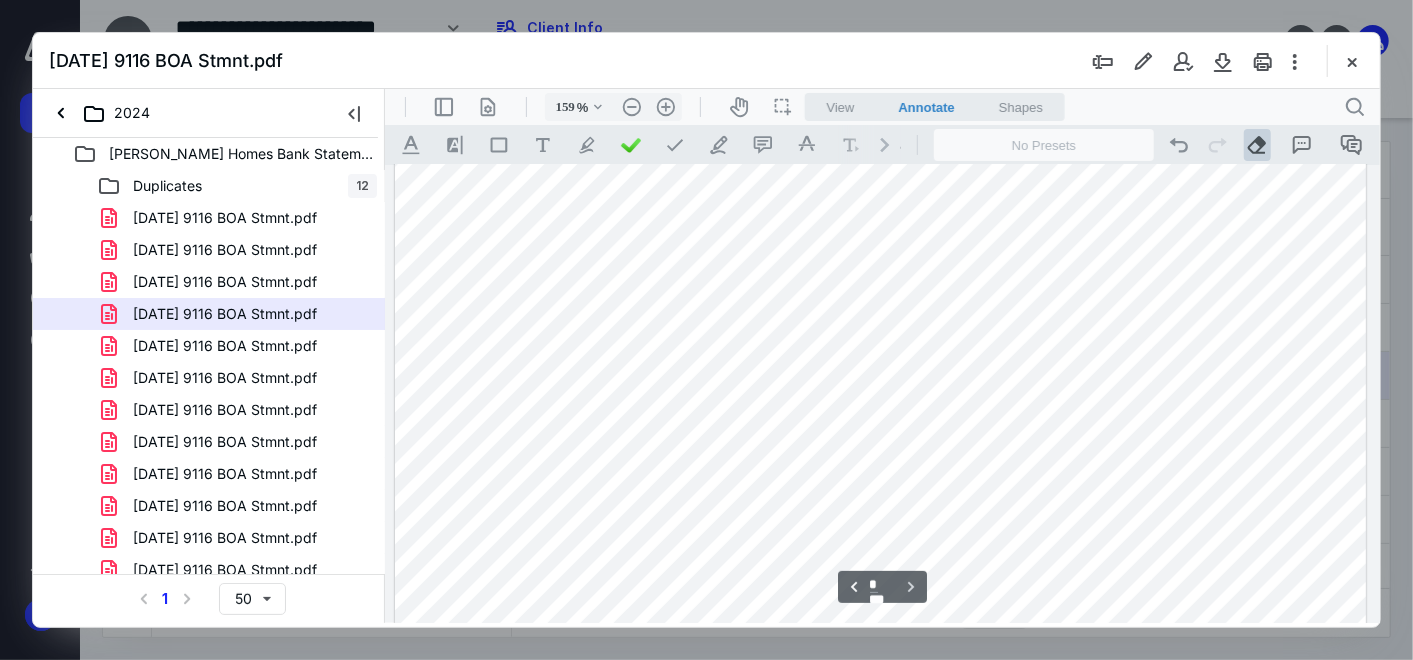 scroll, scrollTop: 4172, scrollLeft: 0, axis: vertical 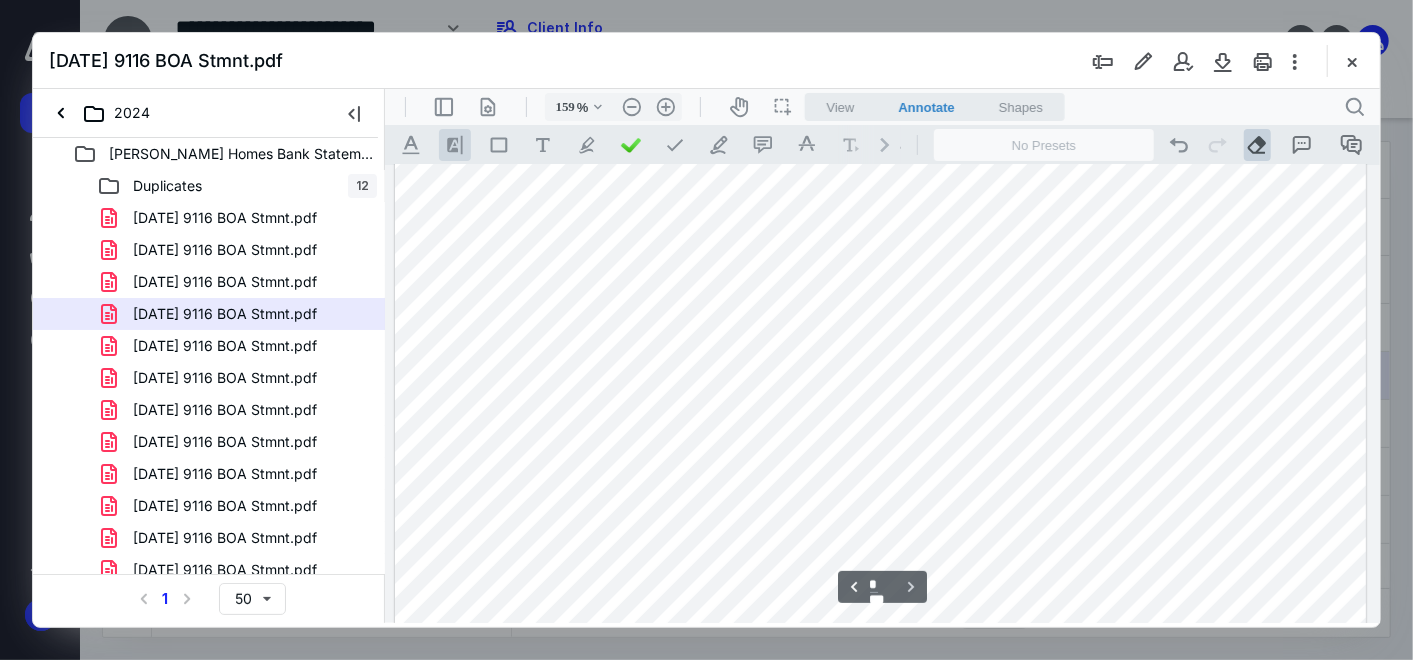 click on ".cls-1{fill:#8c8c8c;} icon - line - tool - highlight" at bounding box center [454, 144] 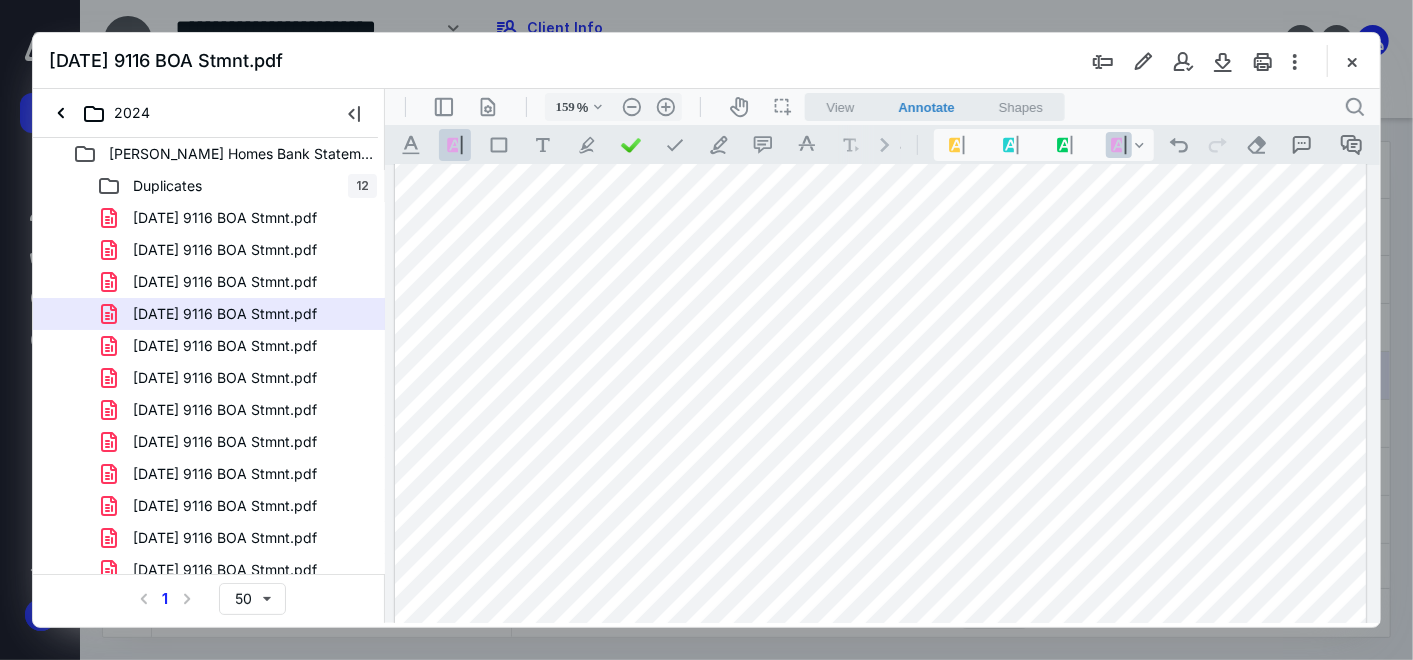 drag, startPoint x: 1234, startPoint y: 280, endPoint x: 1289, endPoint y: 274, distance: 55.326305 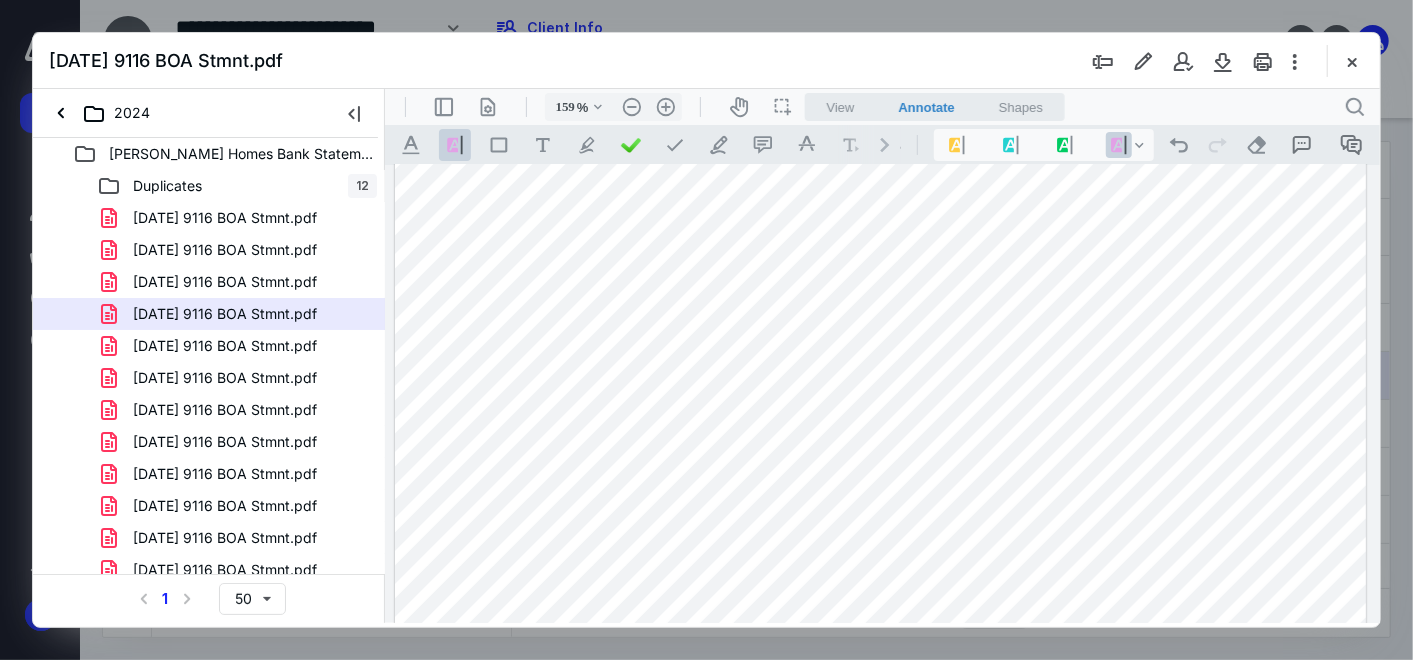 drag, startPoint x: 1246, startPoint y: 311, endPoint x: 1283, endPoint y: 307, distance: 37.215588 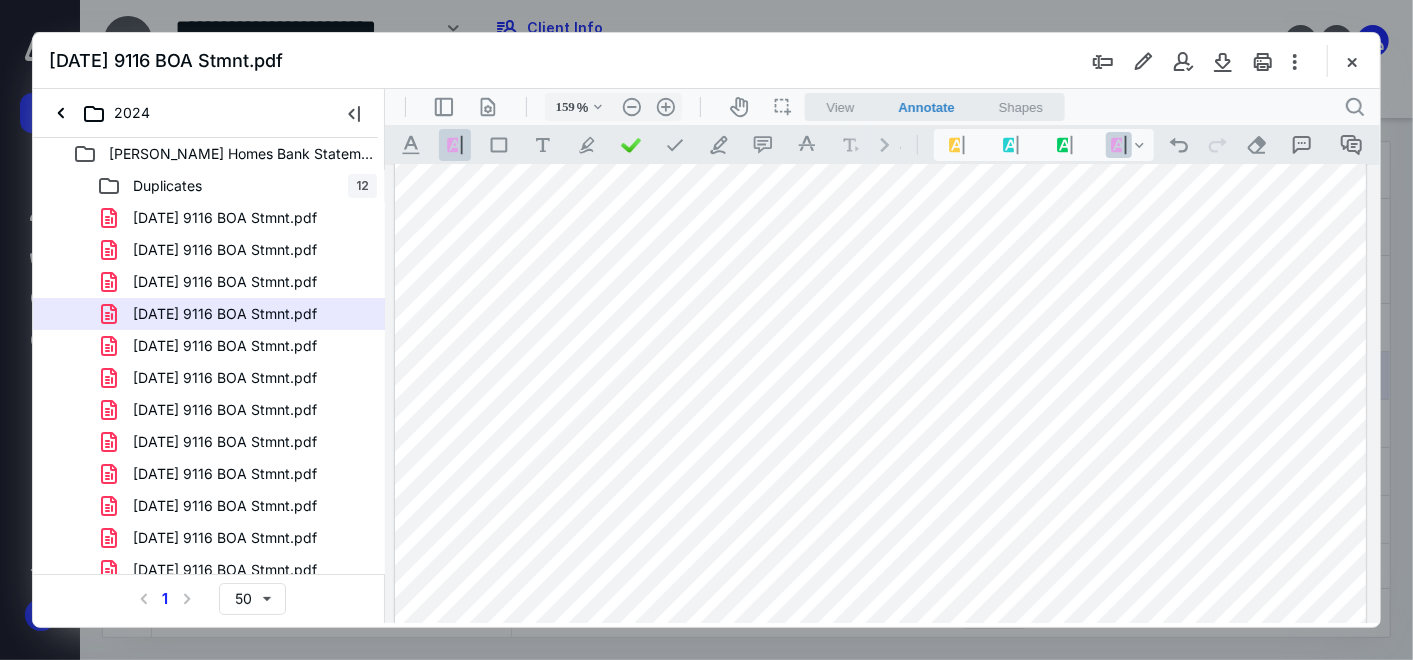 drag, startPoint x: 1305, startPoint y: 340, endPoint x: 1331, endPoint y: 340, distance: 26 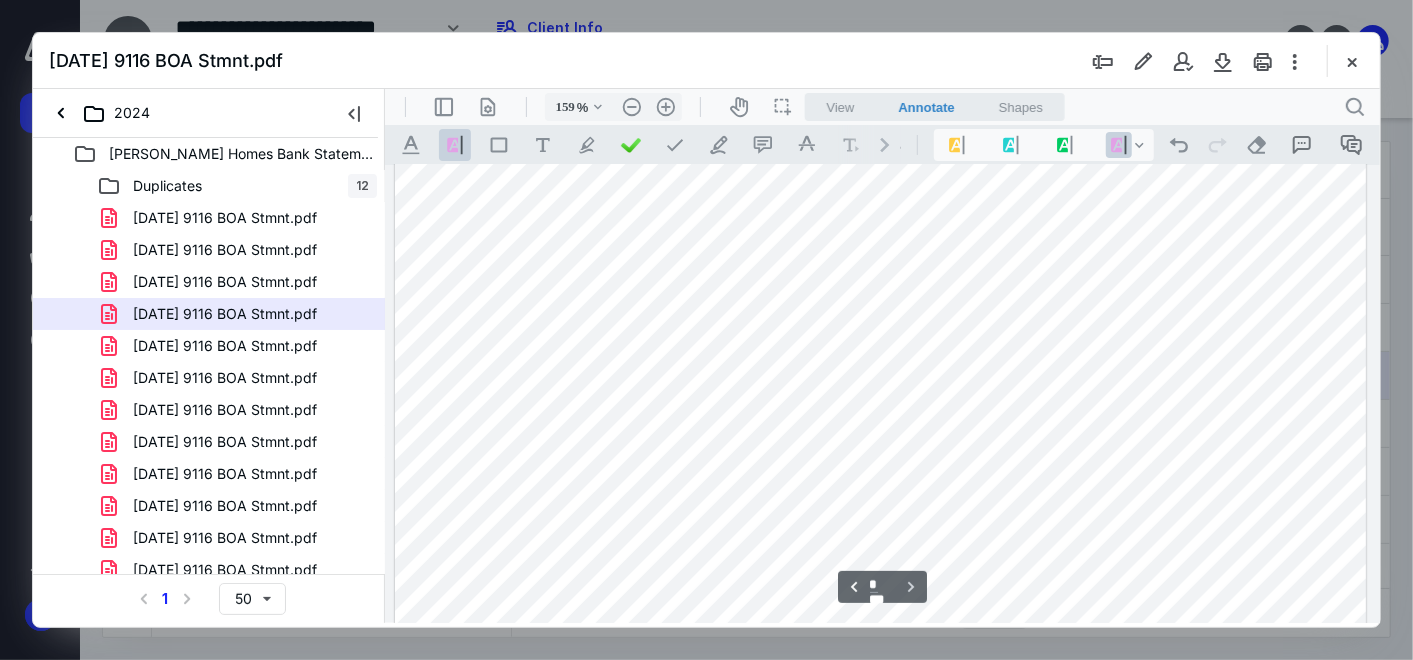 scroll, scrollTop: 4061, scrollLeft: 0, axis: vertical 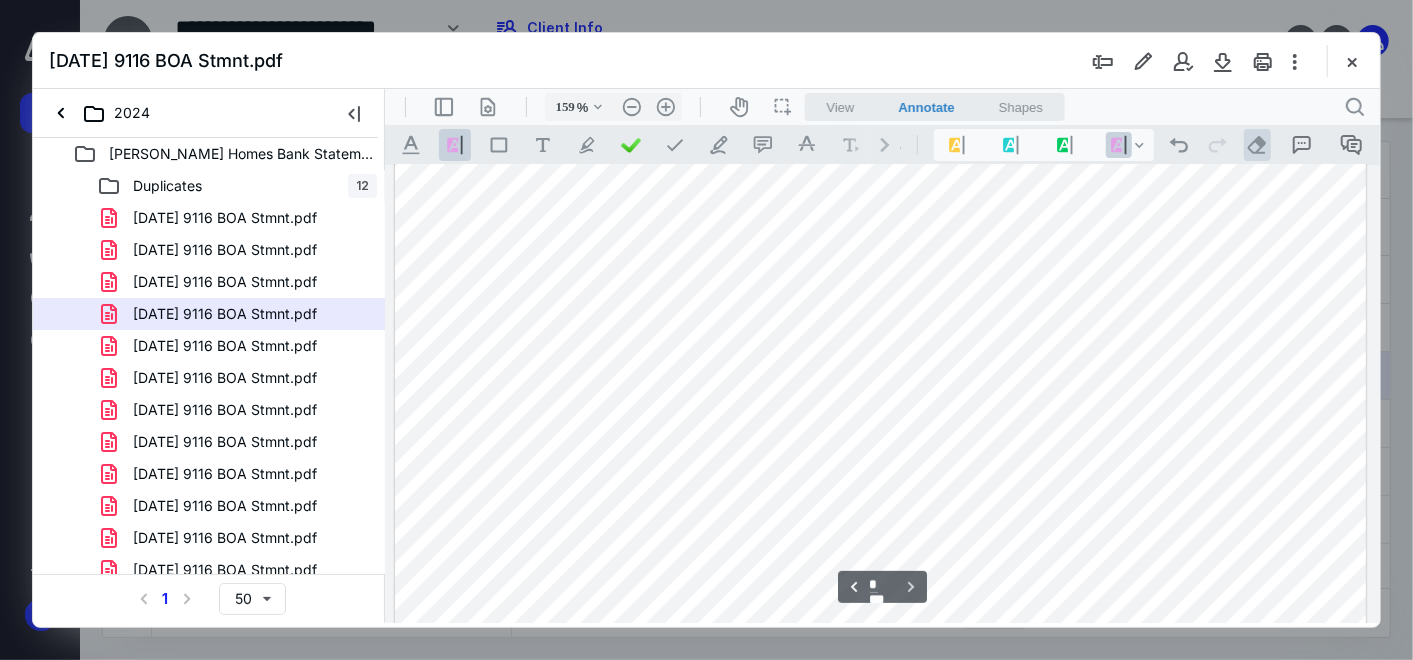 click on ".cls-1{fill:#abb0c4;} icon - operation - eraser" at bounding box center (1256, 144) 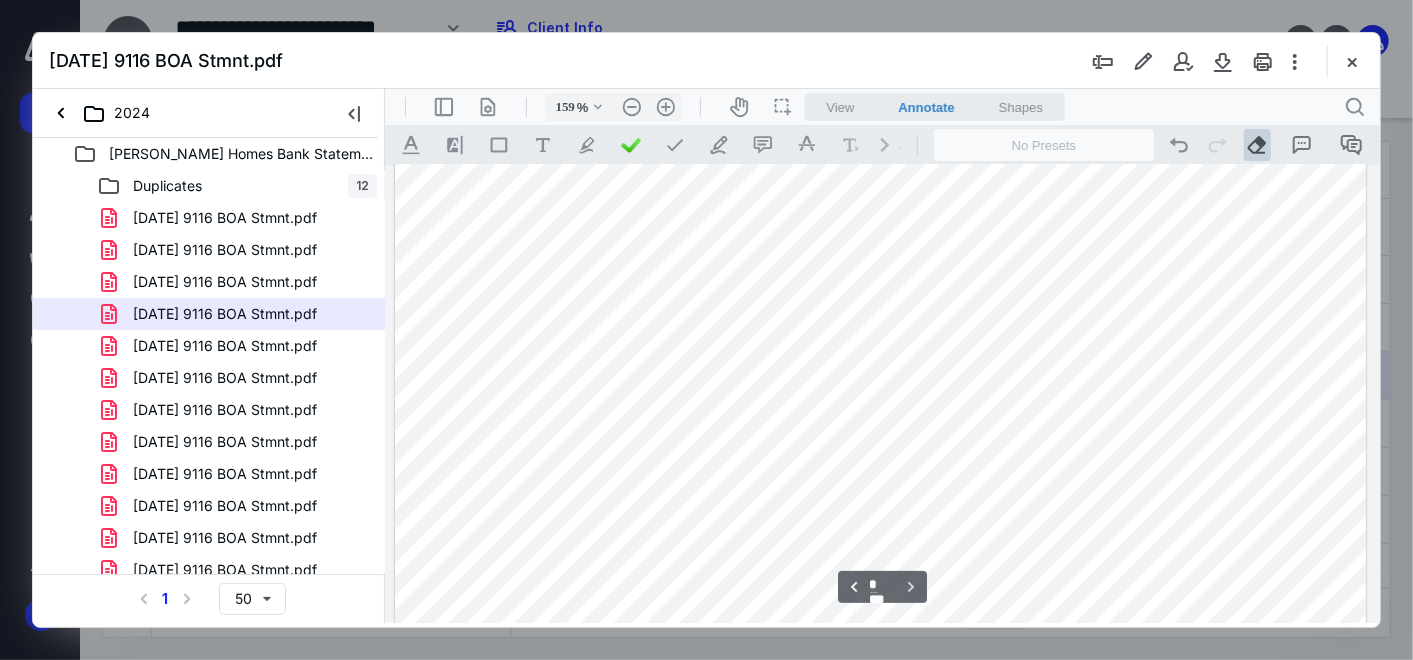 drag, startPoint x: 1255, startPoint y: 424, endPoint x: 1259, endPoint y: 551, distance: 127.06297 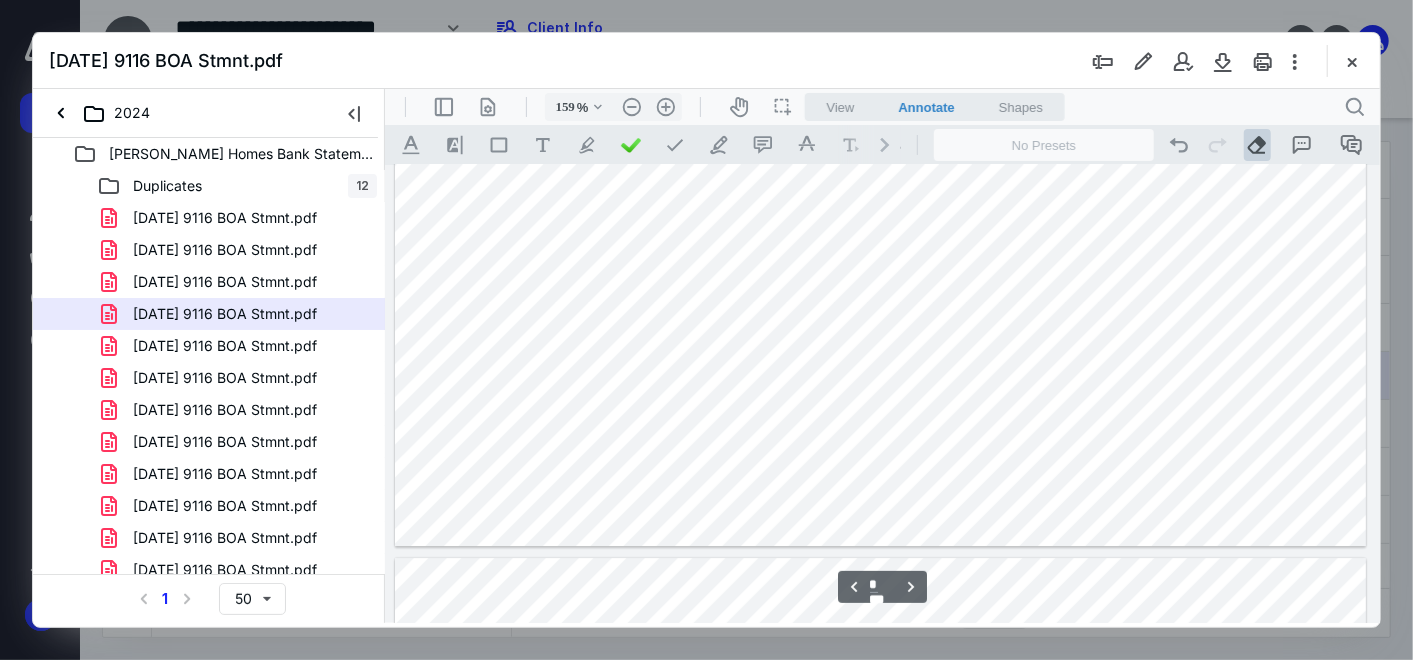 type on "*" 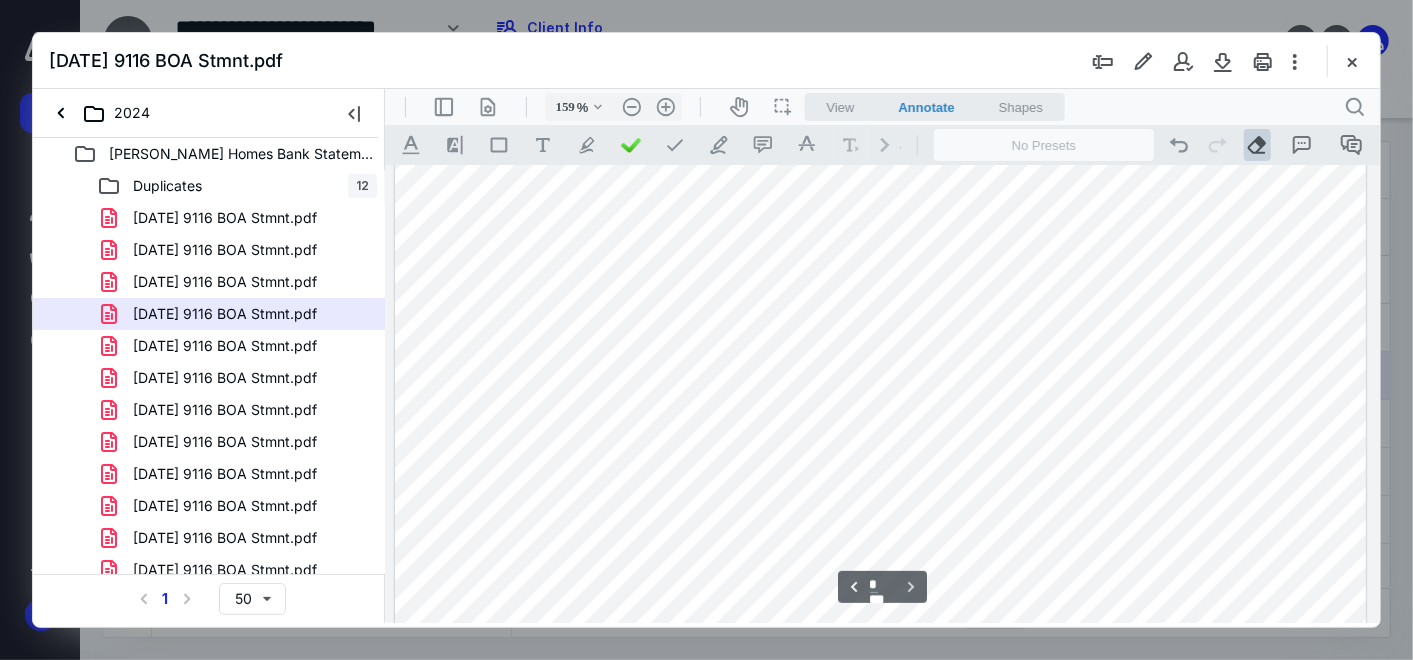 scroll, scrollTop: 4617, scrollLeft: 0, axis: vertical 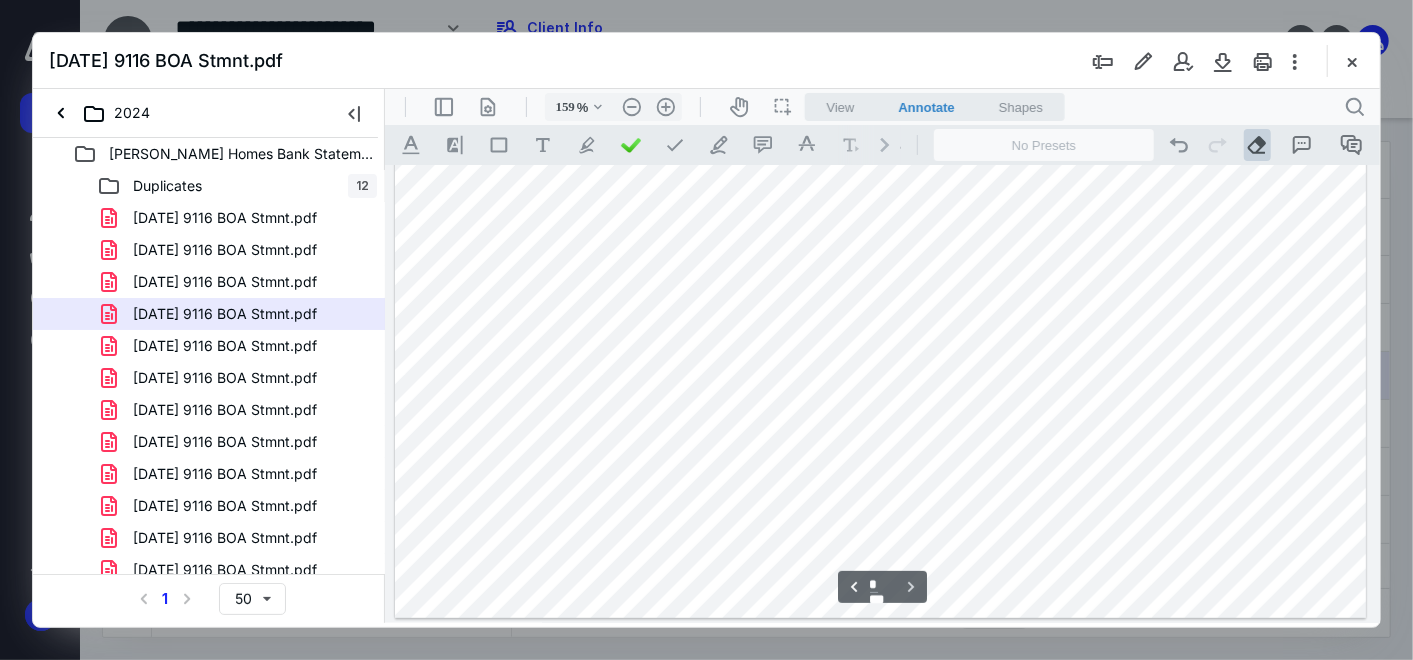 drag, startPoint x: 1373, startPoint y: 542, endPoint x: 1772, endPoint y: 730, distance: 441.07257 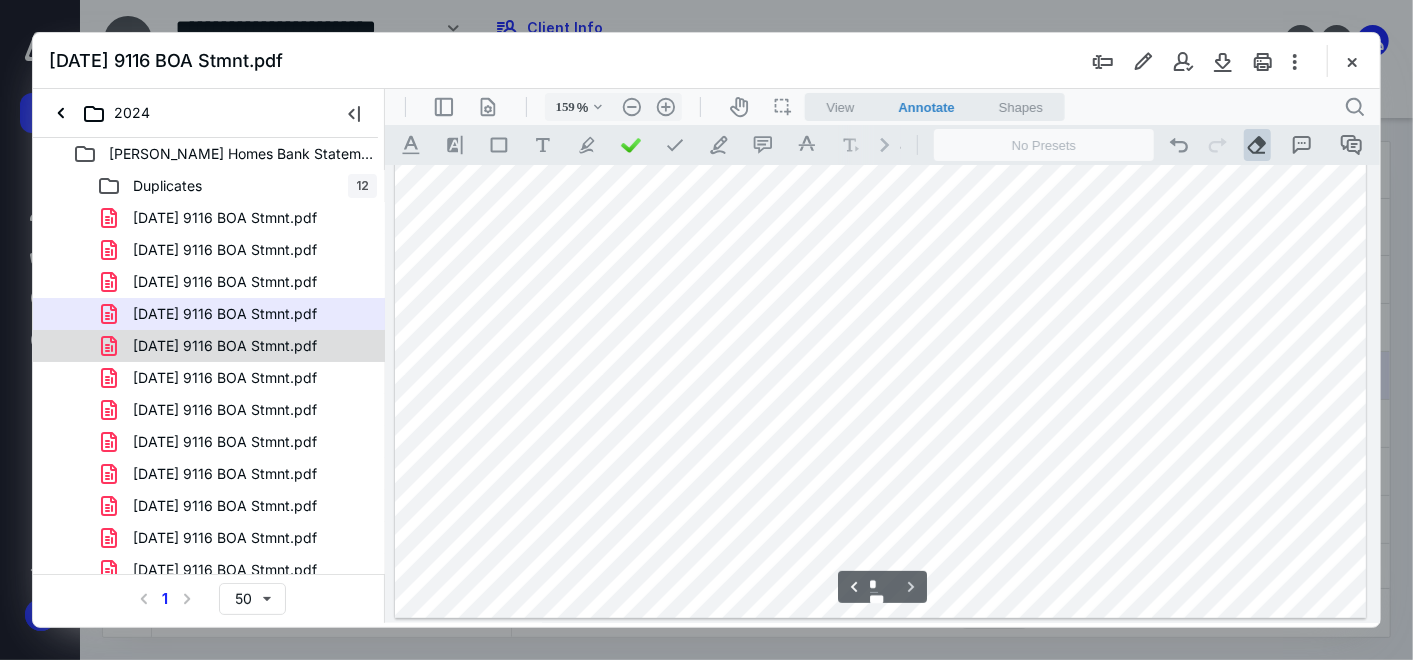 click on "5-7-24 9116 BOA Stmnt.pdf" at bounding box center [225, 346] 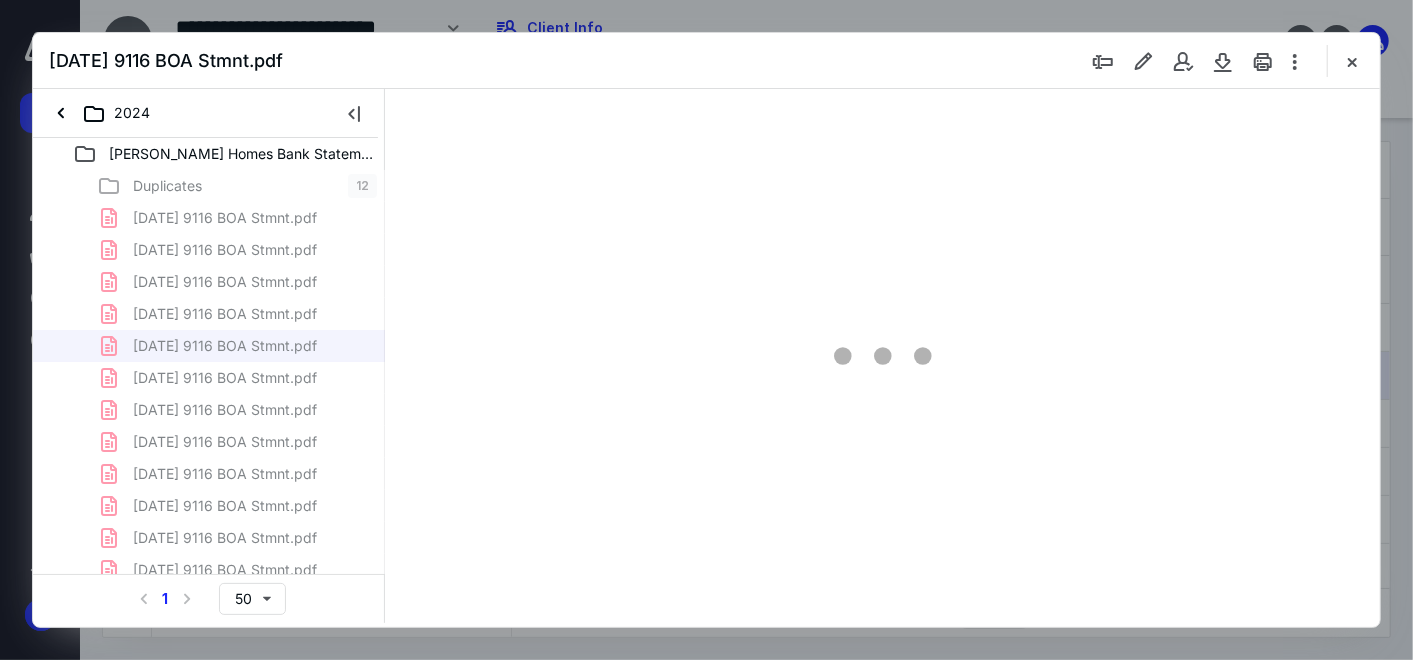 type on "159" 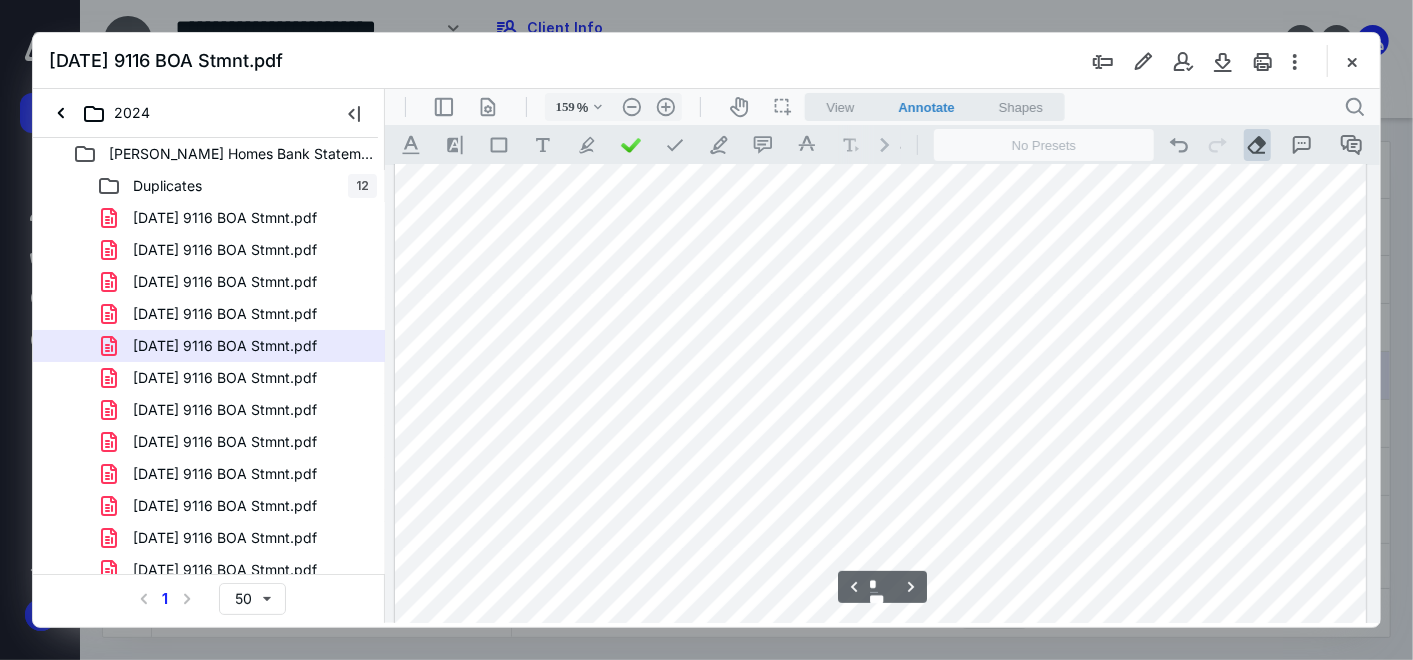 scroll, scrollTop: 2748, scrollLeft: 0, axis: vertical 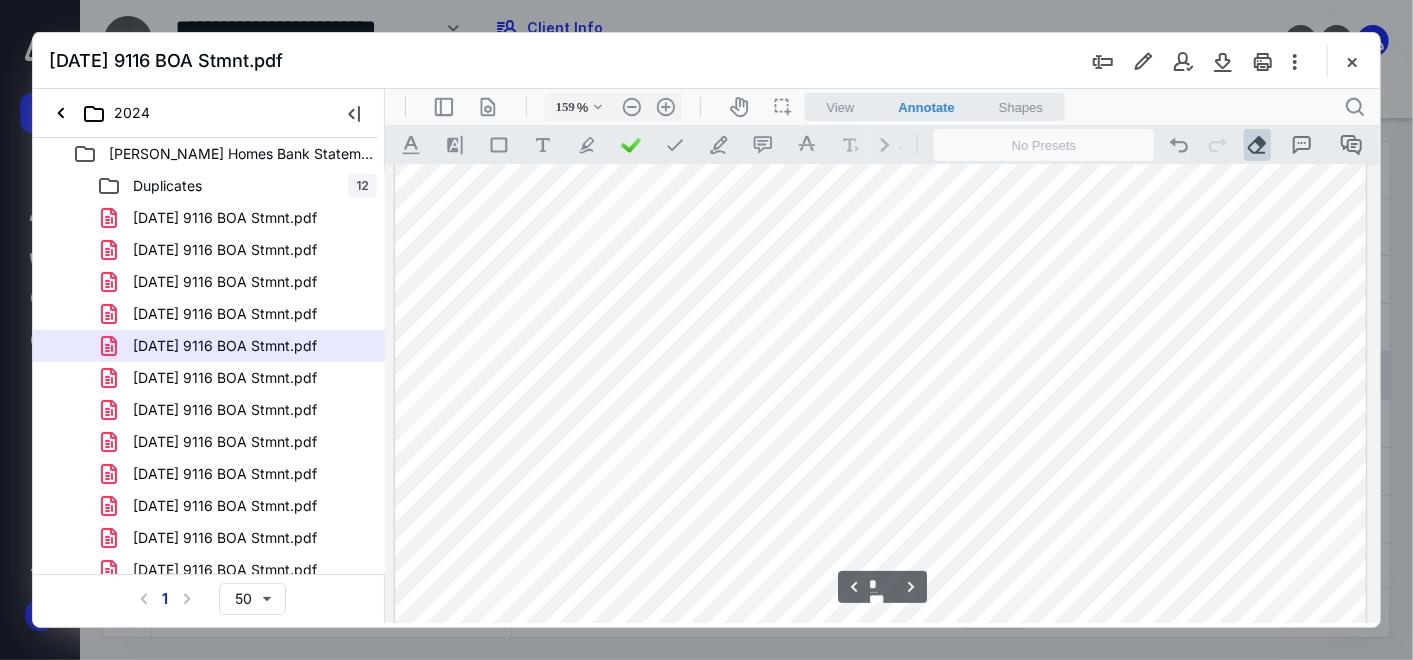 drag, startPoint x: 1289, startPoint y: 208, endPoint x: 1283, endPoint y: 280, distance: 72.249565 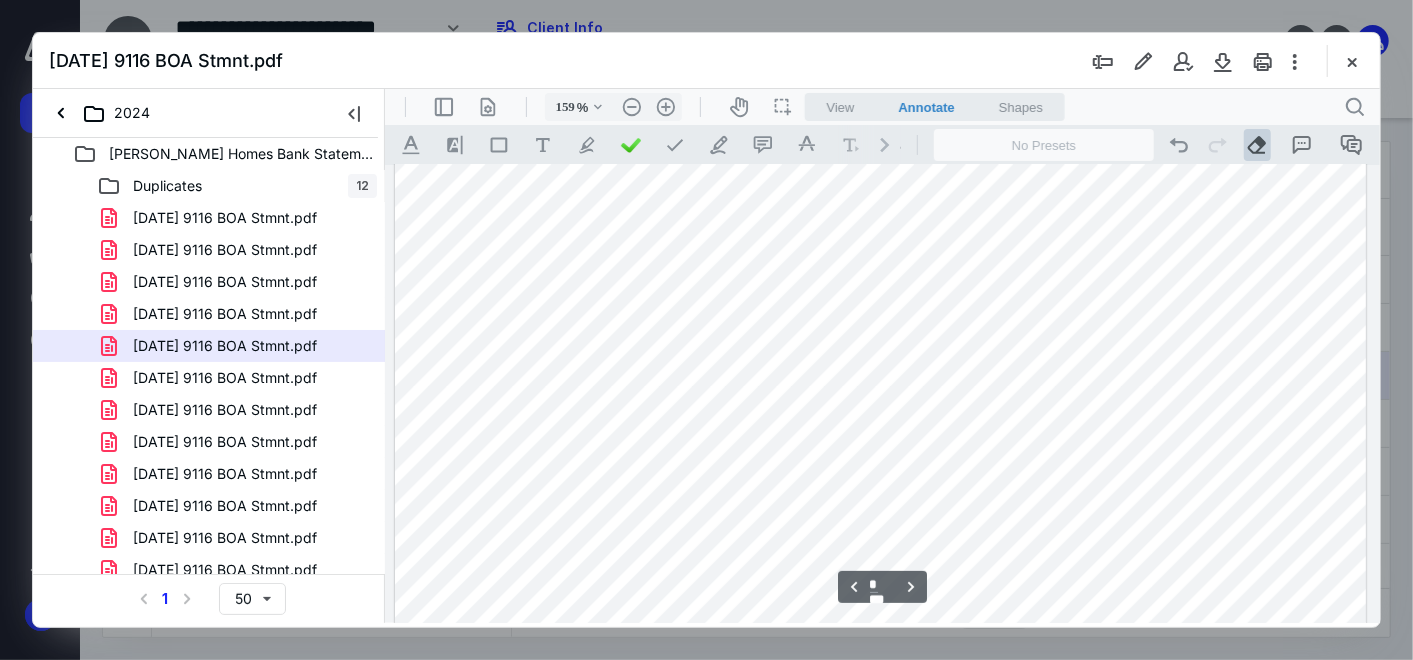 drag, startPoint x: 1289, startPoint y: 507, endPoint x: 1303, endPoint y: 376, distance: 131.74597 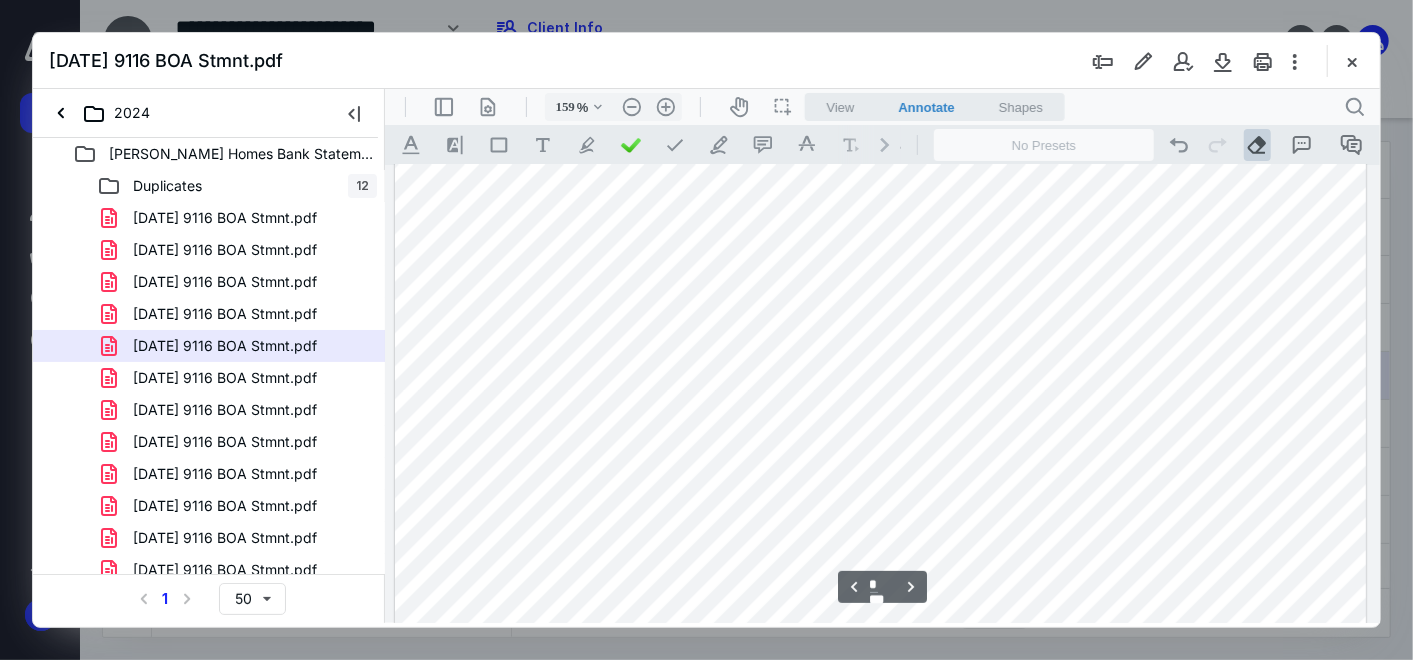 scroll, scrollTop: 2971, scrollLeft: 0, axis: vertical 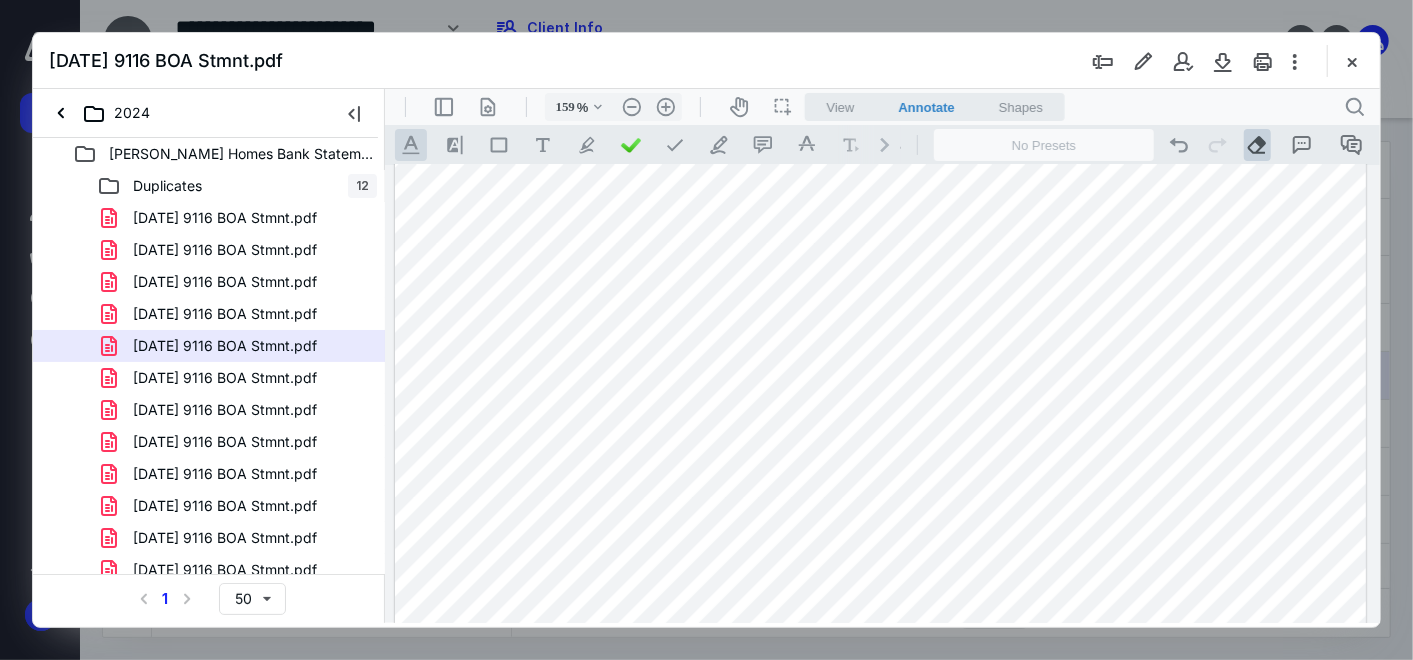 click on ".cls-1{fill:#abb0c4;} icon - tool - text manipulation - underline" at bounding box center (410, 144) 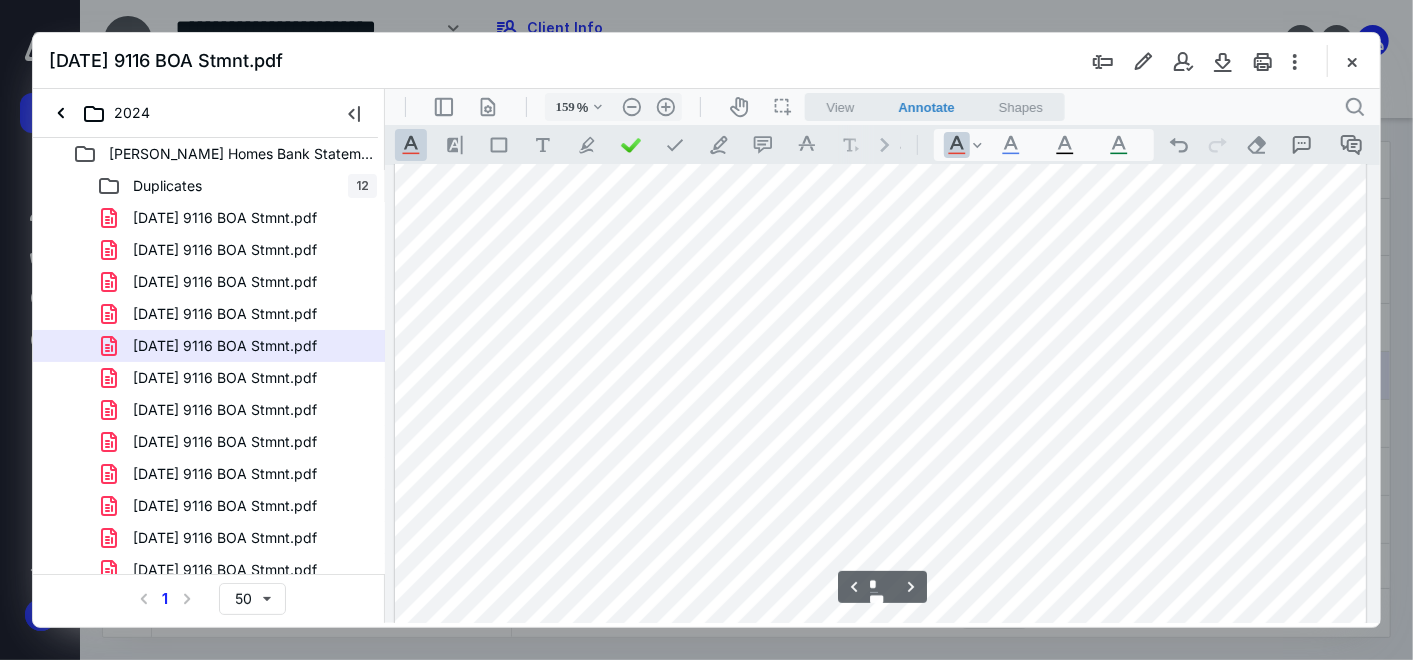 scroll, scrollTop: 3193, scrollLeft: 0, axis: vertical 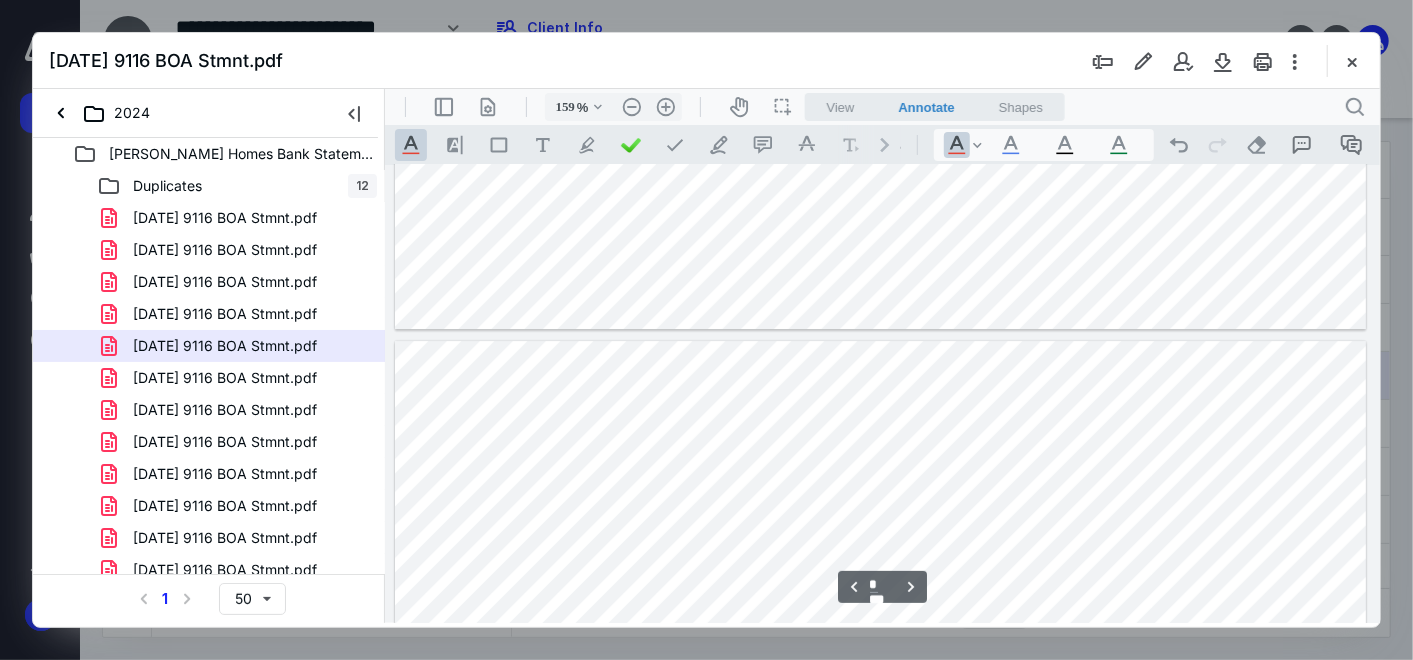 type on "*" 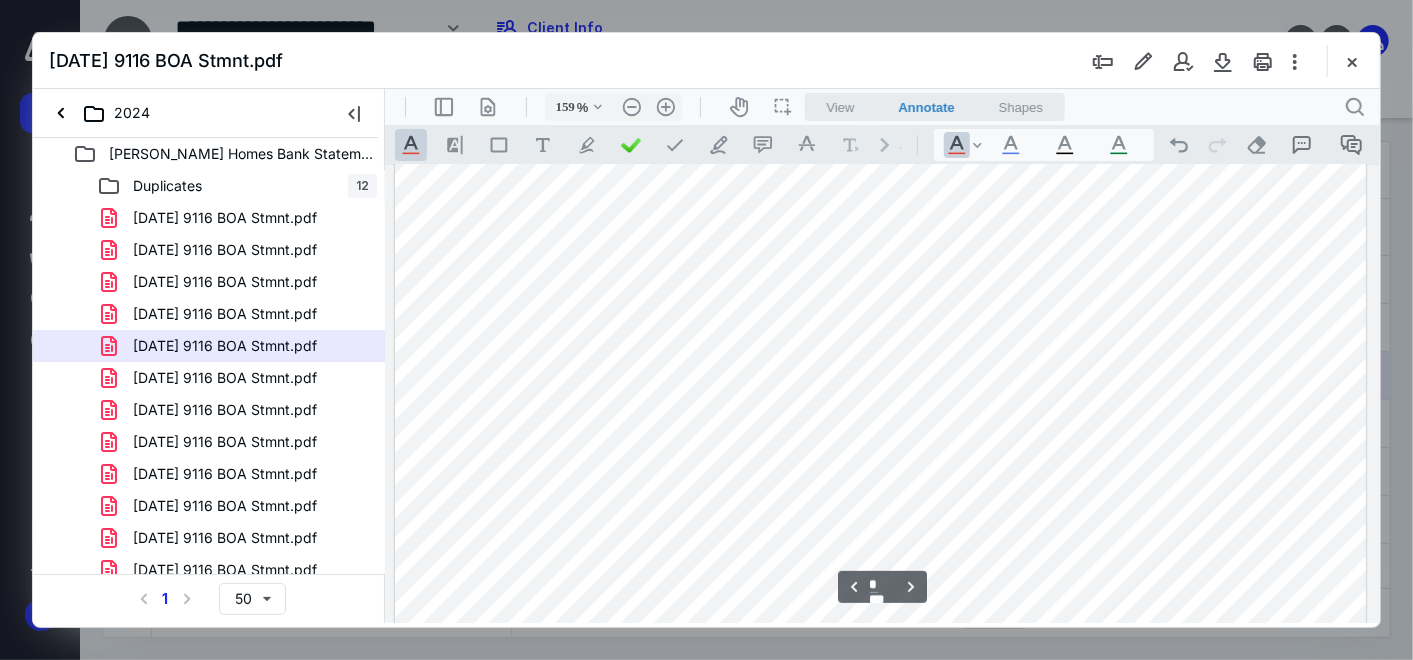 scroll, scrollTop: 2526, scrollLeft: 0, axis: vertical 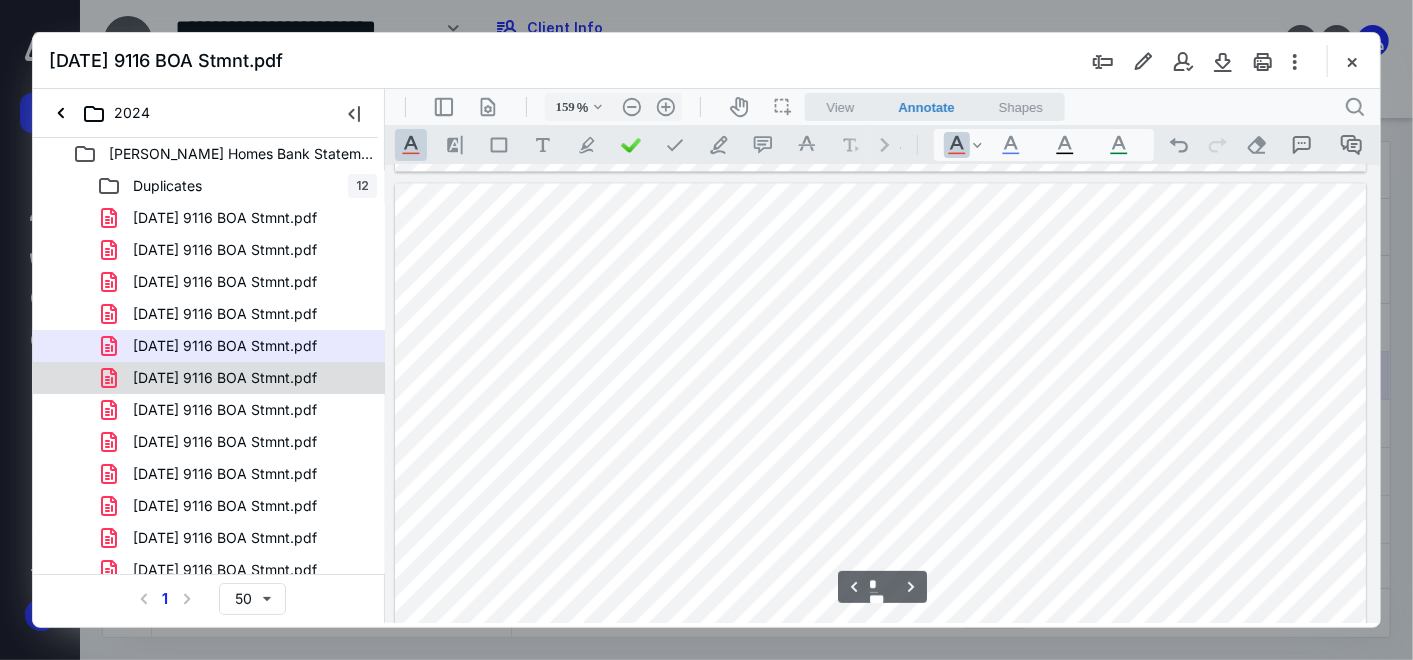 click on "6-4-24 9116 BOA Stmnt.pdf" at bounding box center (225, 378) 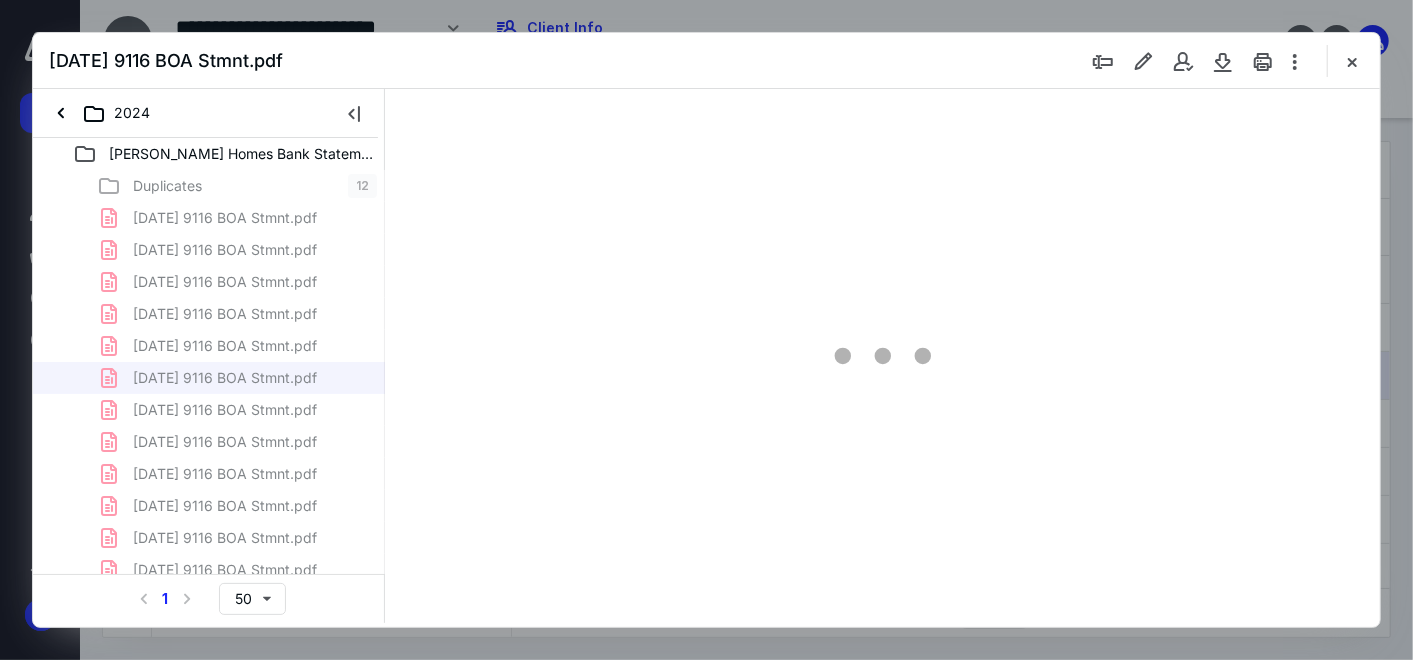 type on "159" 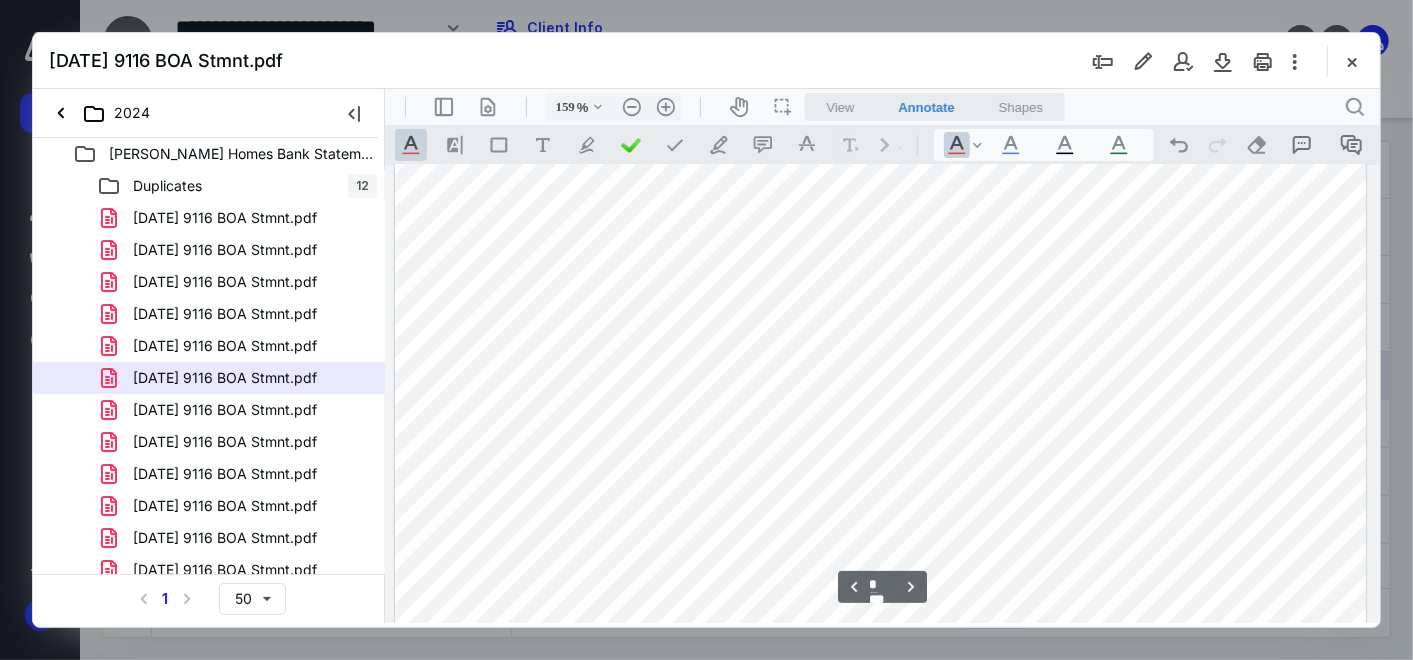 scroll, scrollTop: 3082, scrollLeft: 0, axis: vertical 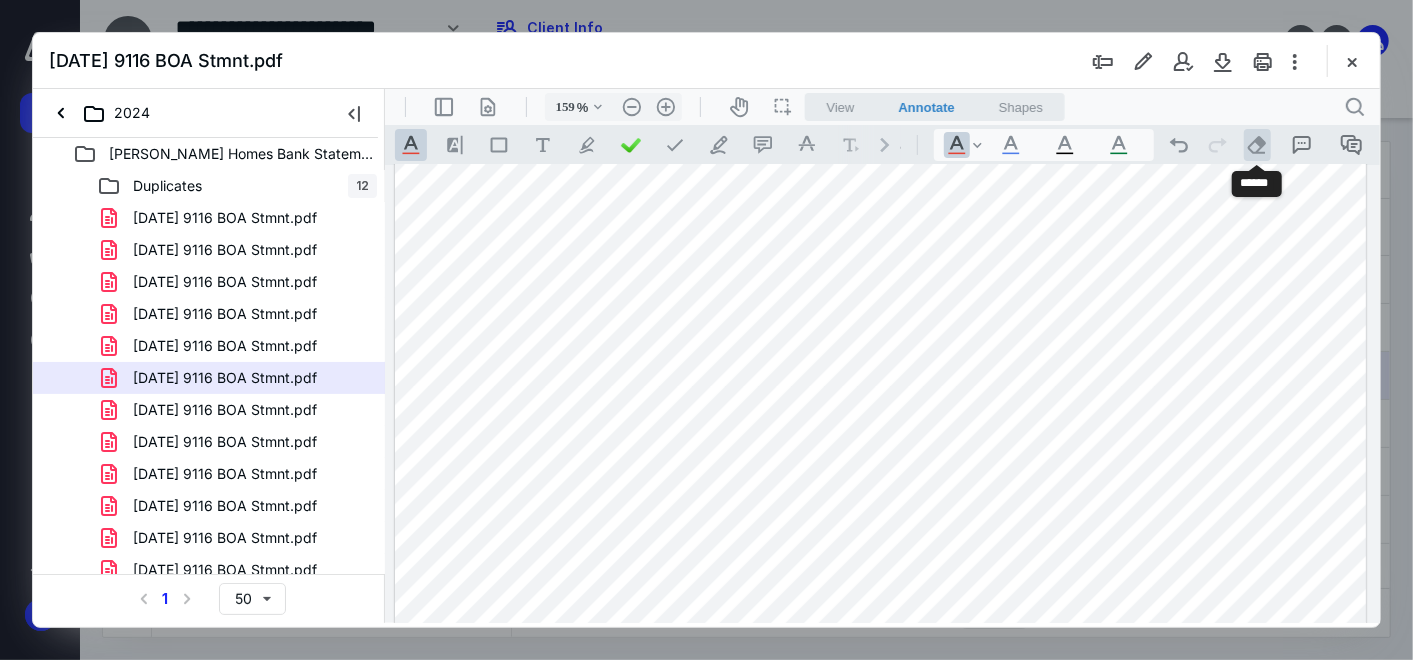 click on ".cls-1{fill:#abb0c4;} icon - operation - eraser" at bounding box center [1256, 144] 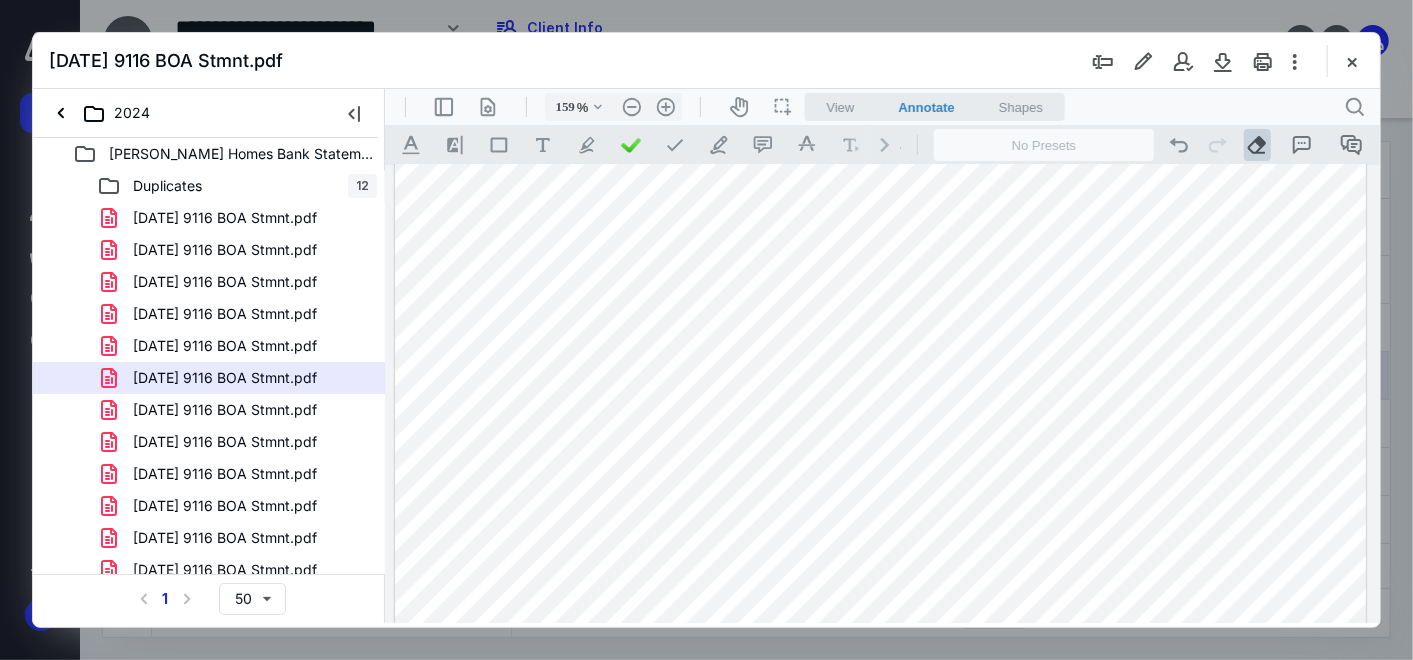 drag, startPoint x: 1275, startPoint y: 209, endPoint x: 1288, endPoint y: 308, distance: 99.849884 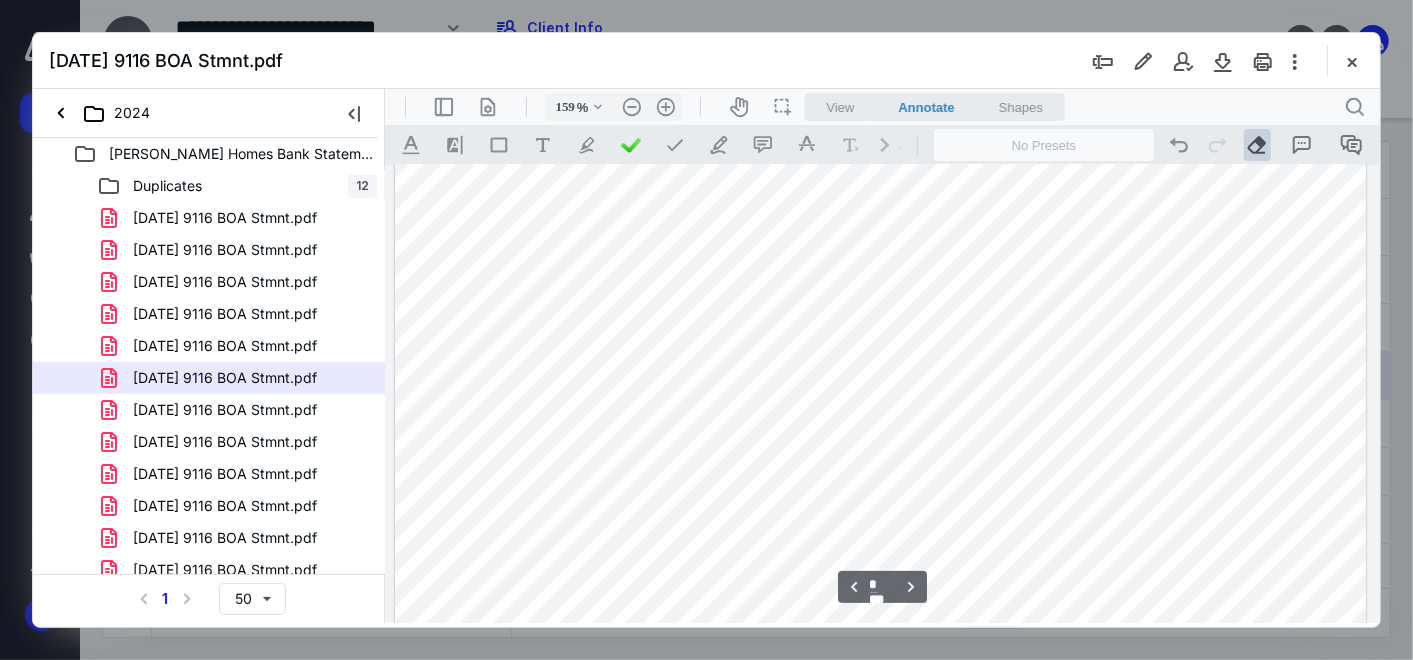 scroll, scrollTop: 2748, scrollLeft: 0, axis: vertical 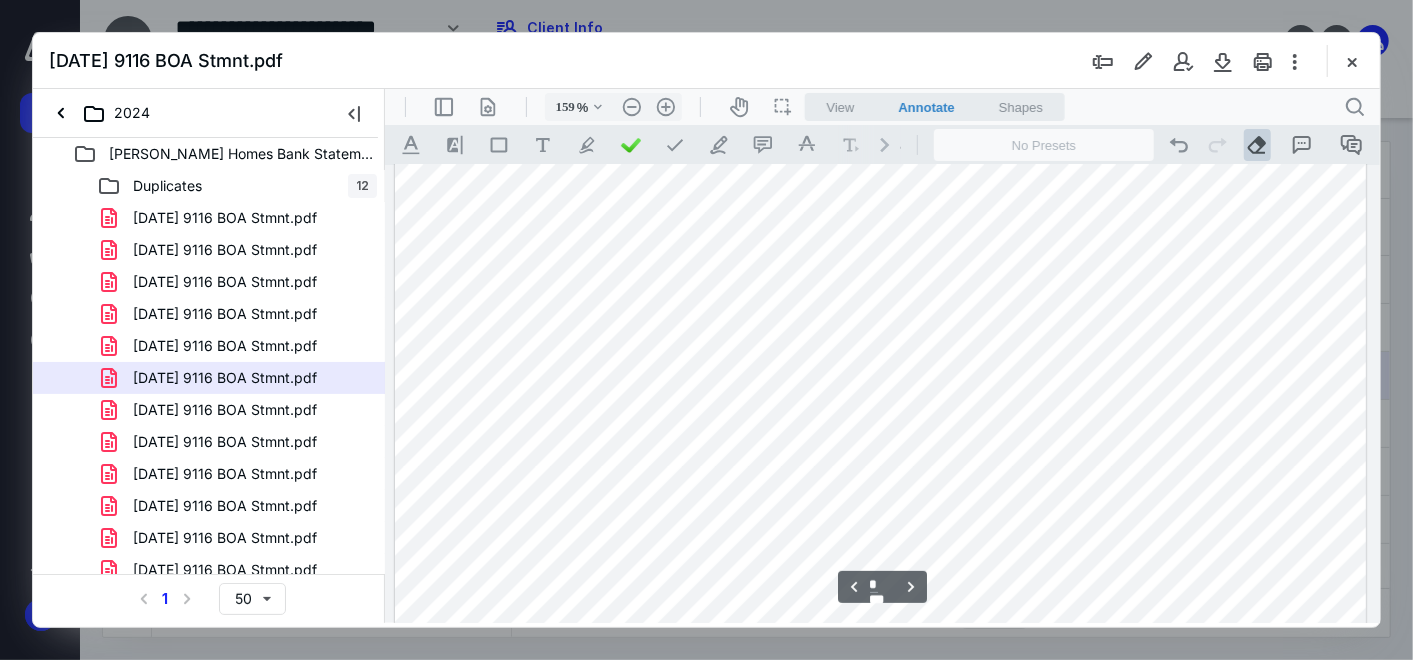 click at bounding box center [880, 589] 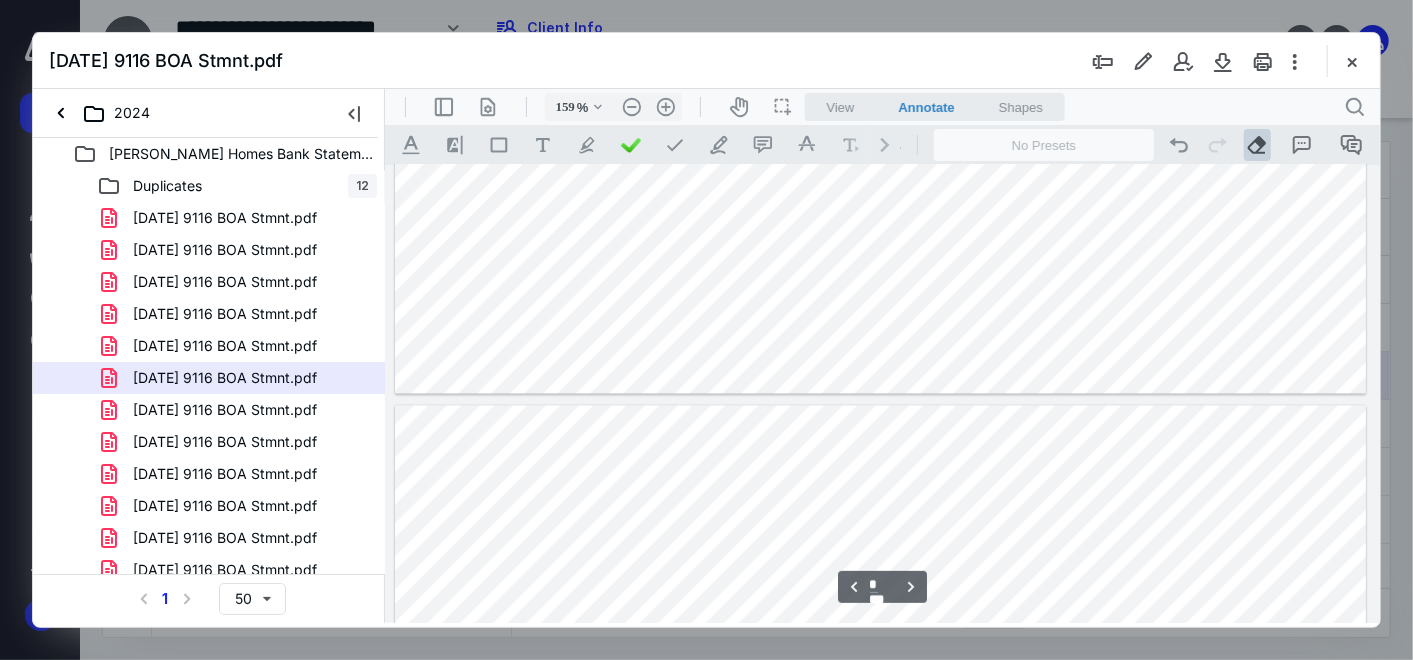 type on "*" 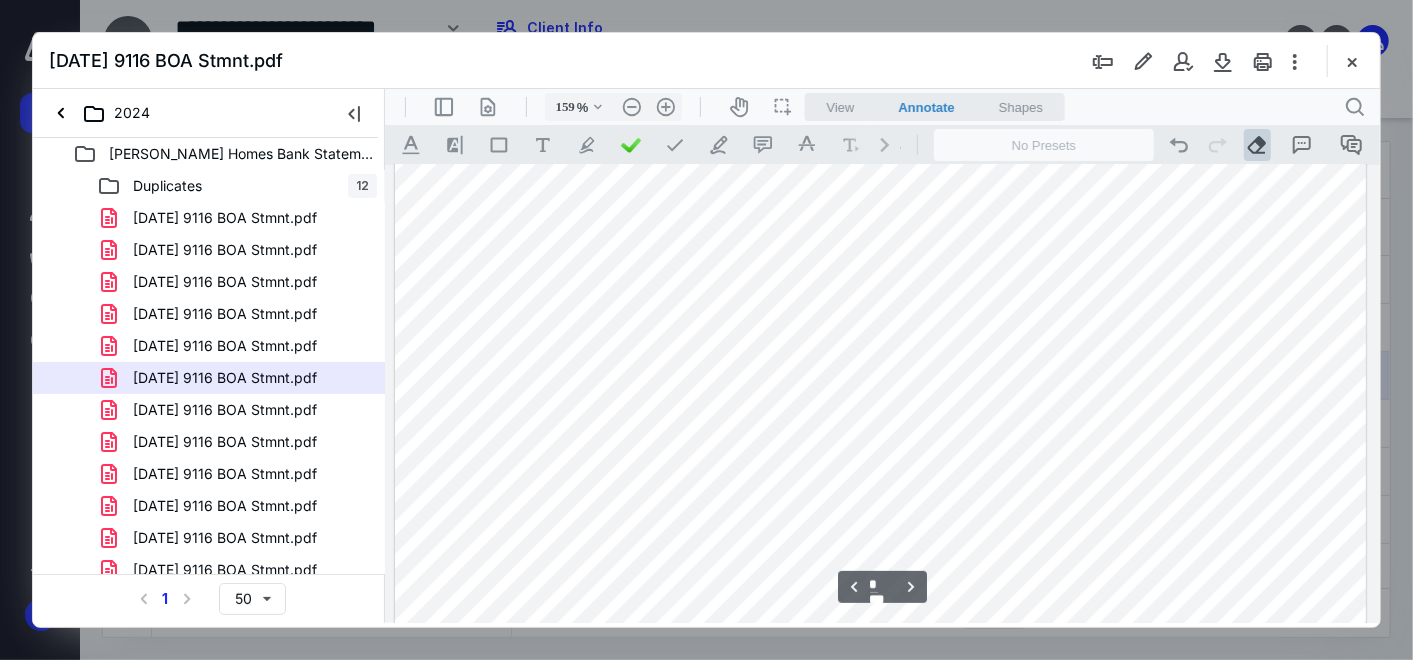 scroll, scrollTop: 3193, scrollLeft: 0, axis: vertical 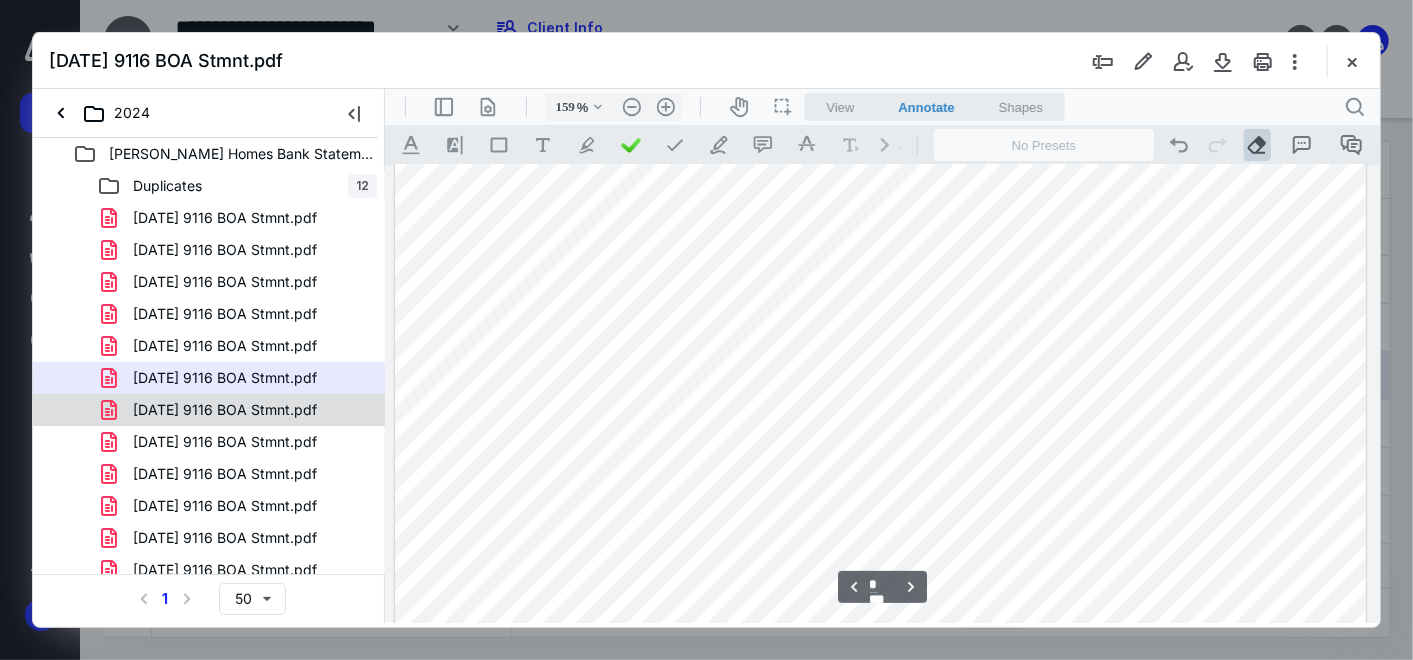 click on "7-8-24 9116 BOA Stmnt.pdf" at bounding box center (209, 410) 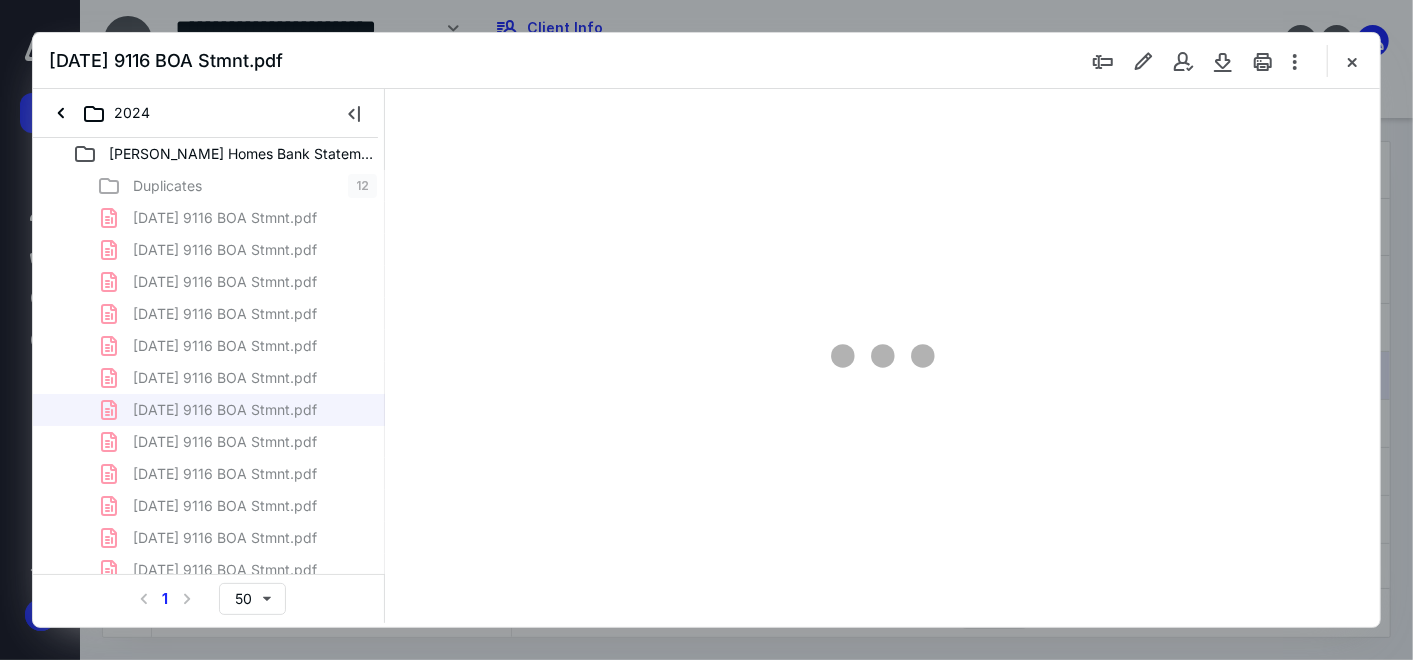 type on "159" 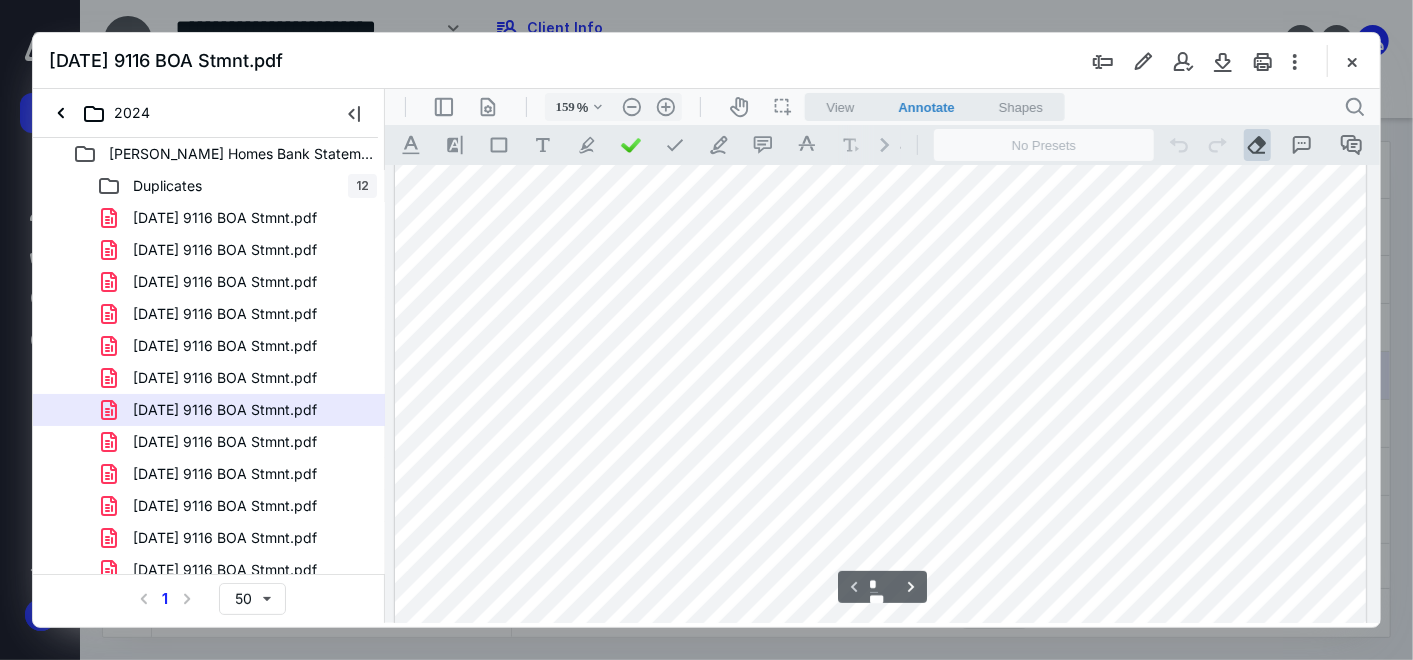 scroll, scrollTop: 637, scrollLeft: 0, axis: vertical 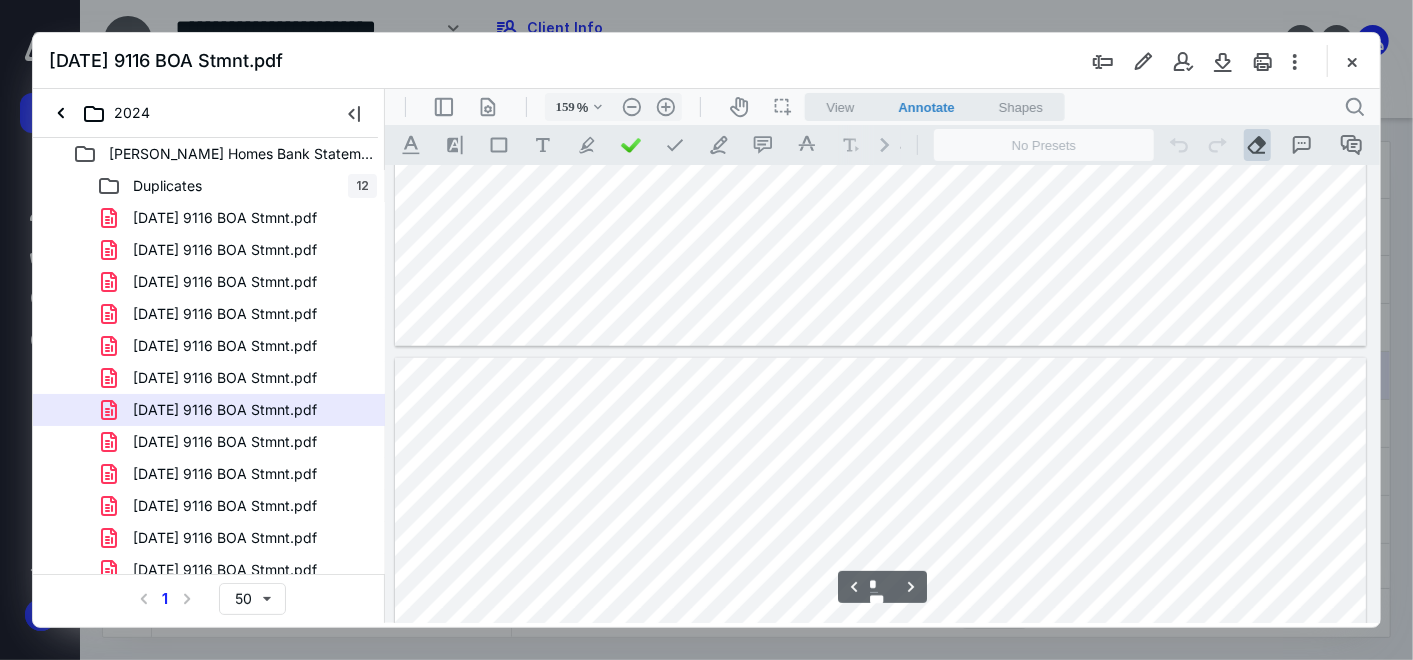 type on "*" 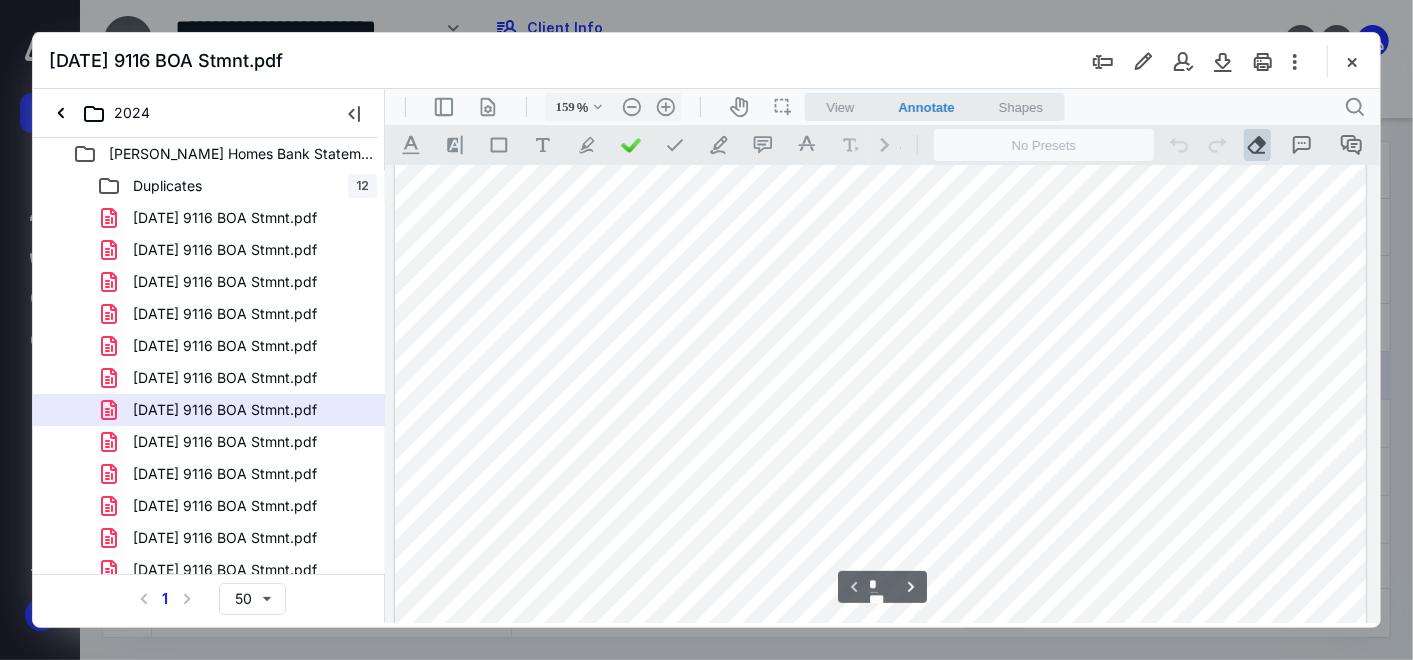 scroll, scrollTop: 193, scrollLeft: 0, axis: vertical 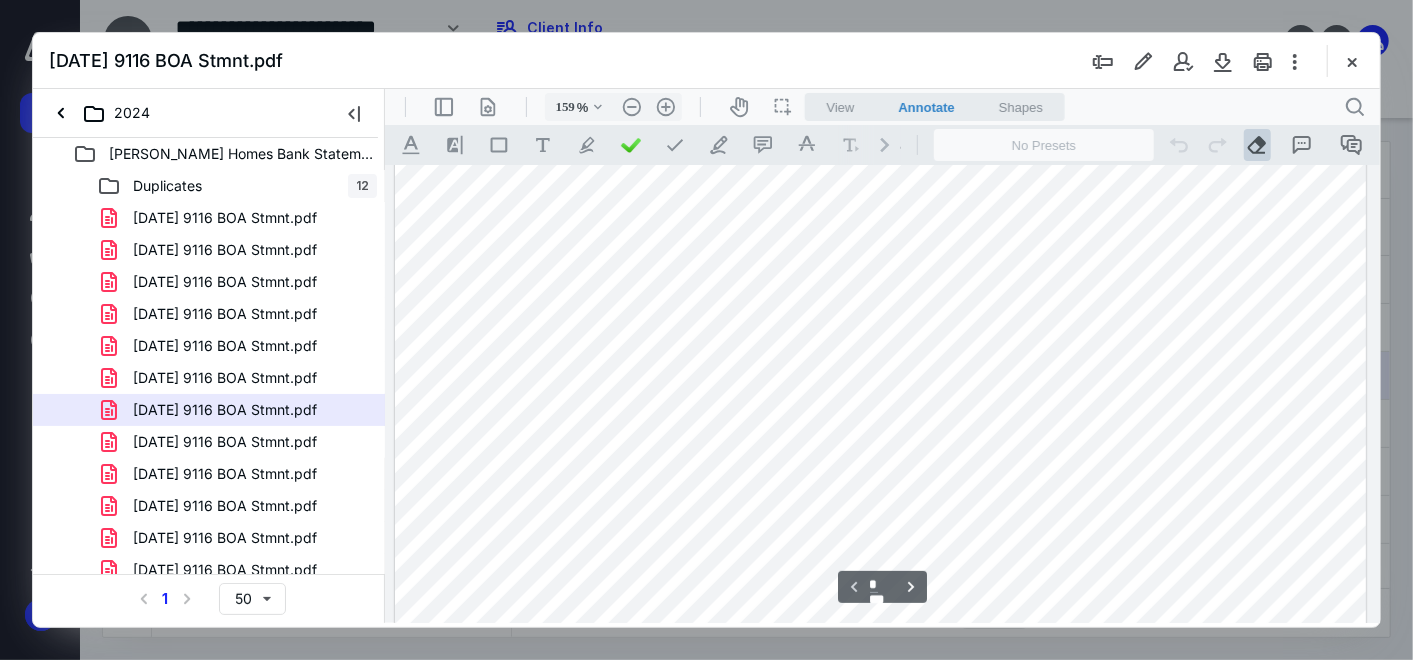 click on "8-7-24 9116 BOA Stmnt.pdf" at bounding box center (225, 442) 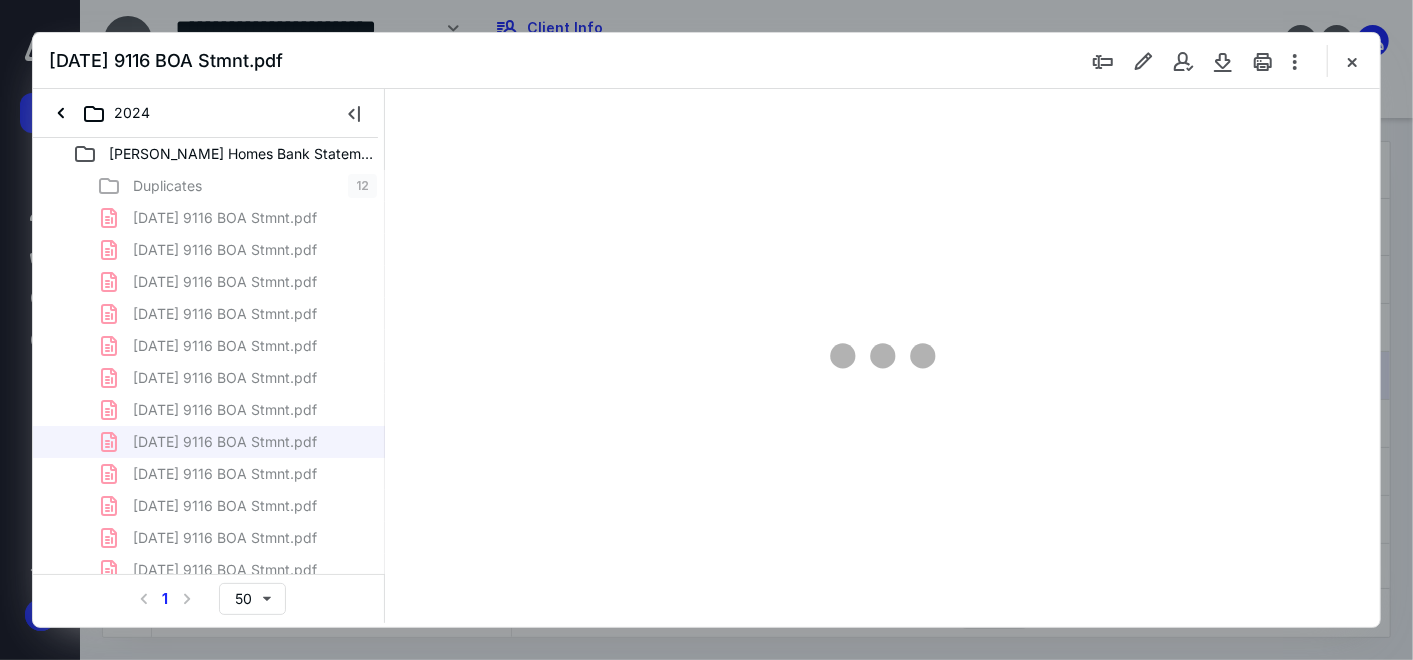 type on "159" 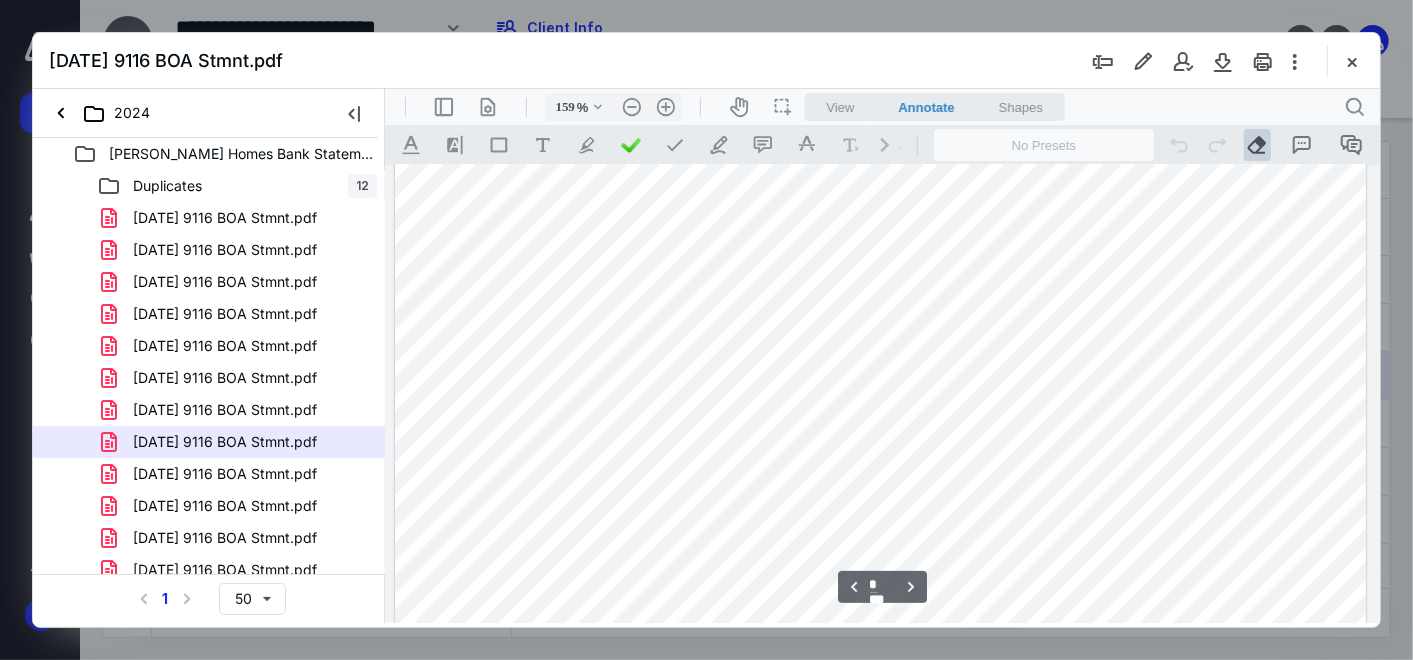 scroll, scrollTop: 2971, scrollLeft: 0, axis: vertical 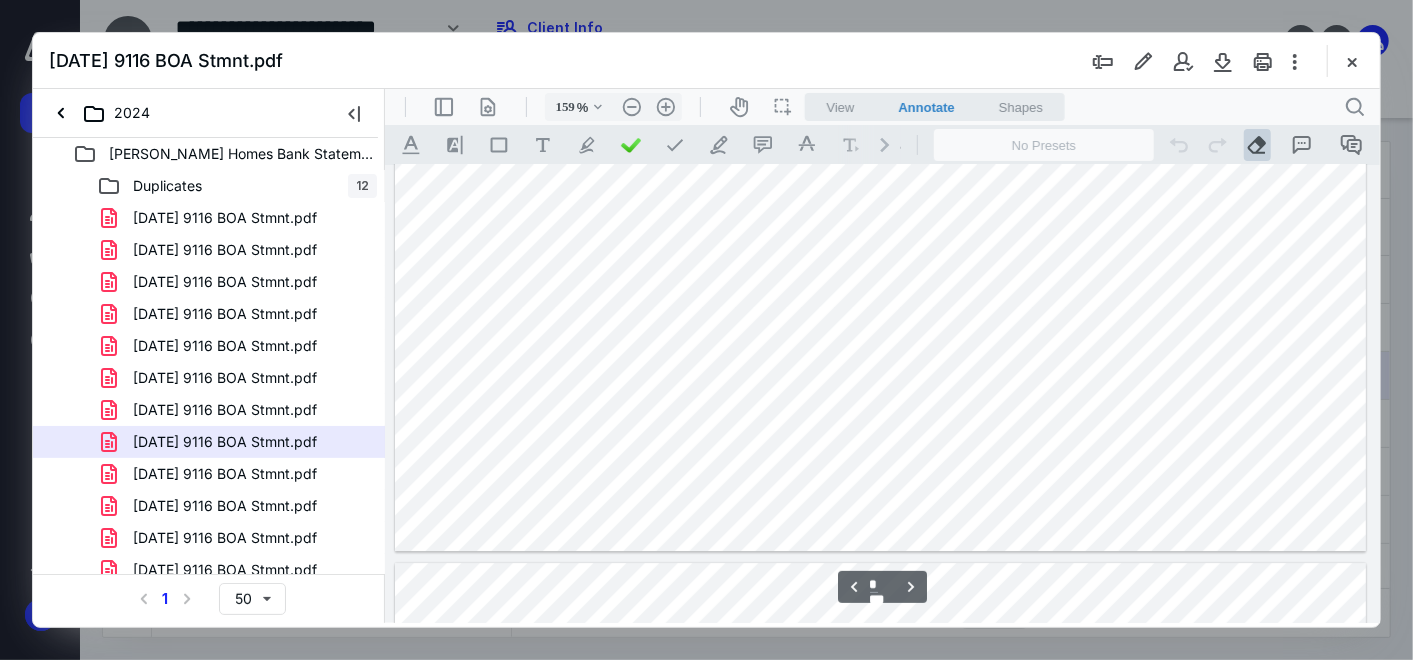 type on "*" 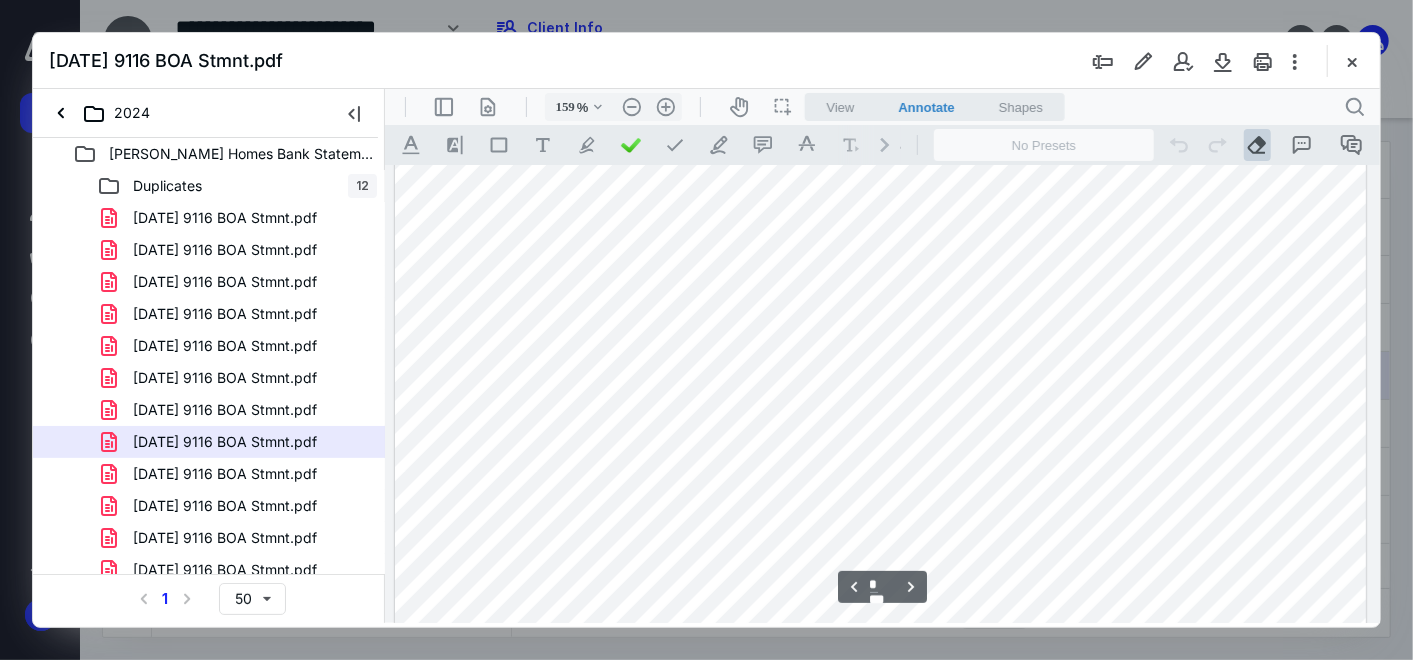 scroll, scrollTop: 4637, scrollLeft: 0, axis: vertical 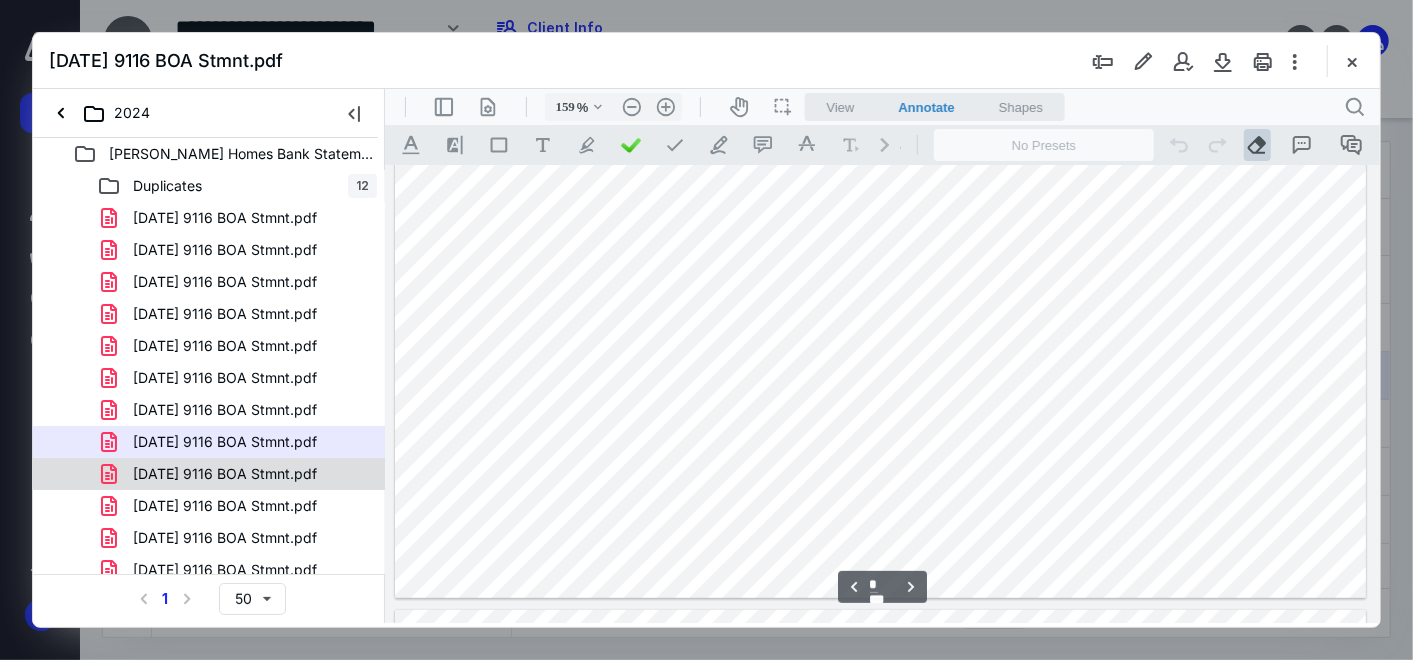 click on "9-5-24 9116 BOA Stmnt.pdf" at bounding box center (225, 474) 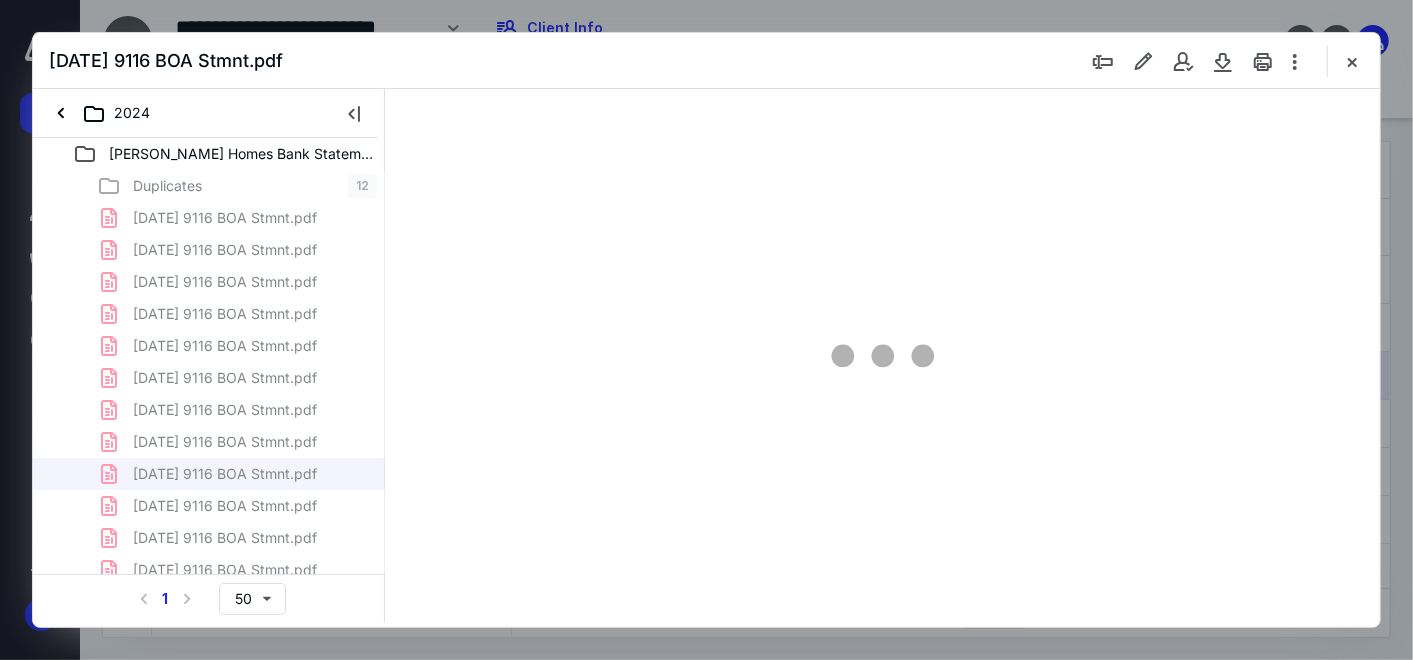 type on "159" 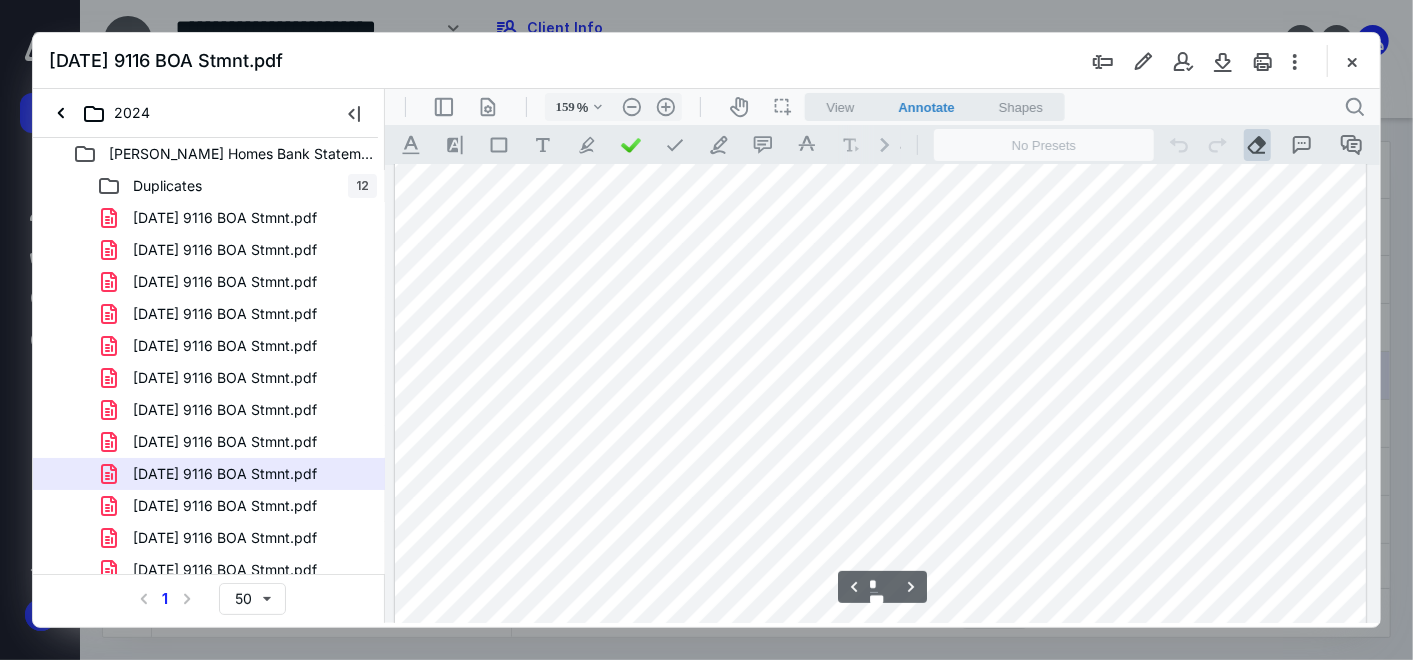 scroll, scrollTop: 2860, scrollLeft: 0, axis: vertical 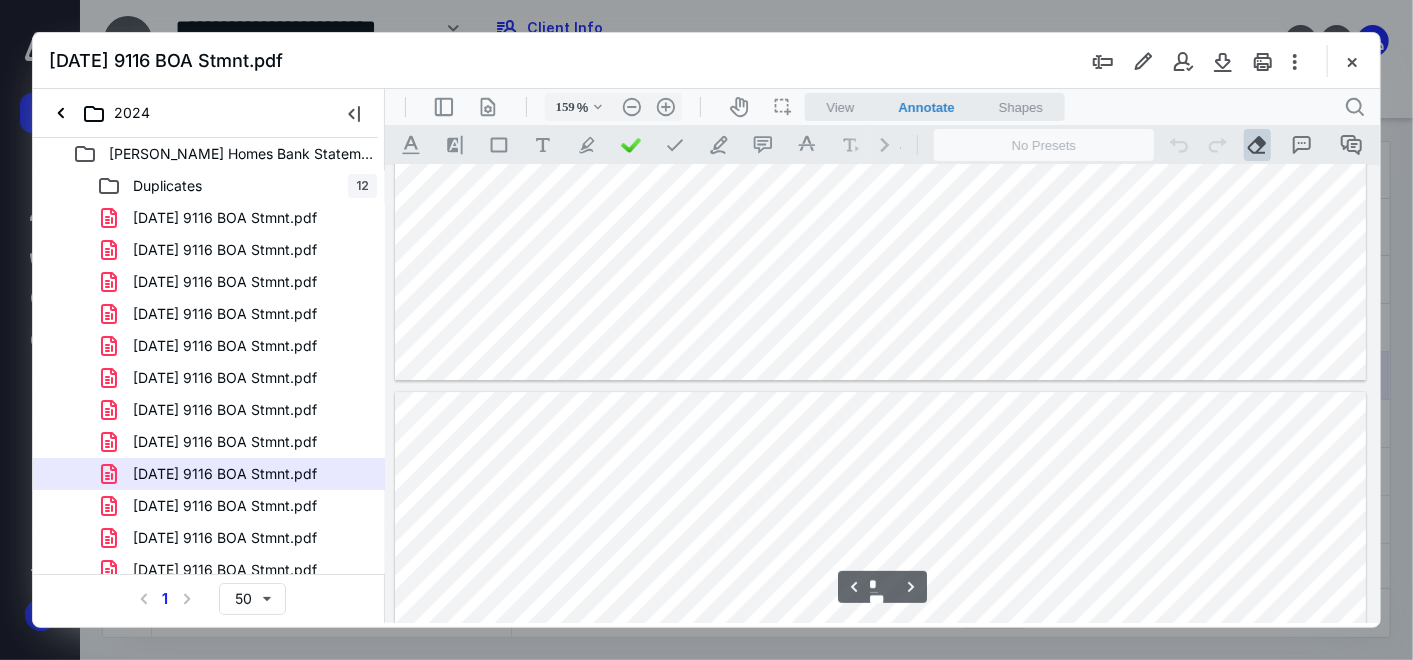type on "*" 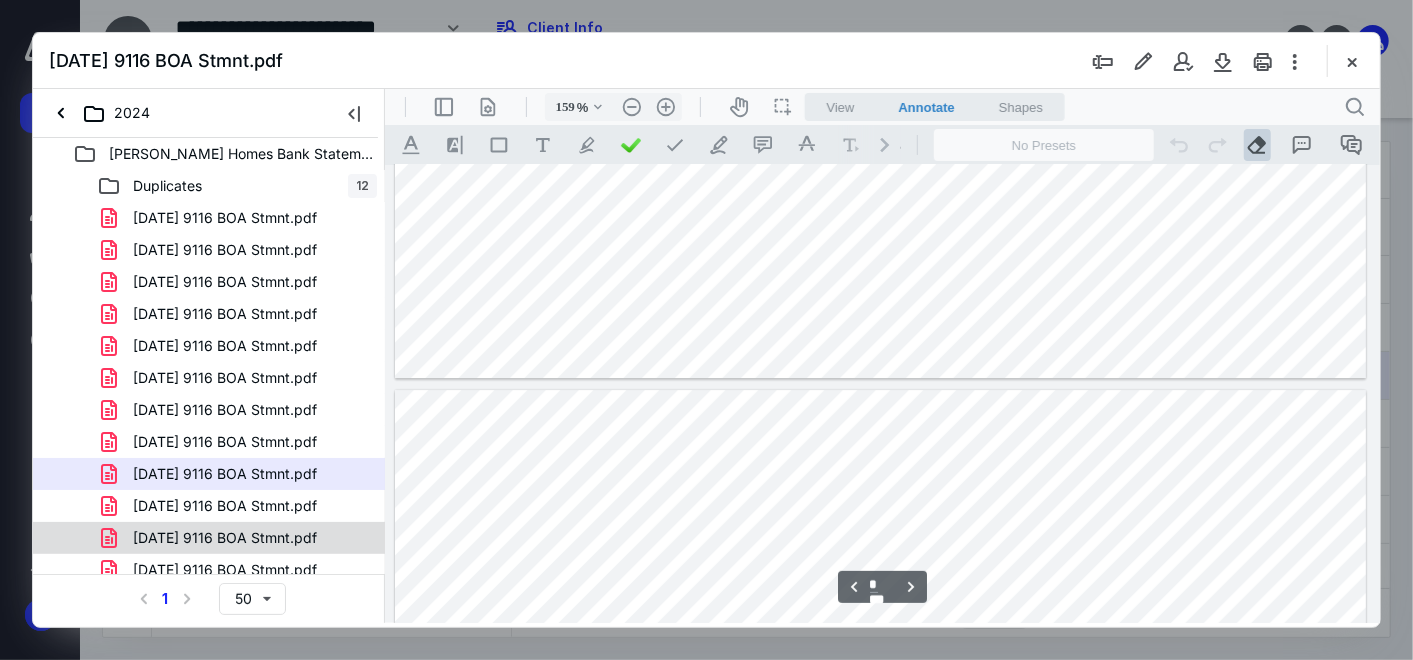 scroll, scrollTop: 3637, scrollLeft: 0, axis: vertical 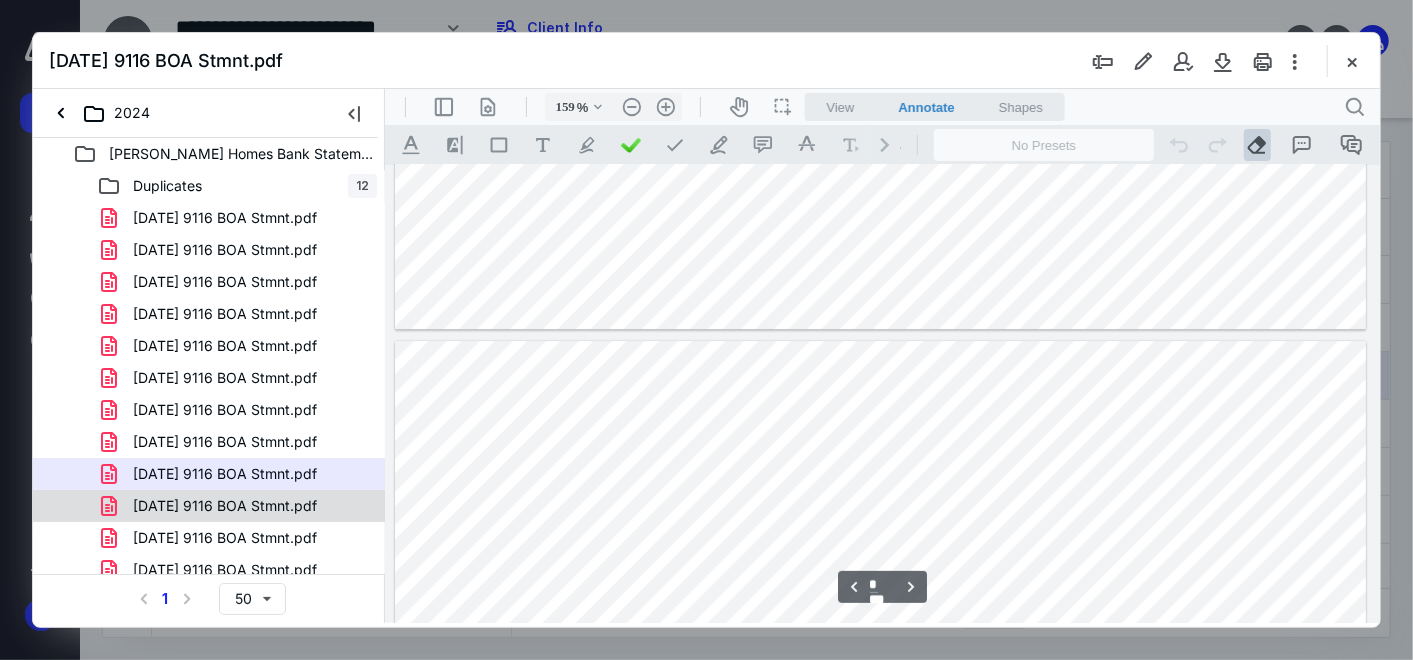 click on "10-7-24 9116 BOA Stmnt.pdf" at bounding box center [225, 506] 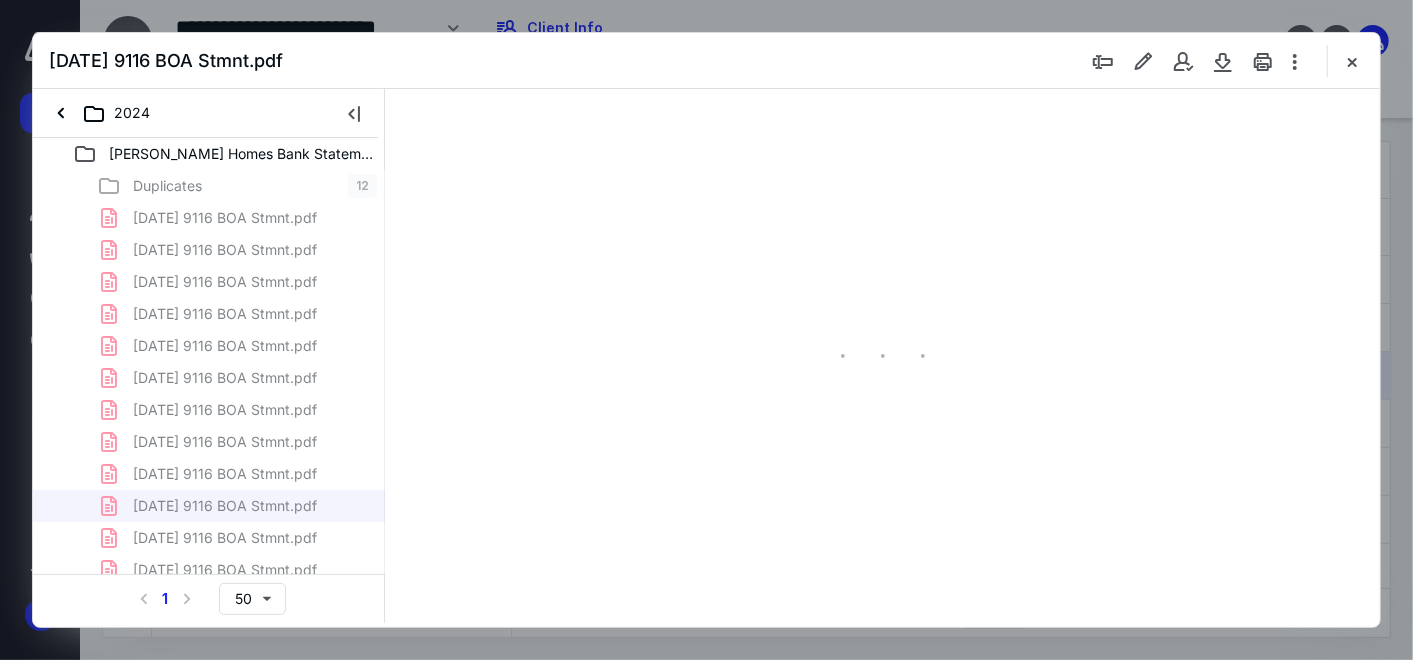 type on "159" 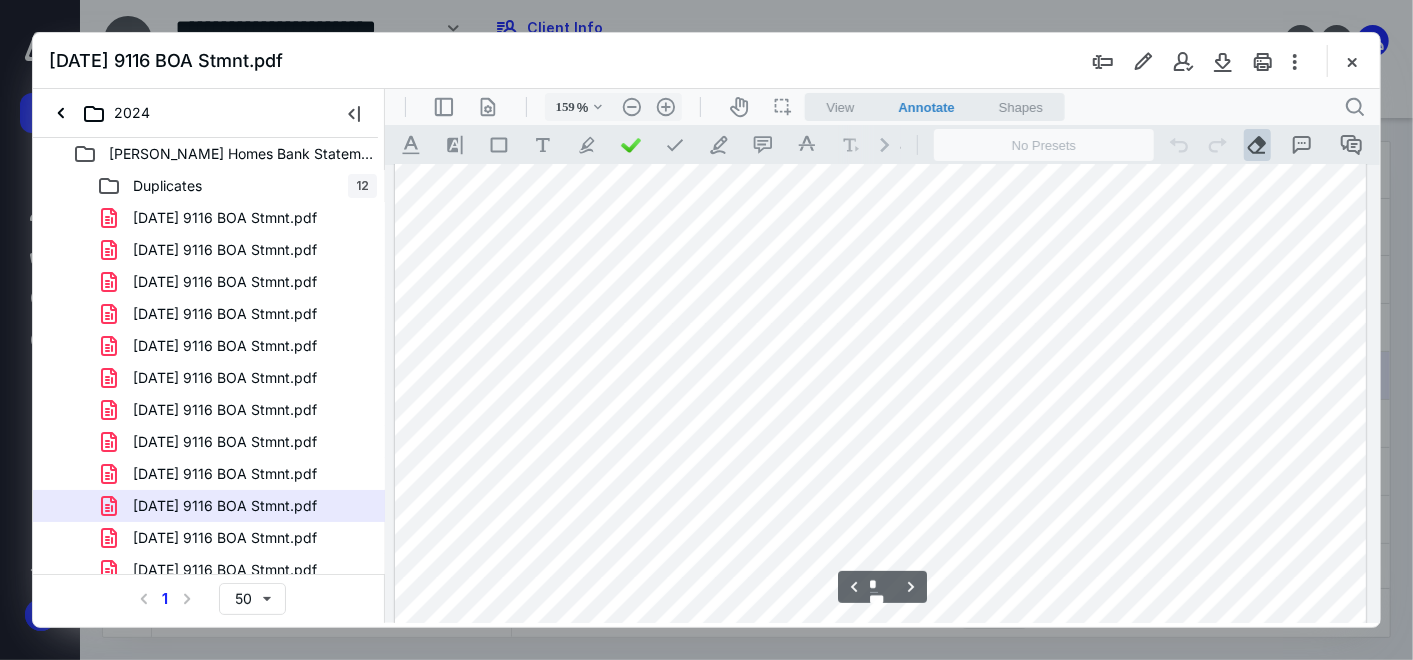 scroll, scrollTop: 2971, scrollLeft: 0, axis: vertical 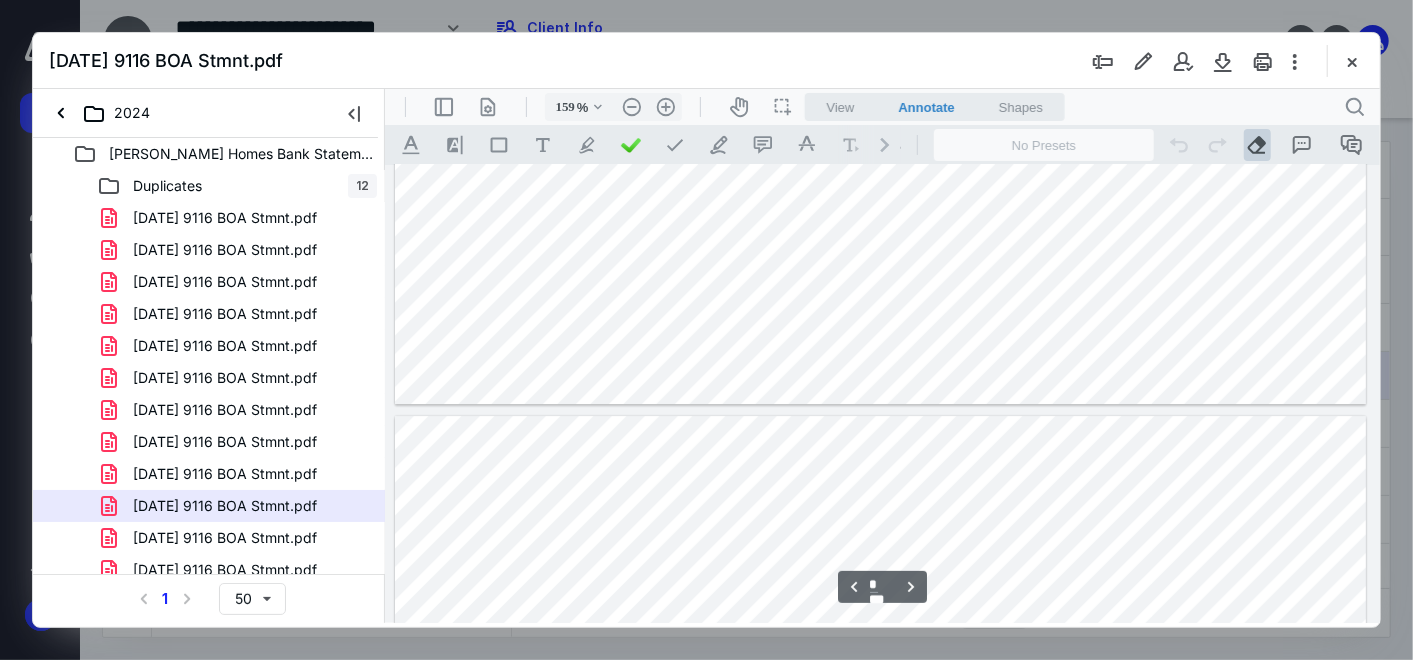 type on "*" 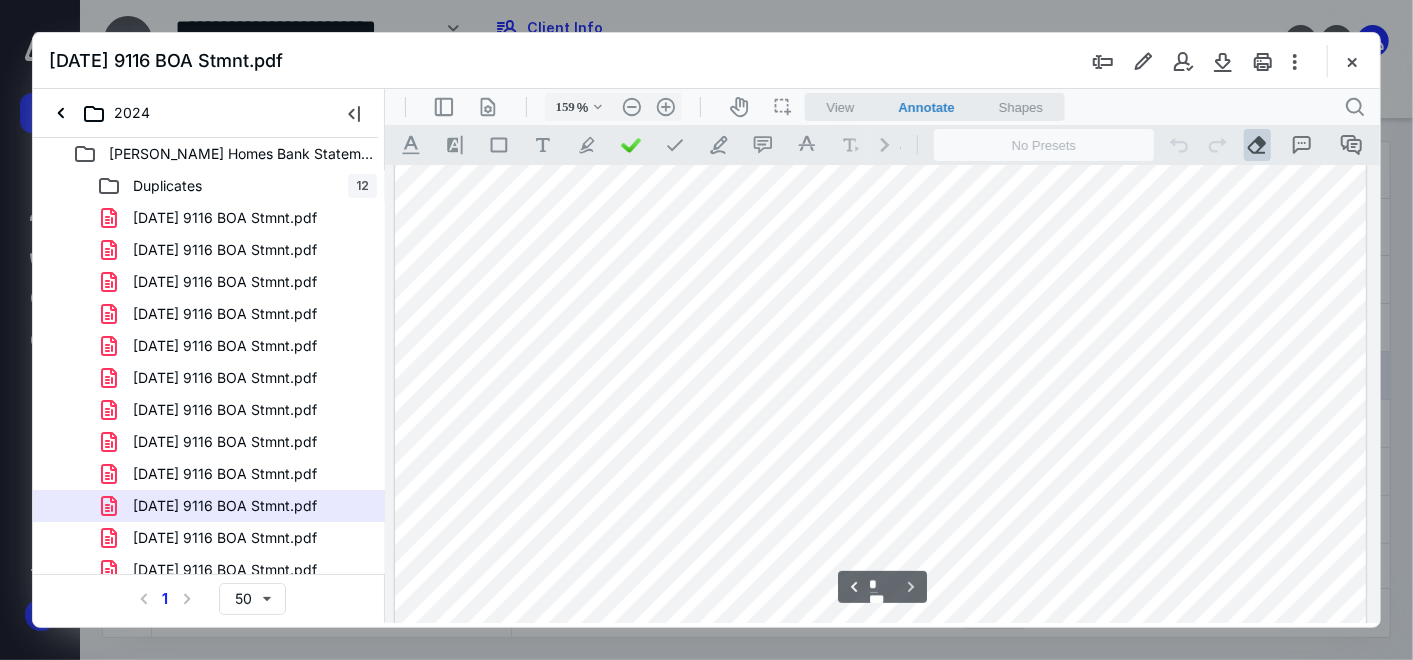 scroll, scrollTop: 4617, scrollLeft: 0, axis: vertical 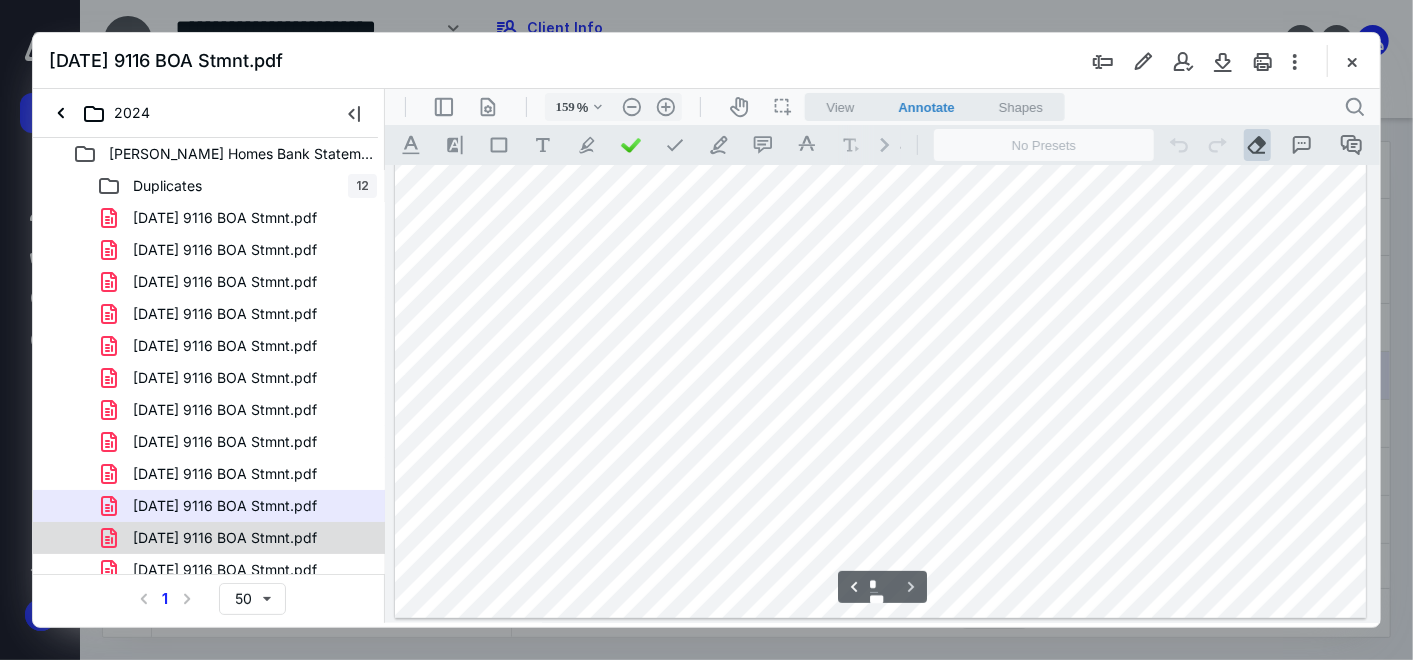 click on "11-4-24 9116 BOA Stmnt.pdf" at bounding box center [225, 538] 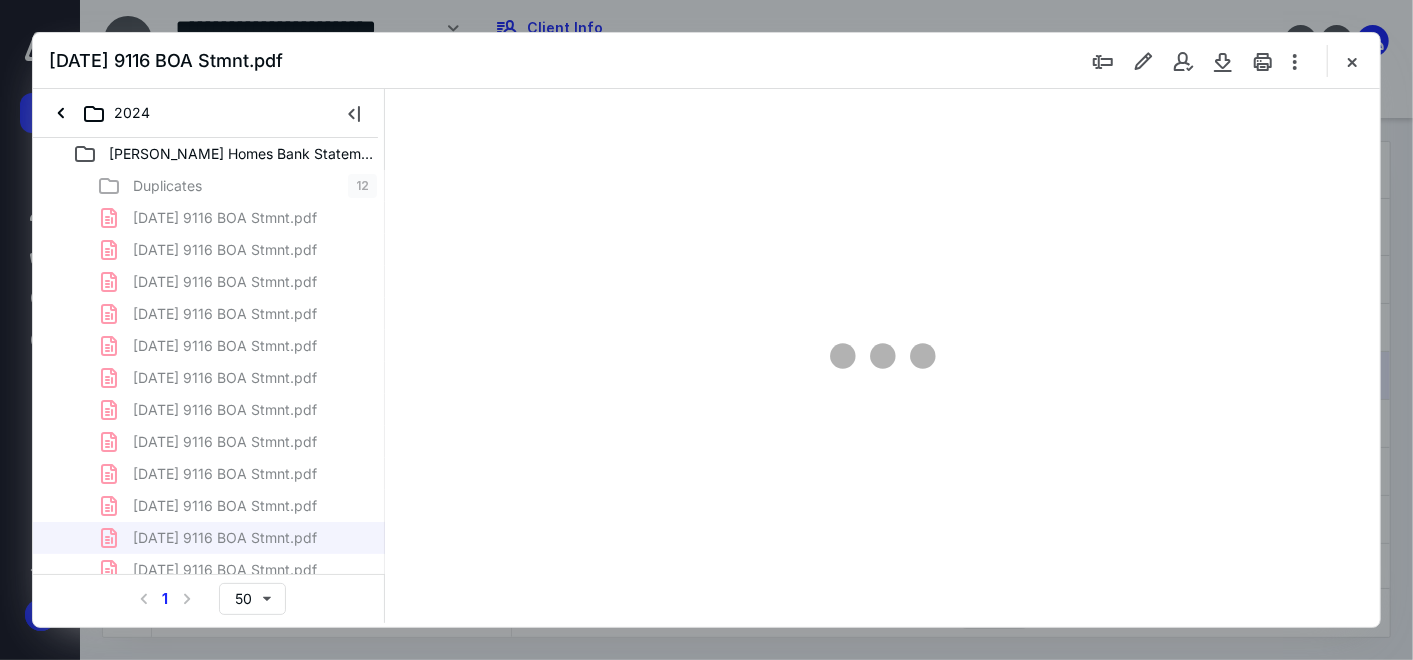 type on "159" 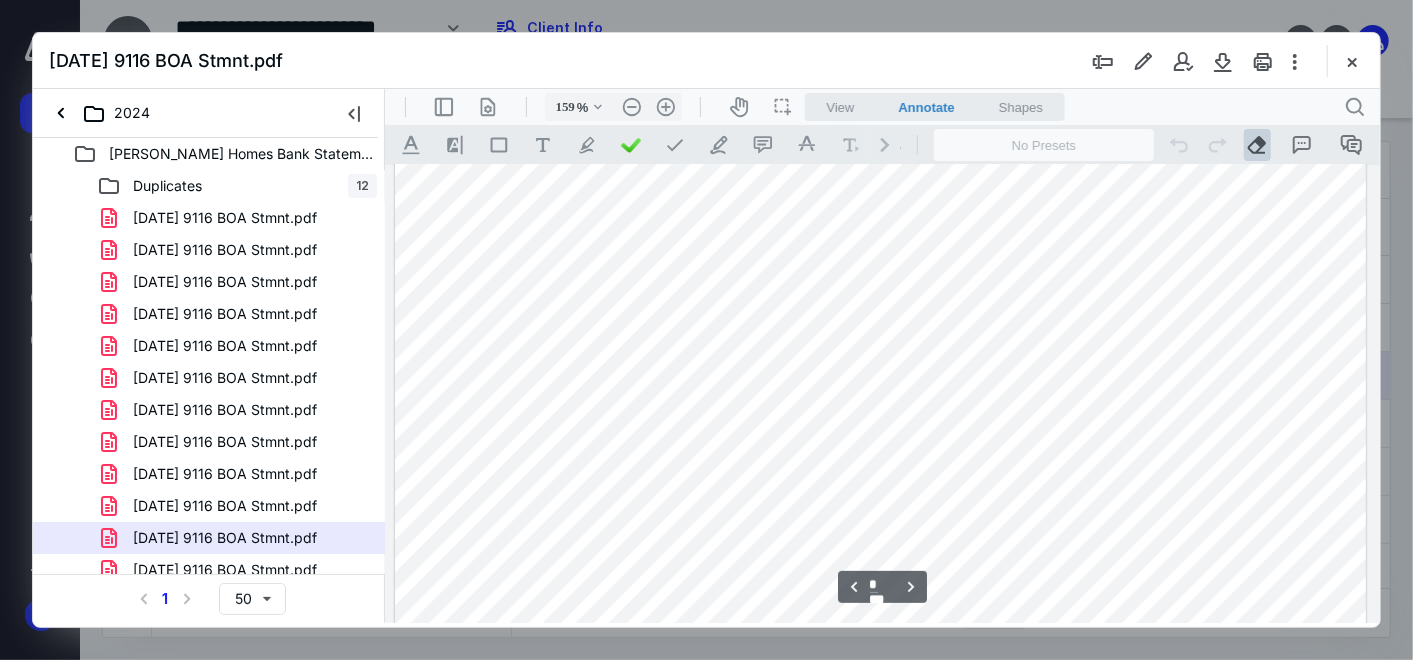 scroll, scrollTop: 3304, scrollLeft: 0, axis: vertical 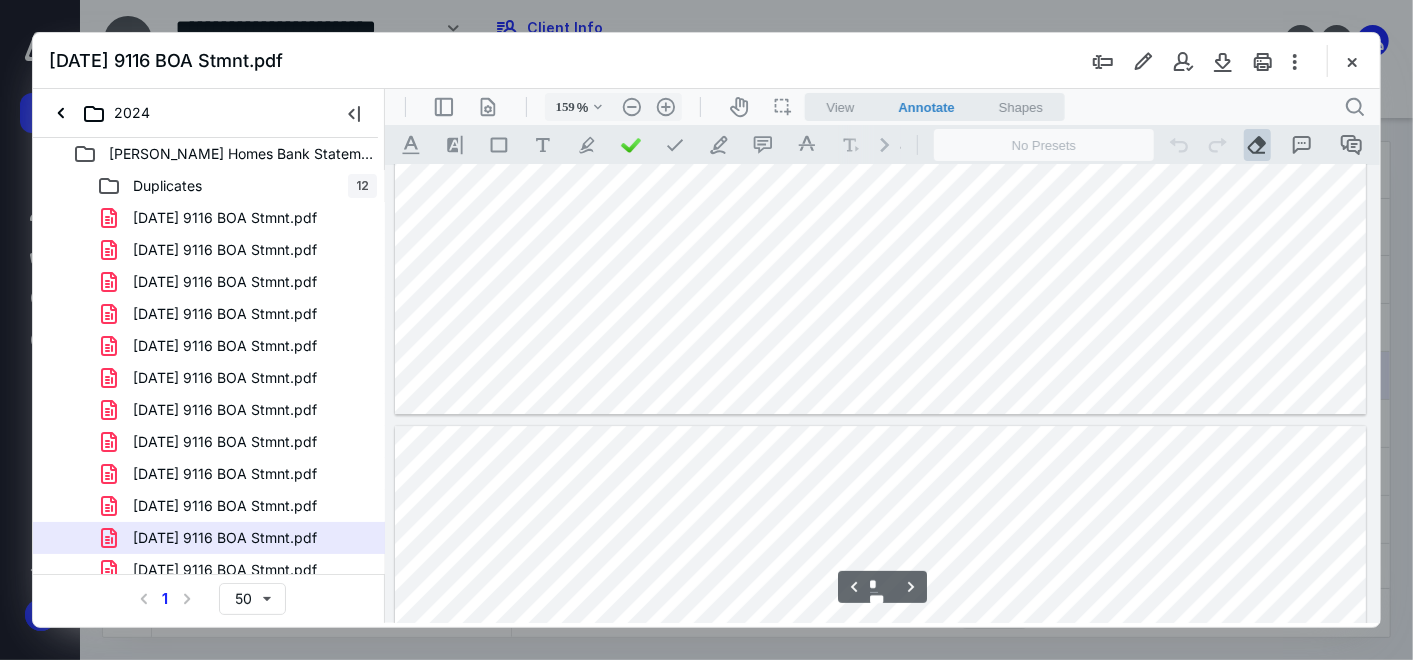 type on "*" 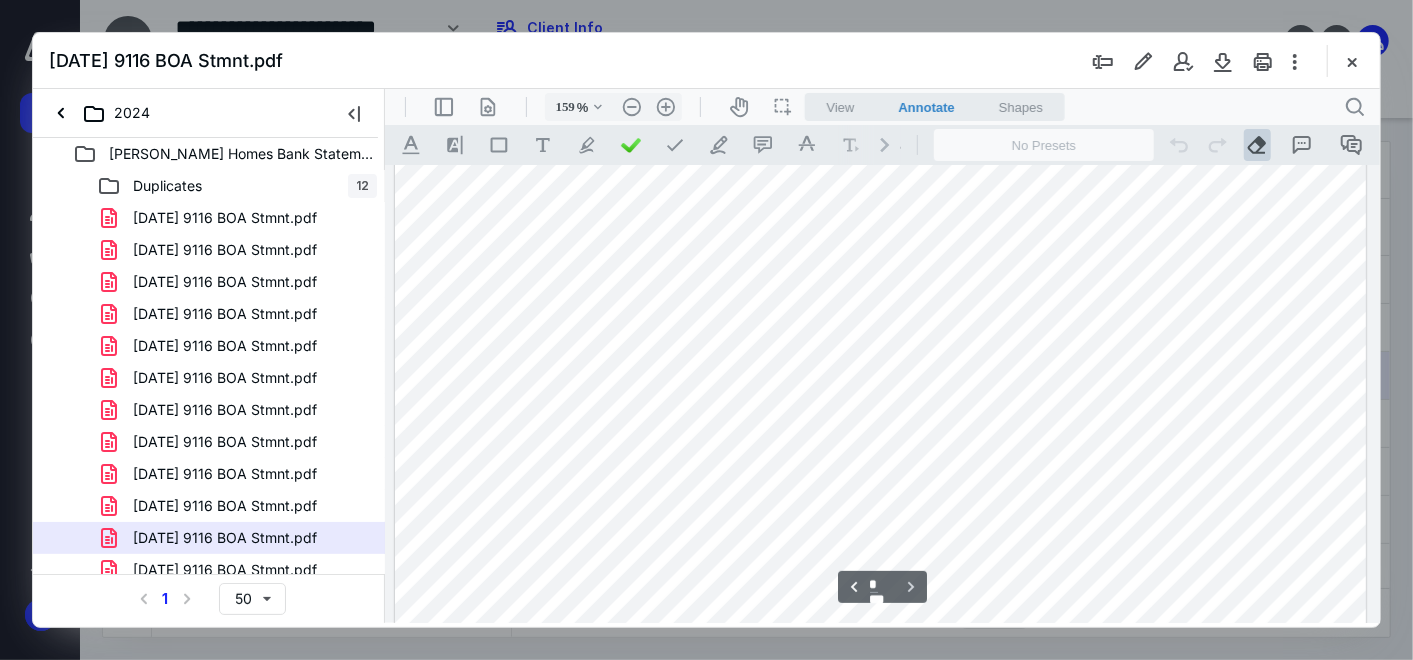 scroll, scrollTop: 4617, scrollLeft: 0, axis: vertical 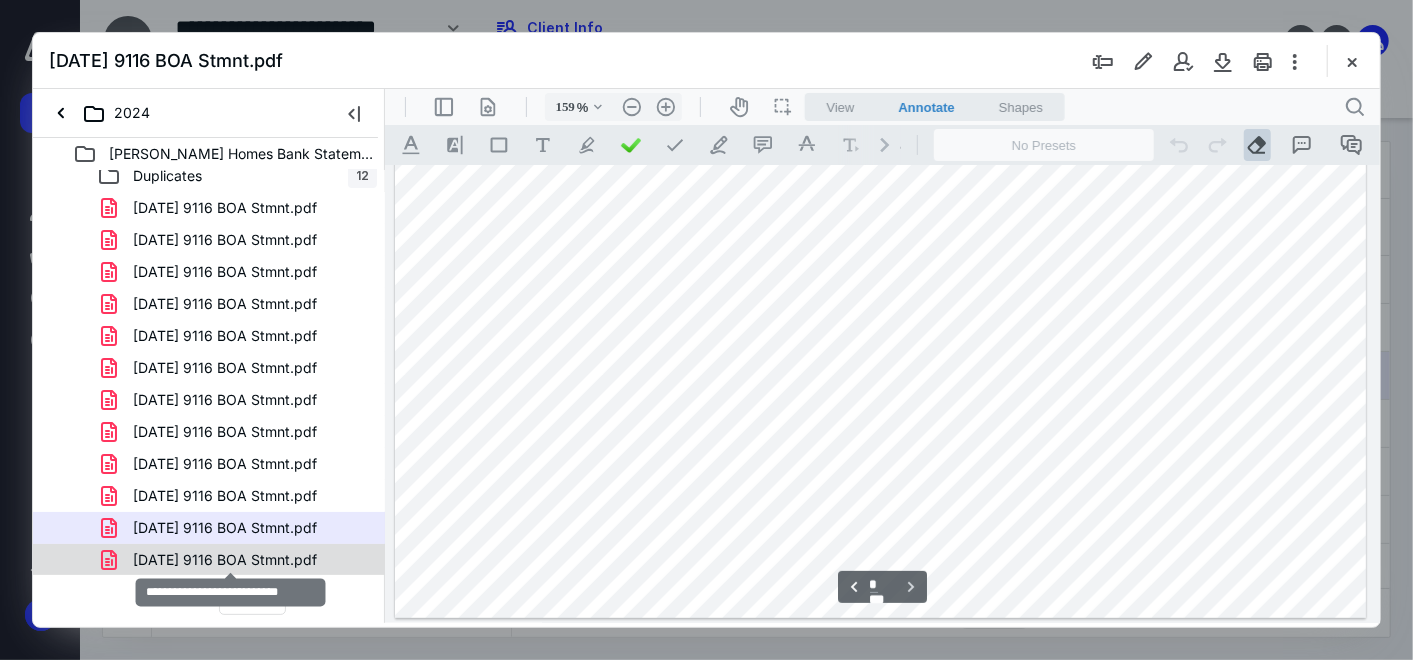 click on "12-05-24 9116 BOA Stmnt.pdf" at bounding box center (225, 560) 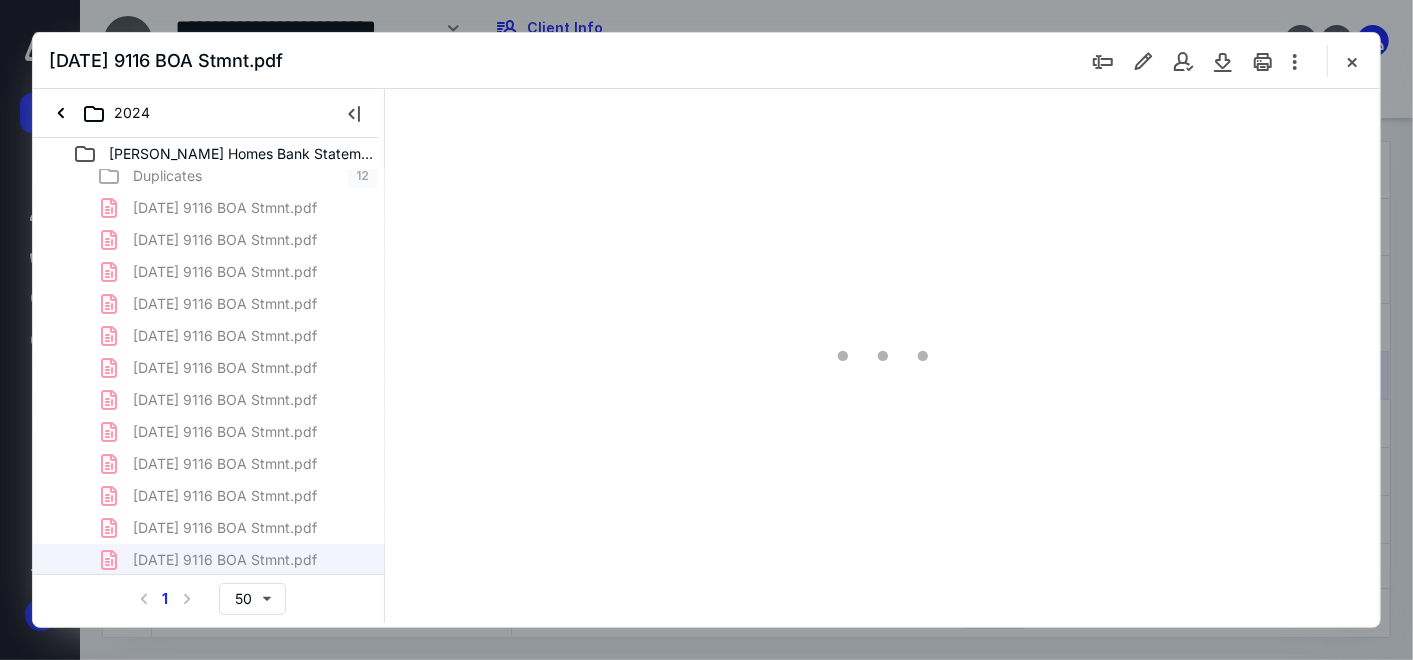type on "159" 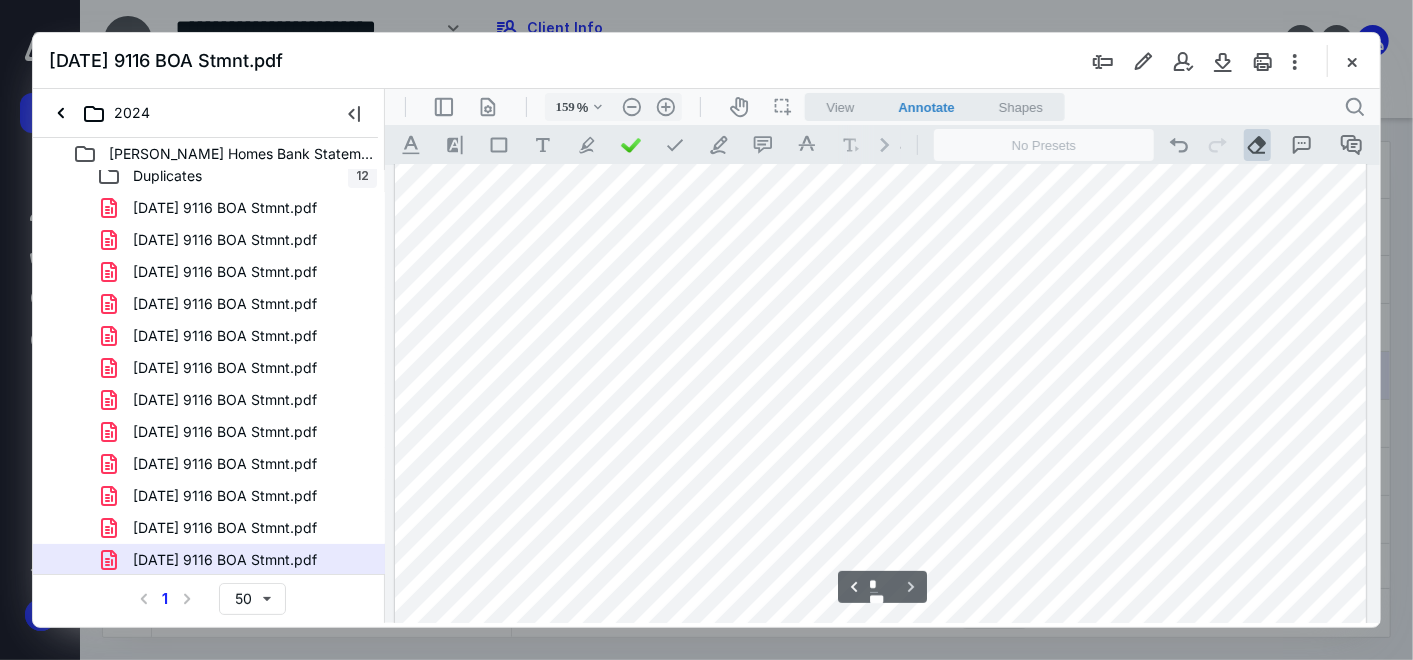 scroll, scrollTop: 4193, scrollLeft: 0, axis: vertical 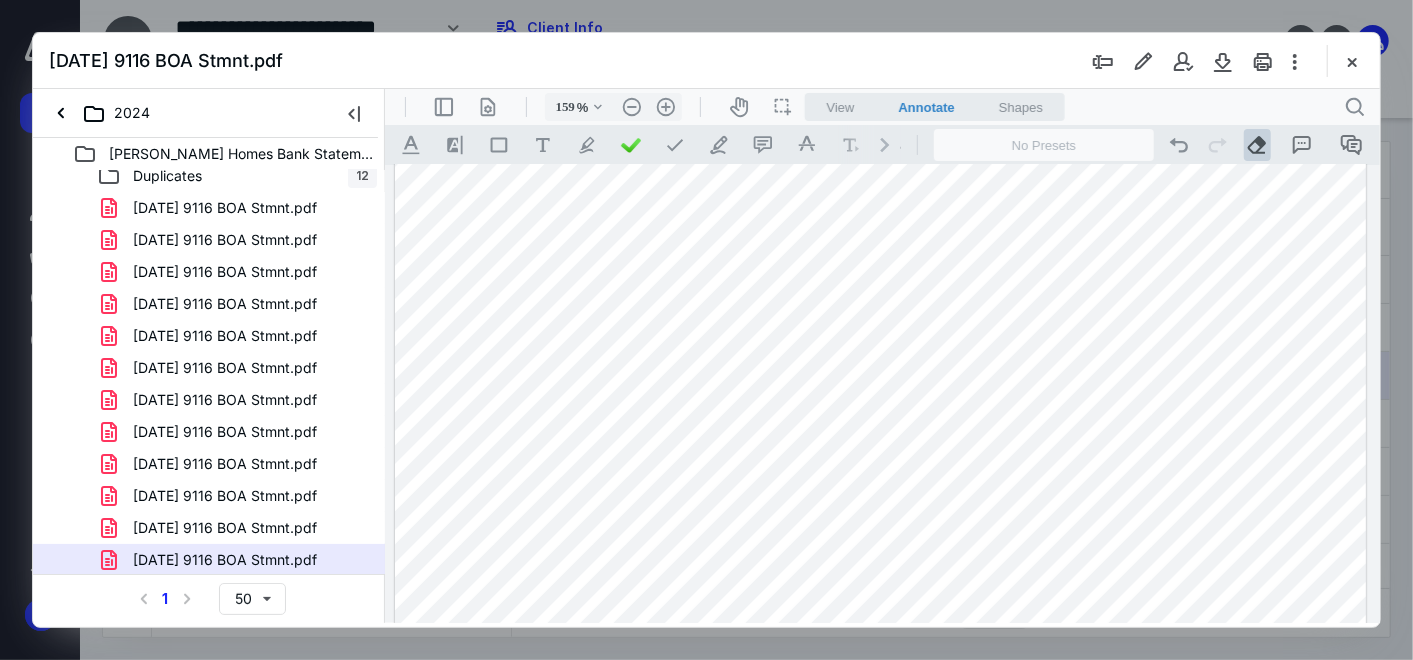 drag, startPoint x: 1293, startPoint y: 262, endPoint x: 1320, endPoint y: 414, distance: 154.37941 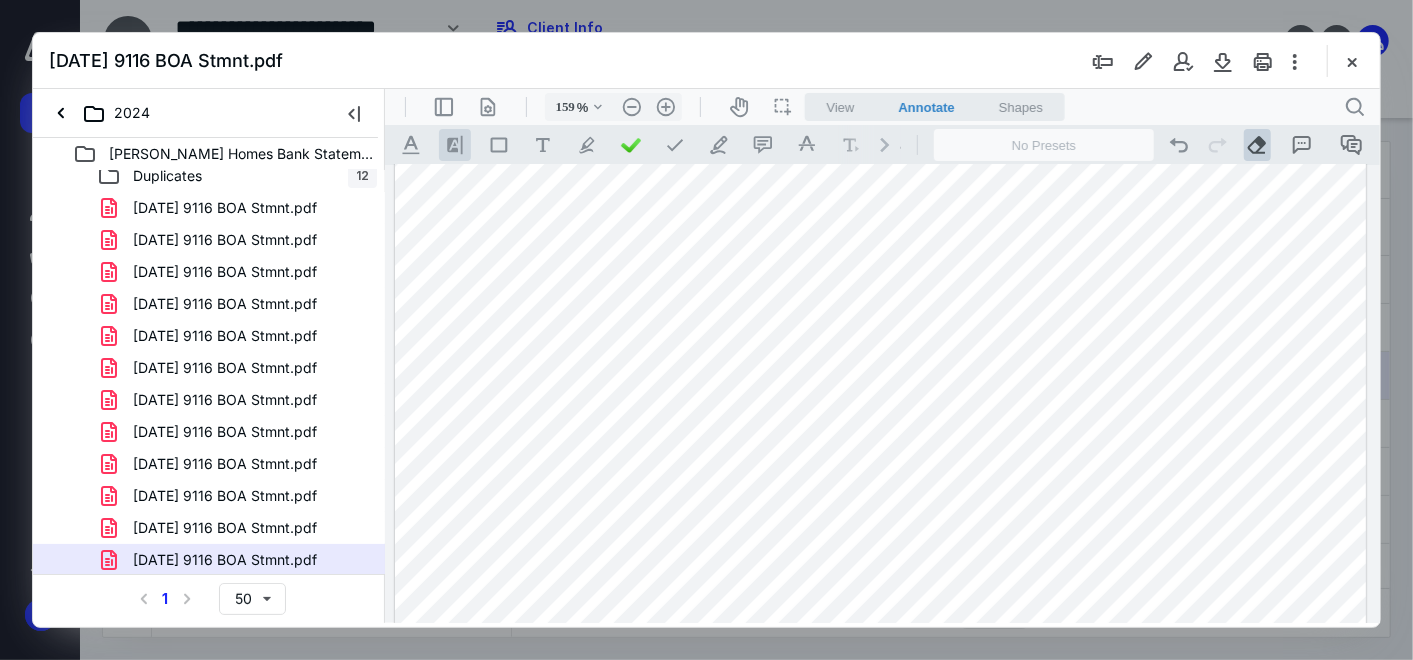 click on ".cls-1{fill:#8c8c8c;} icon - line - tool - highlight" at bounding box center (454, 144) 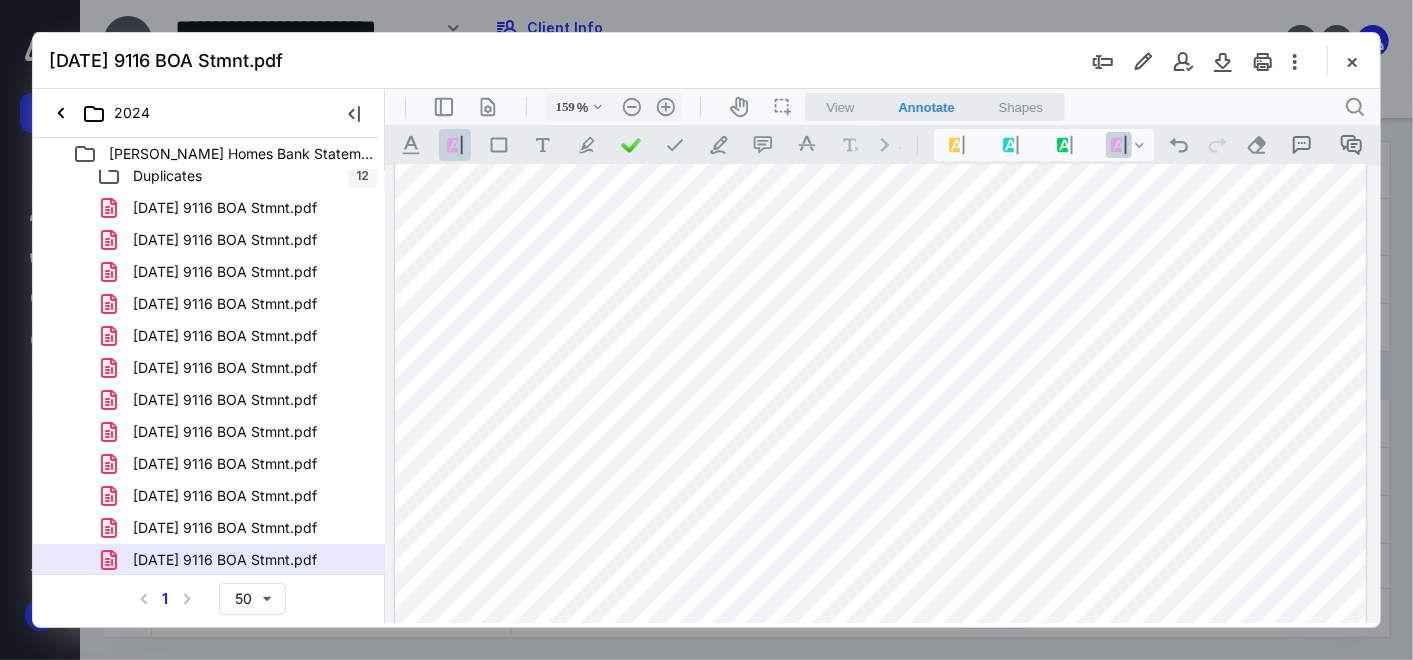 drag, startPoint x: 1261, startPoint y: 319, endPoint x: 1315, endPoint y: 320, distance: 54.00926 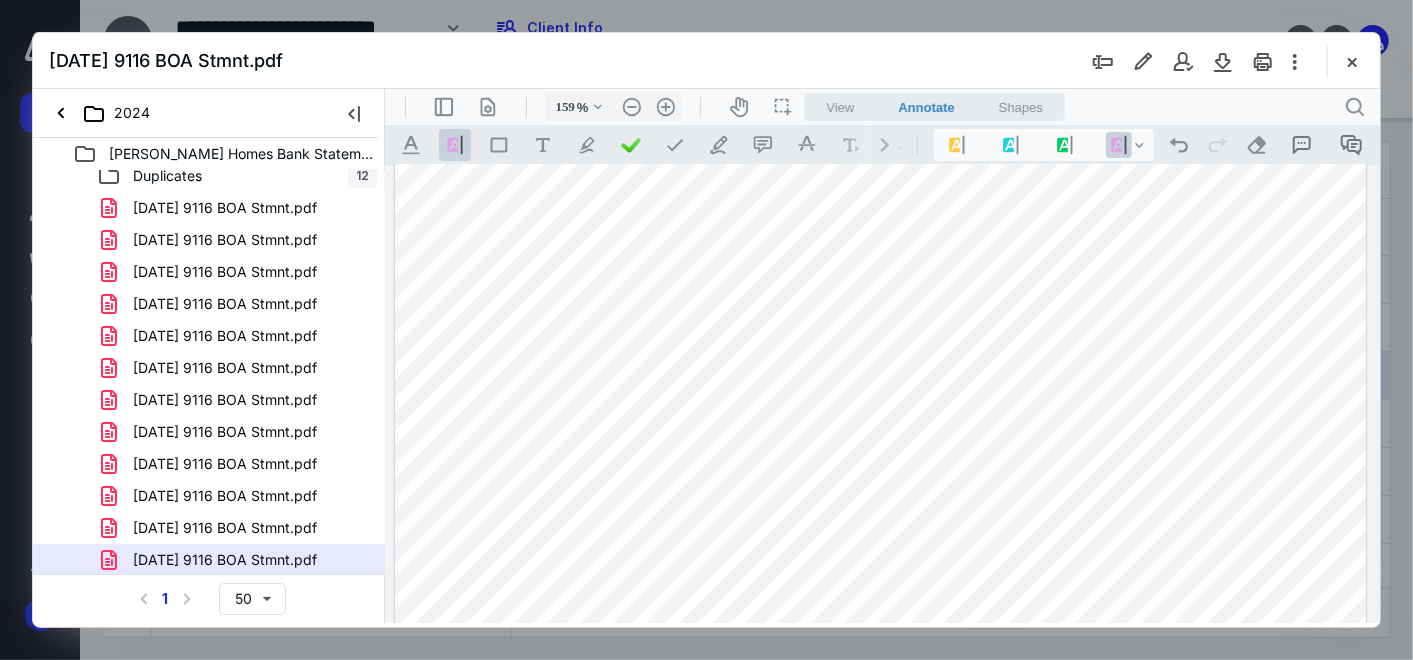 drag, startPoint x: 1311, startPoint y: 257, endPoint x: 1262, endPoint y: 264, distance: 49.497475 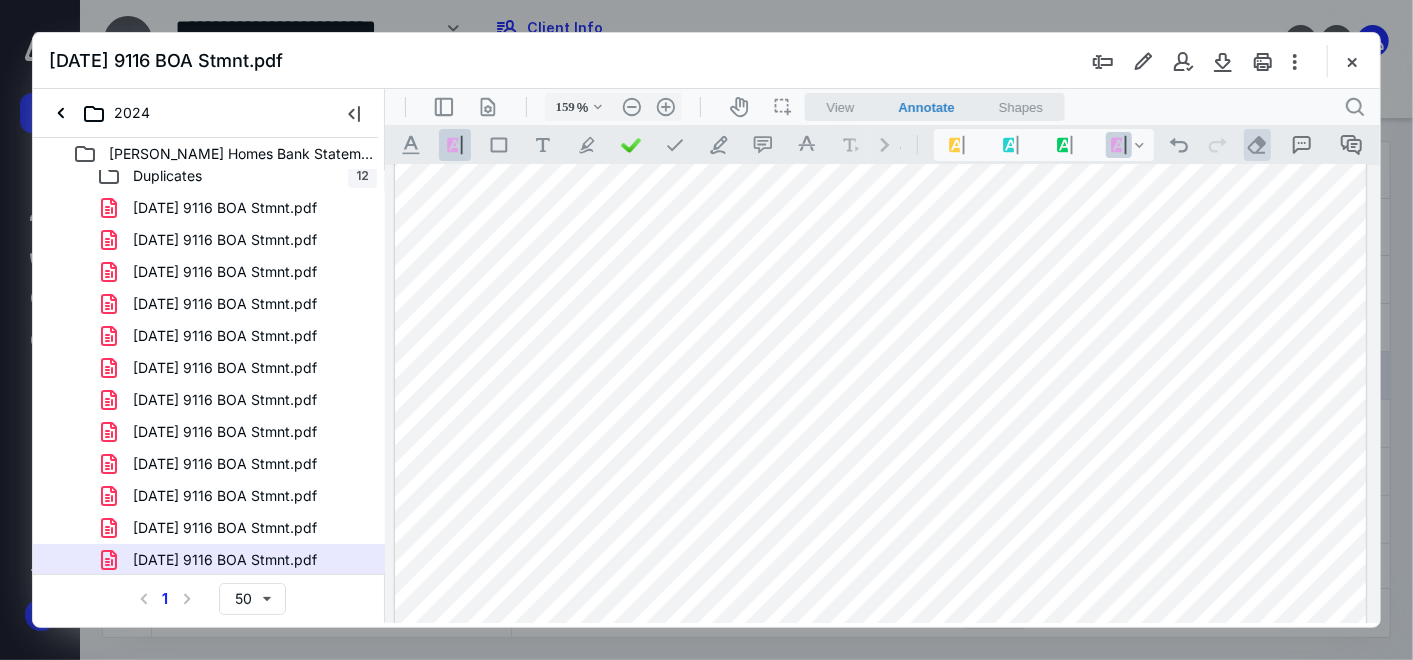click on ".cls-1{fill:#abb0c4;} icon - operation - eraser" at bounding box center (1256, 144) 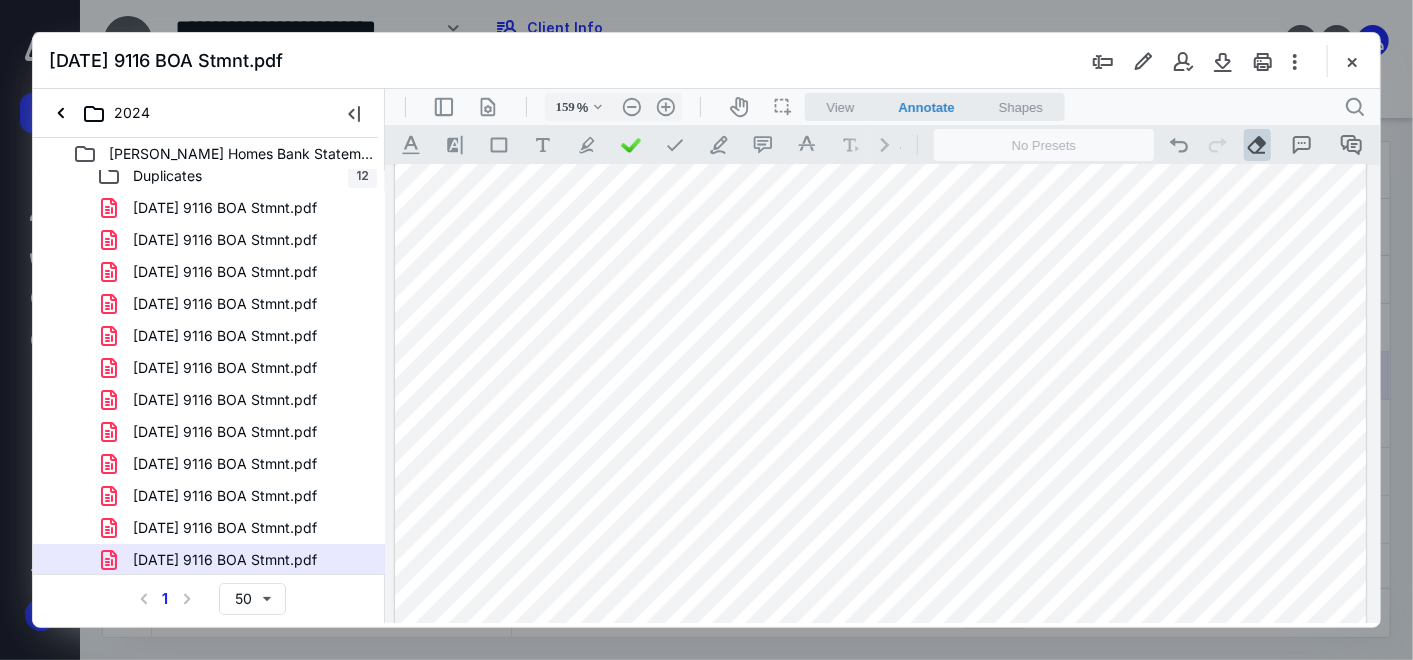 drag, startPoint x: 1301, startPoint y: 252, endPoint x: 1302, endPoint y: 382, distance: 130.00385 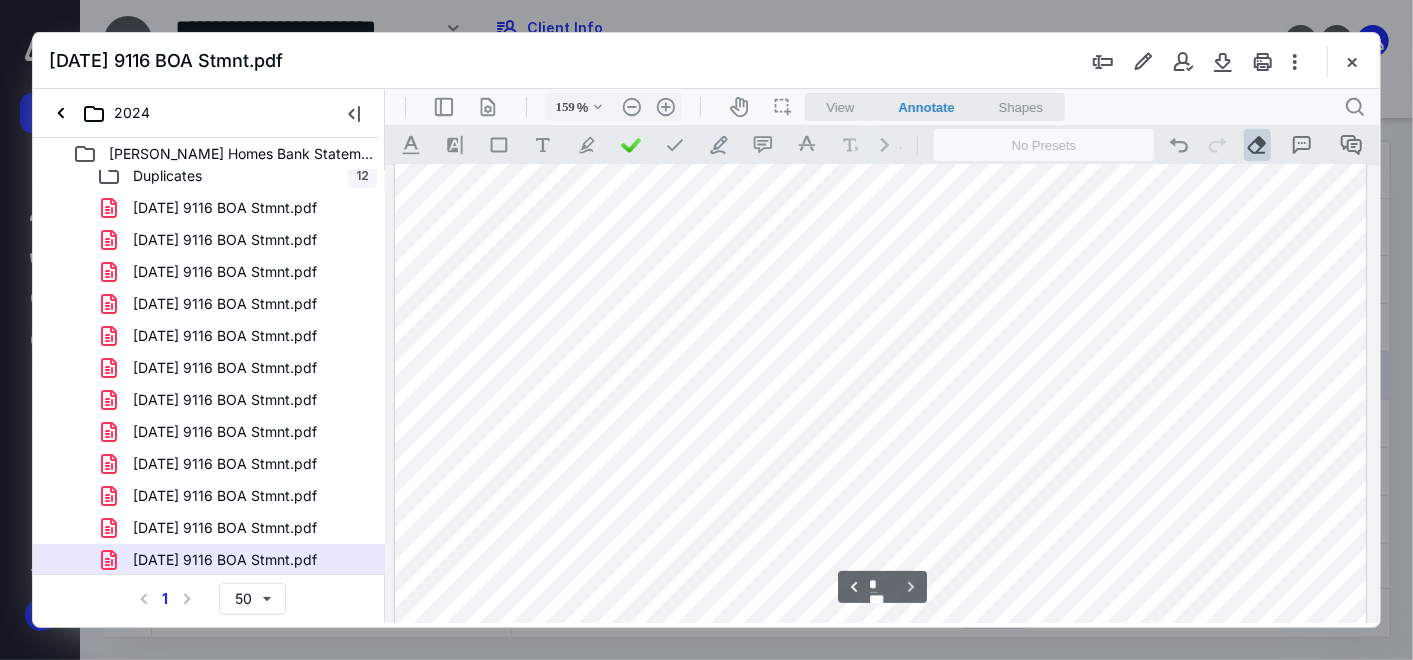 scroll, scrollTop: 3950, scrollLeft: 0, axis: vertical 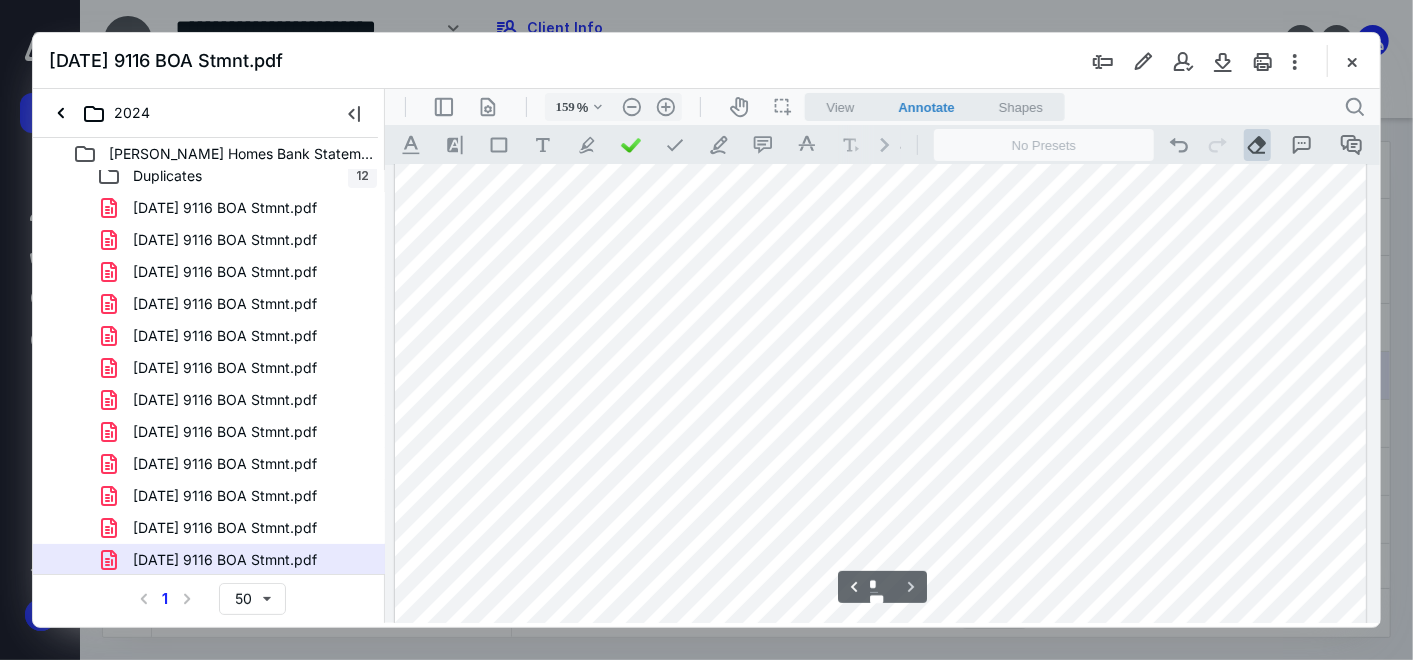 drag, startPoint x: 1234, startPoint y: 385, endPoint x: 1360, endPoint y: 218, distance: 209.20087 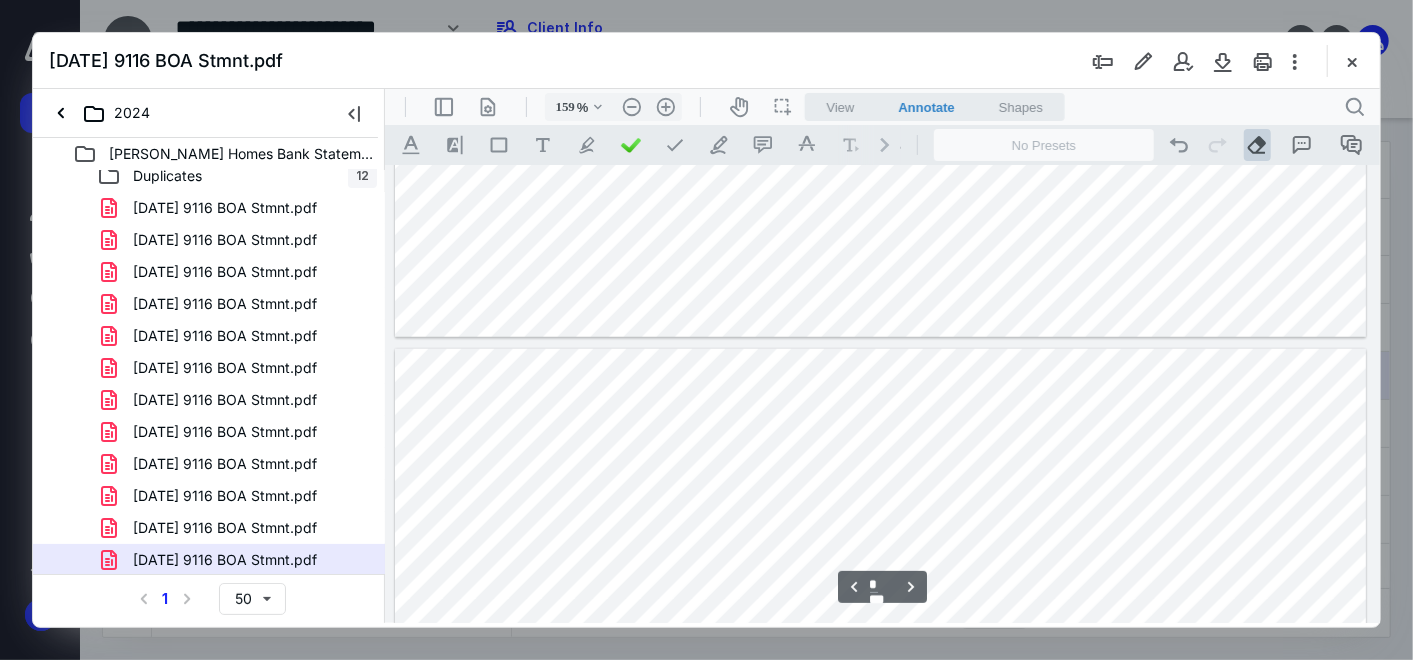 type on "*" 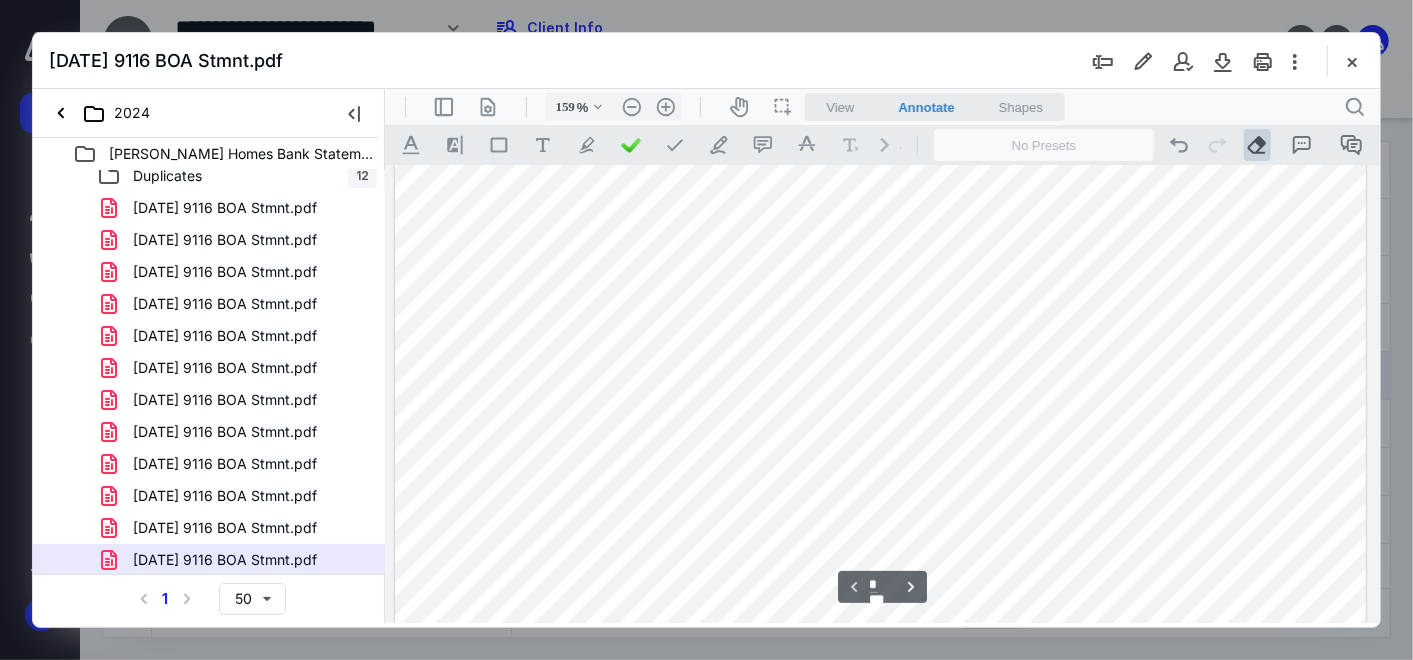 scroll, scrollTop: 172, scrollLeft: 0, axis: vertical 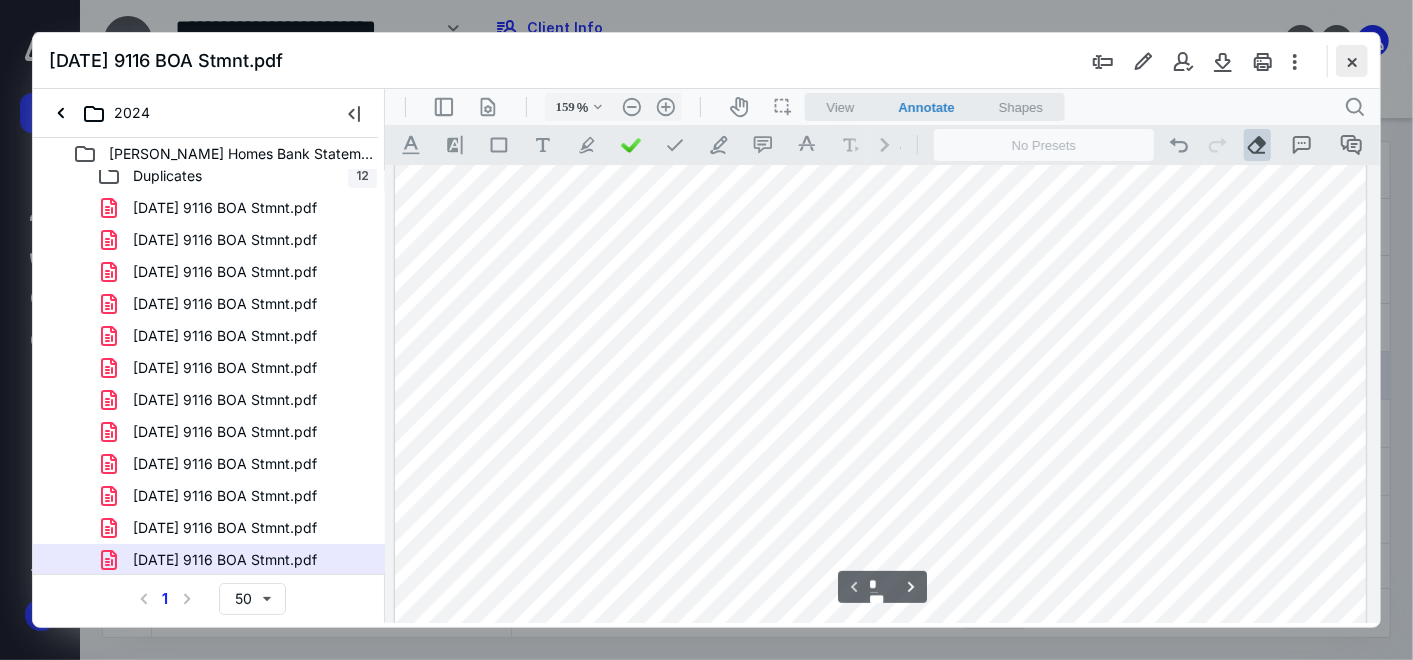 click at bounding box center (1352, 61) 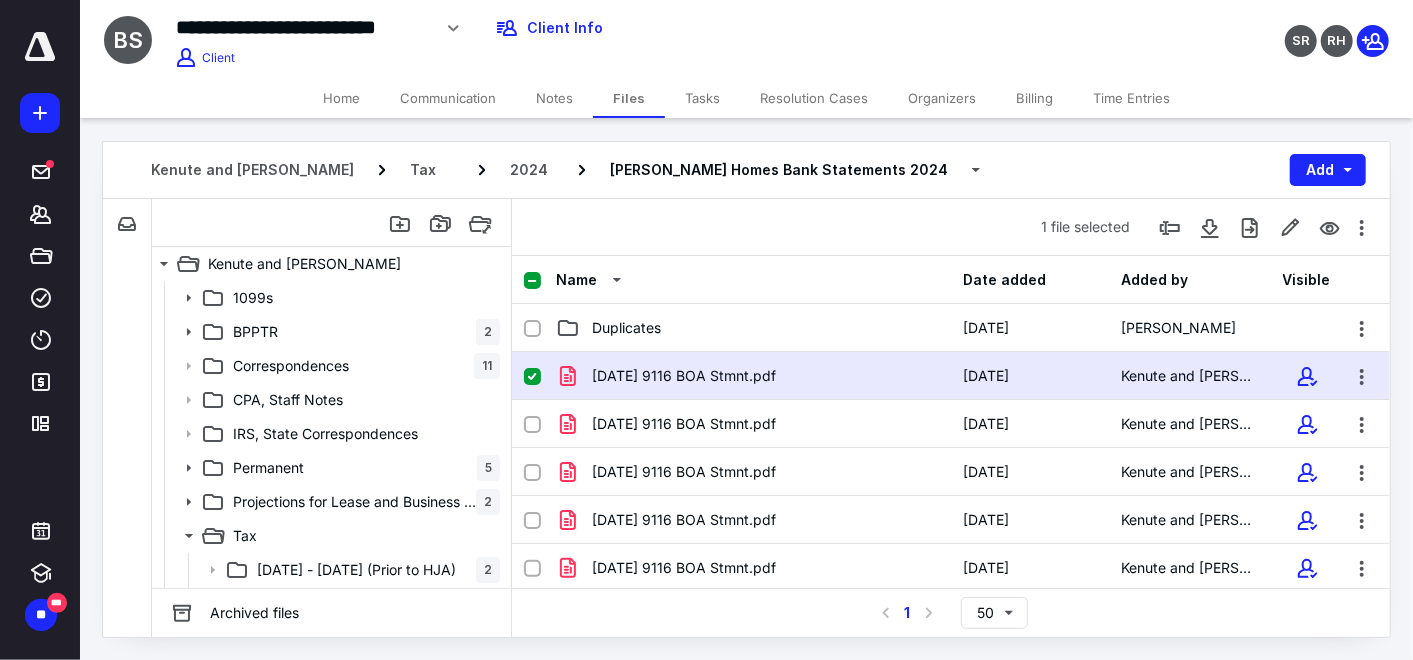 click 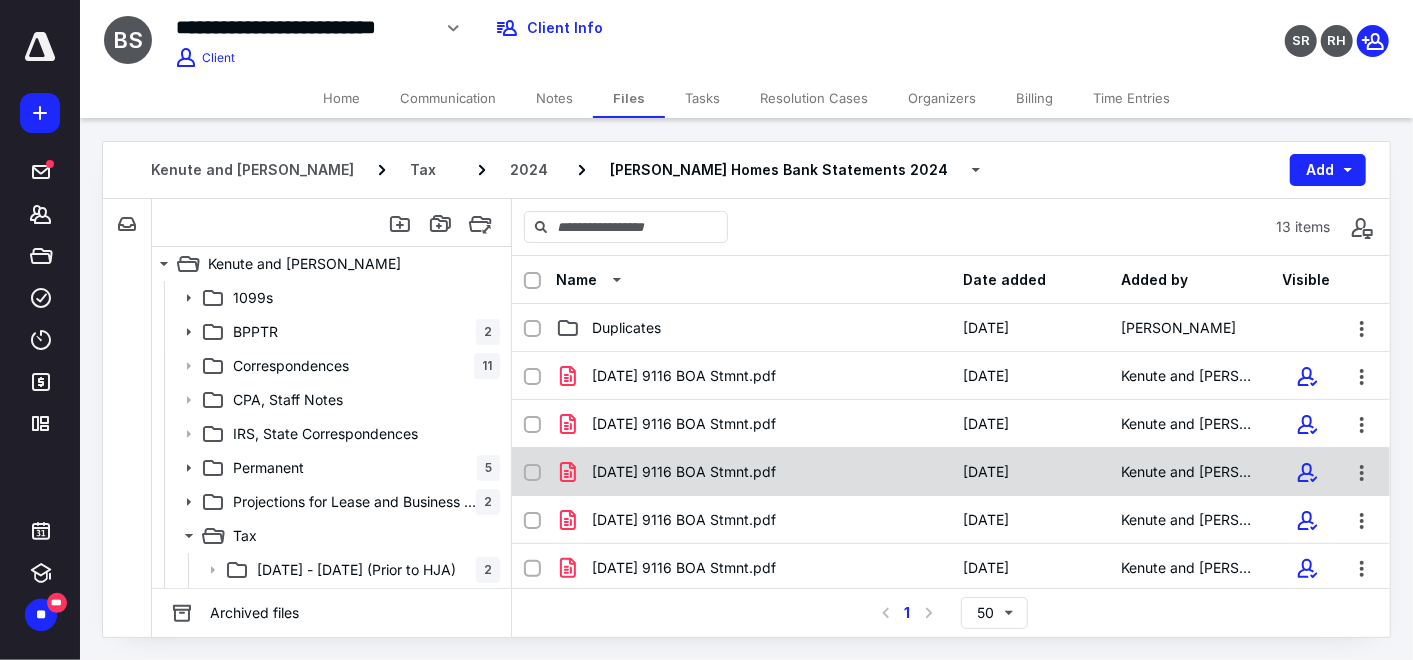 click on "3-6-24 9116 BOA Stmnt.pdf 3/4/2025 Kenute and Sadie Bennett" at bounding box center [951, 472] 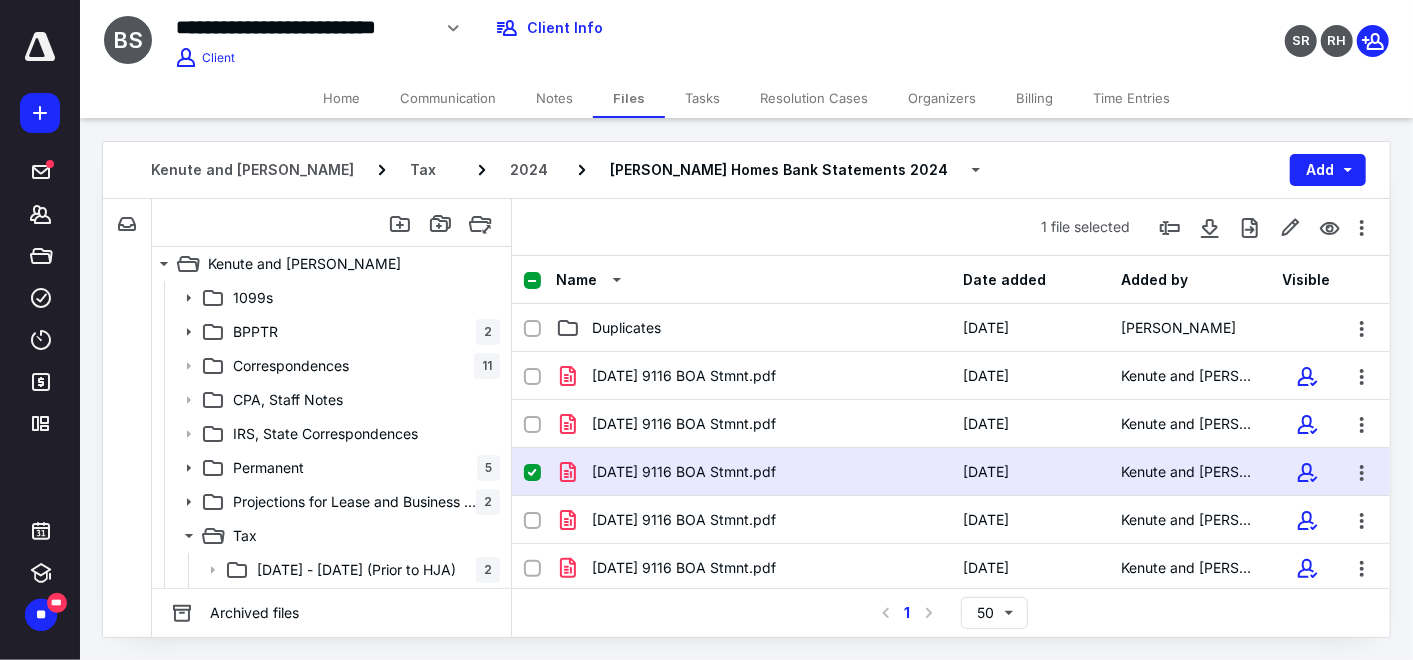 click on "3-6-24 9116 BOA Stmnt.pdf 3/4/2025 Kenute and Sadie Bennett" at bounding box center (951, 472) 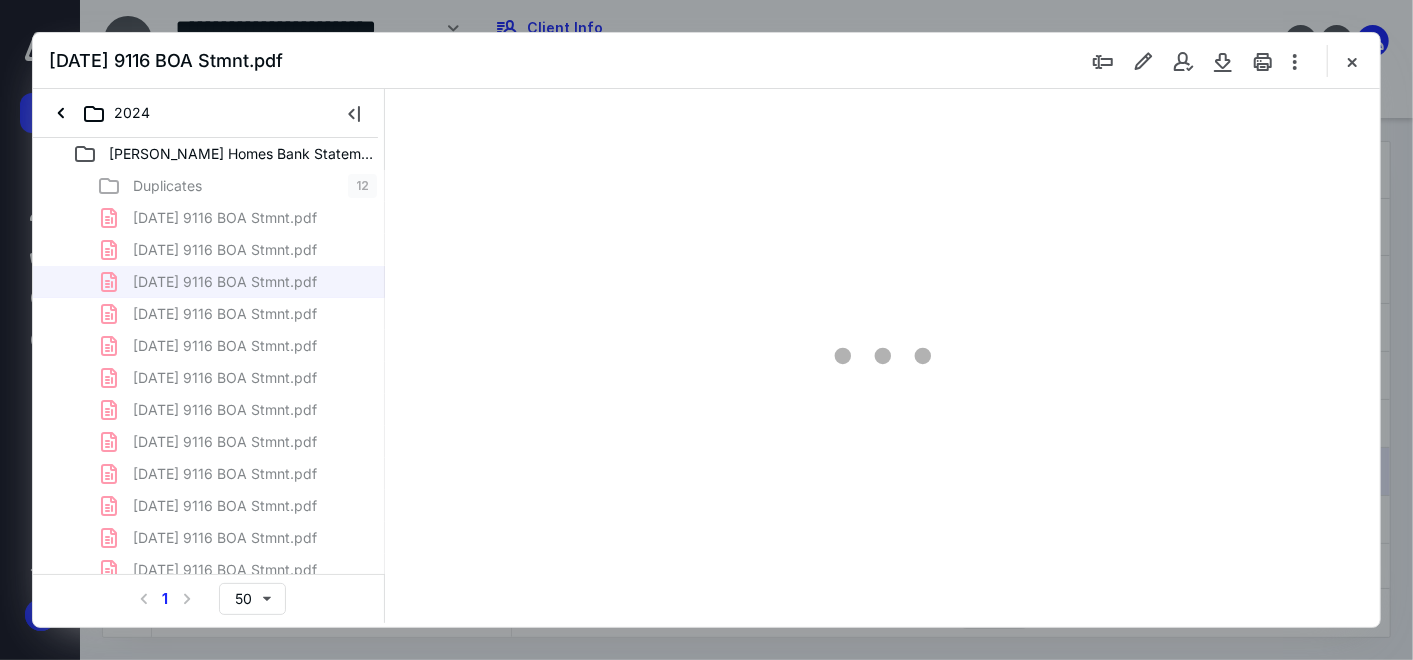 scroll, scrollTop: 0, scrollLeft: 0, axis: both 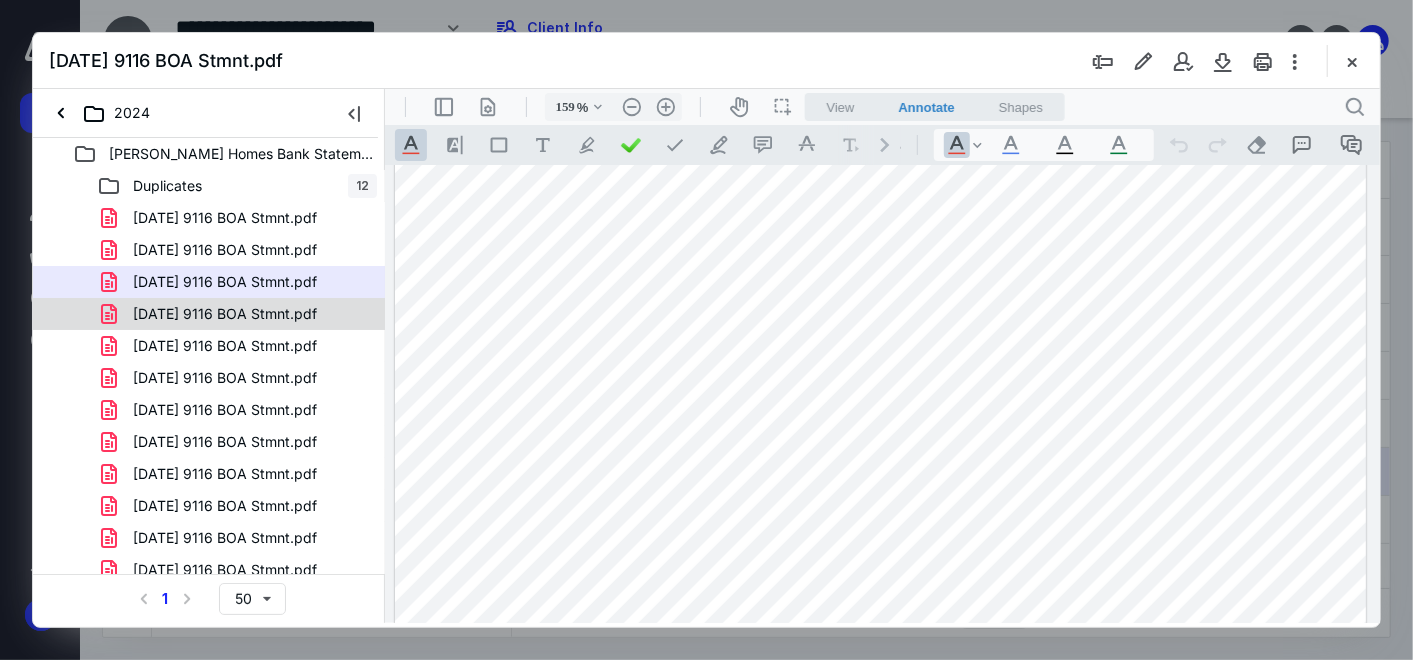 click on "4-5-24 9116 BOA Stmnt.pdf" at bounding box center [213, 314] 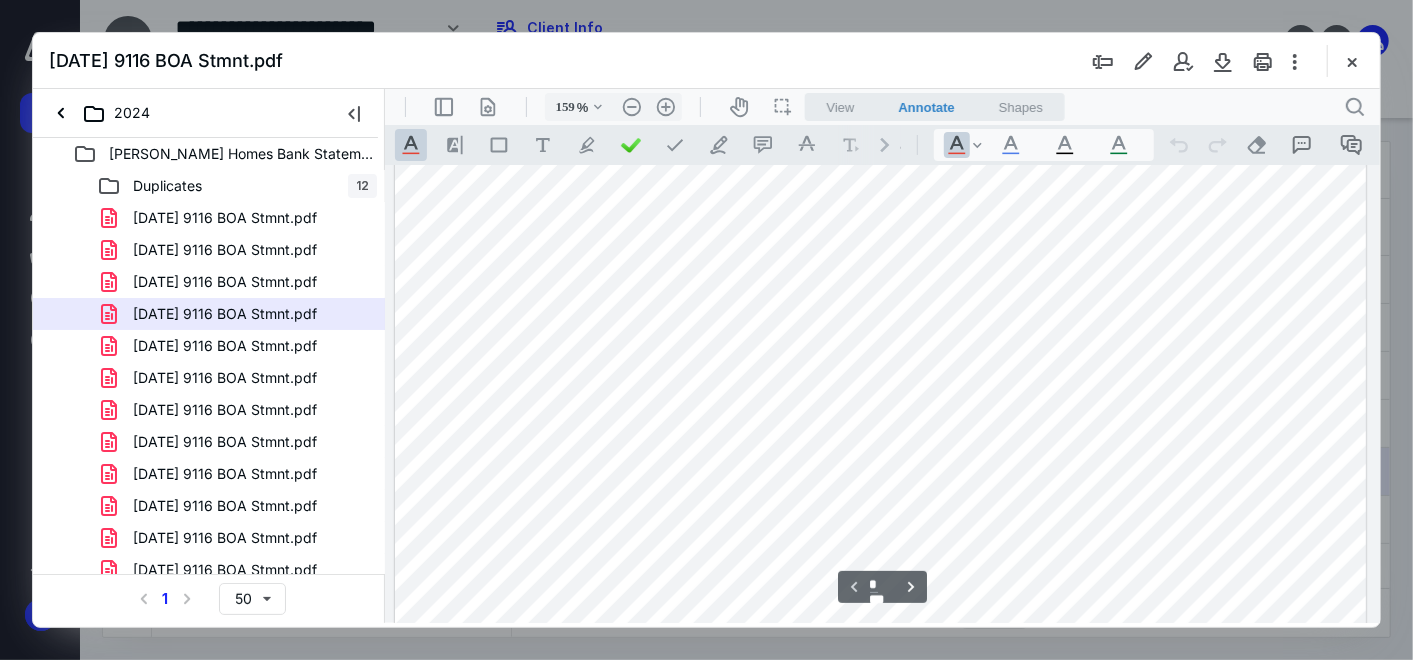 scroll, scrollTop: 526, scrollLeft: 0, axis: vertical 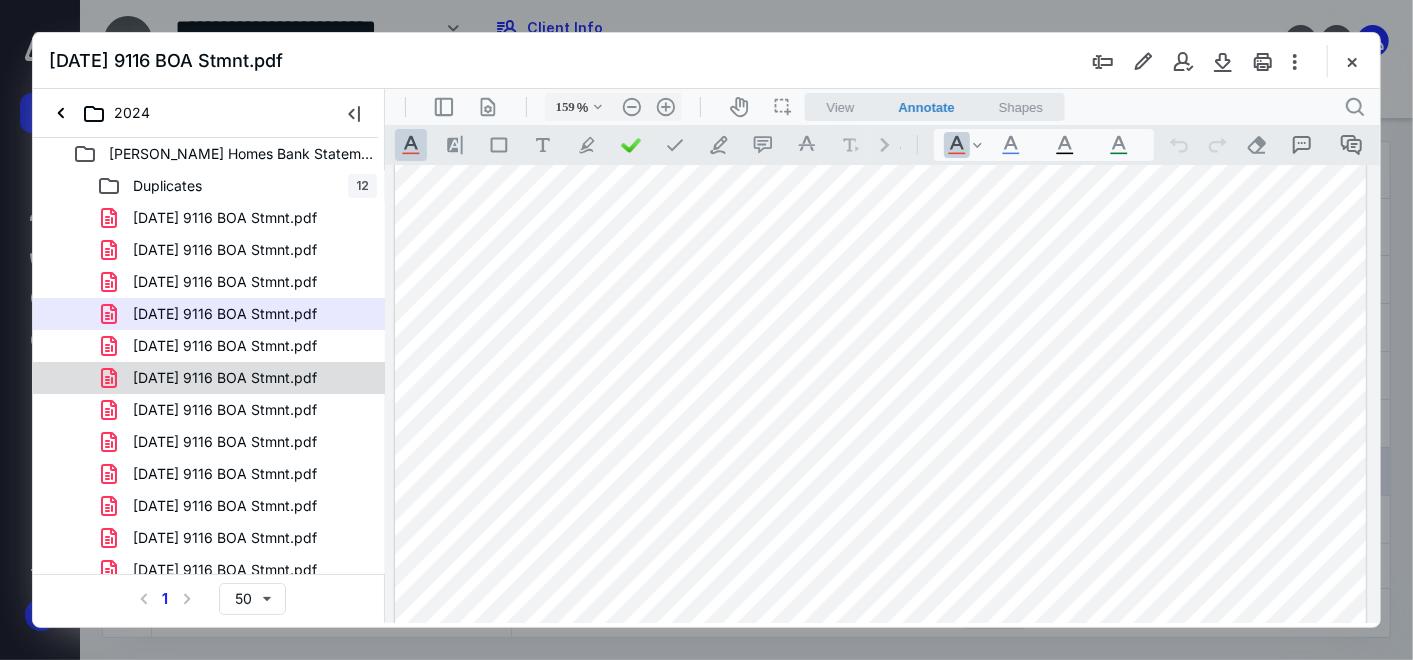 click on "6-4-24 9116 BOA Stmnt.pdf" at bounding box center (225, 378) 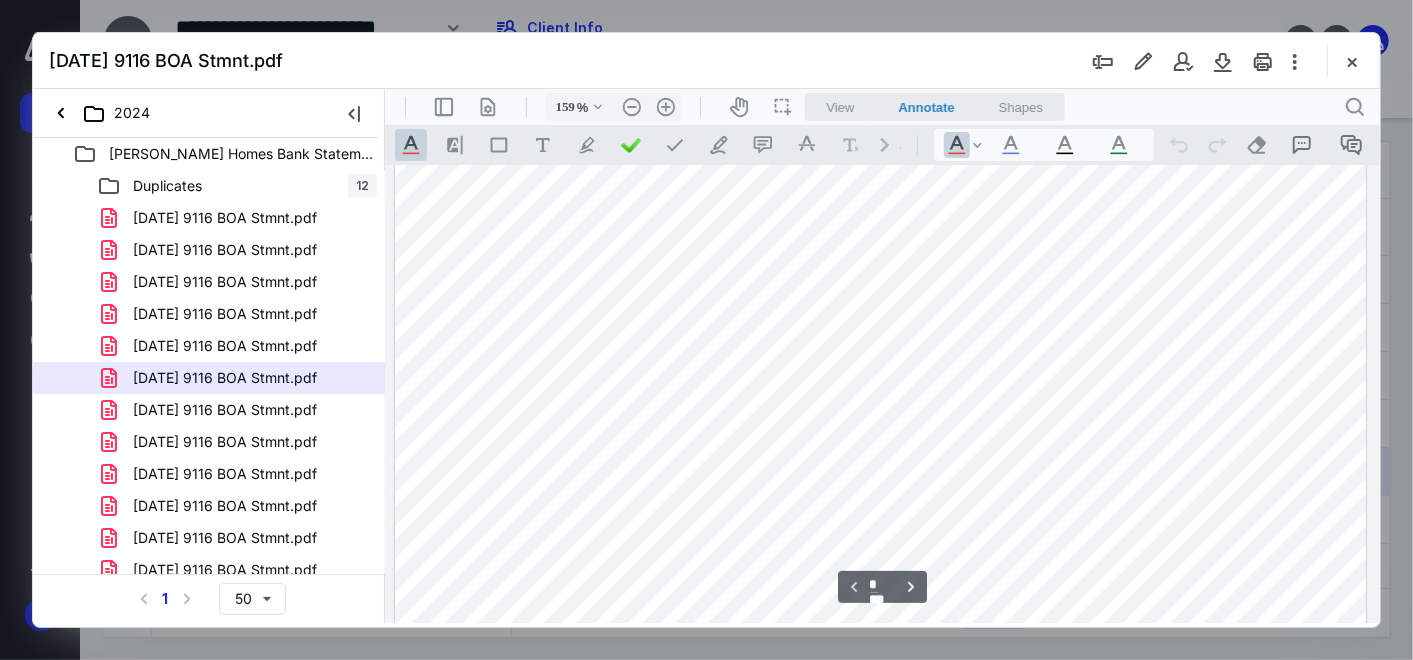 scroll, scrollTop: 526, scrollLeft: 0, axis: vertical 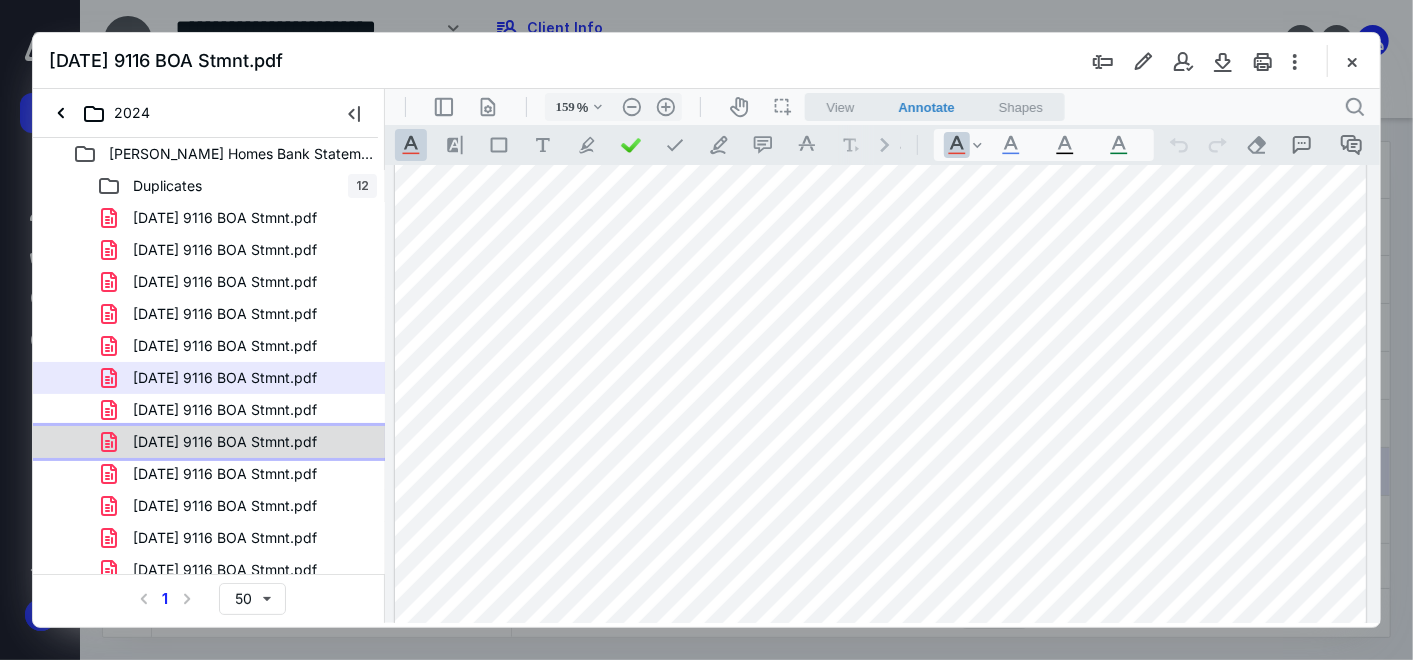 click on "8-7-24 9116 BOA Stmnt.pdf" at bounding box center (225, 442) 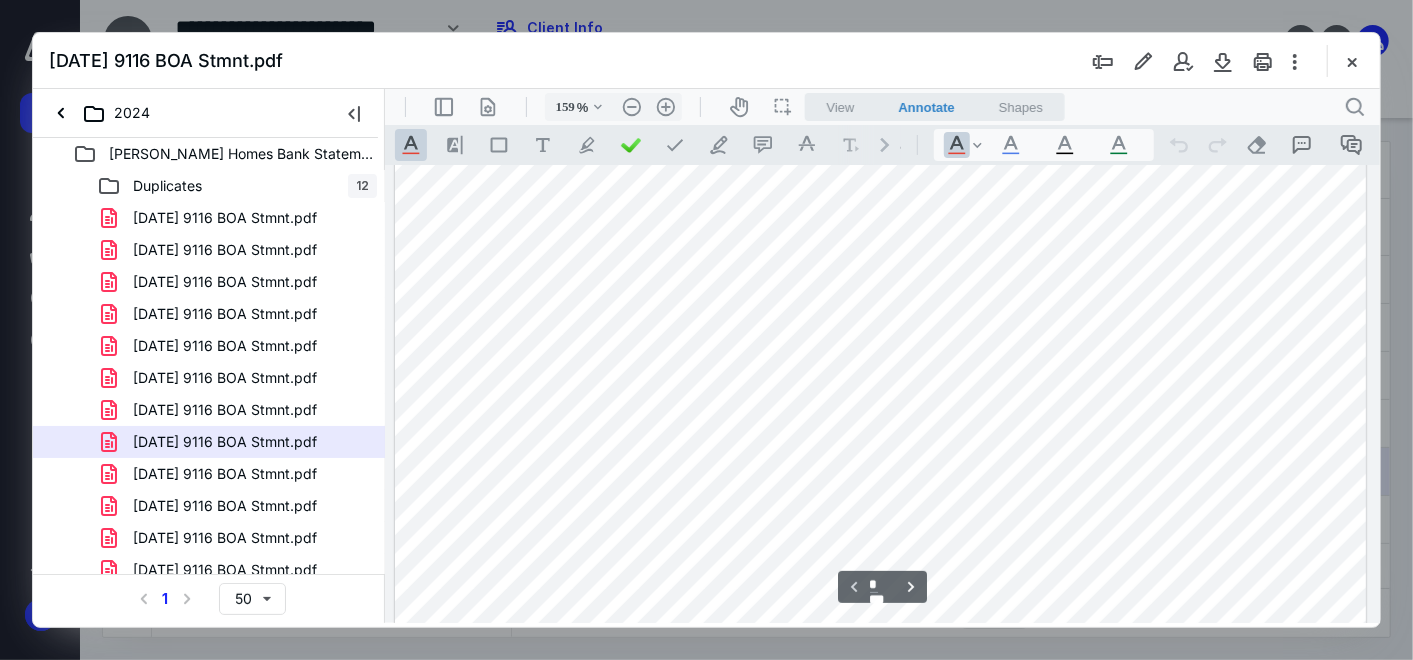 scroll, scrollTop: 637, scrollLeft: 0, axis: vertical 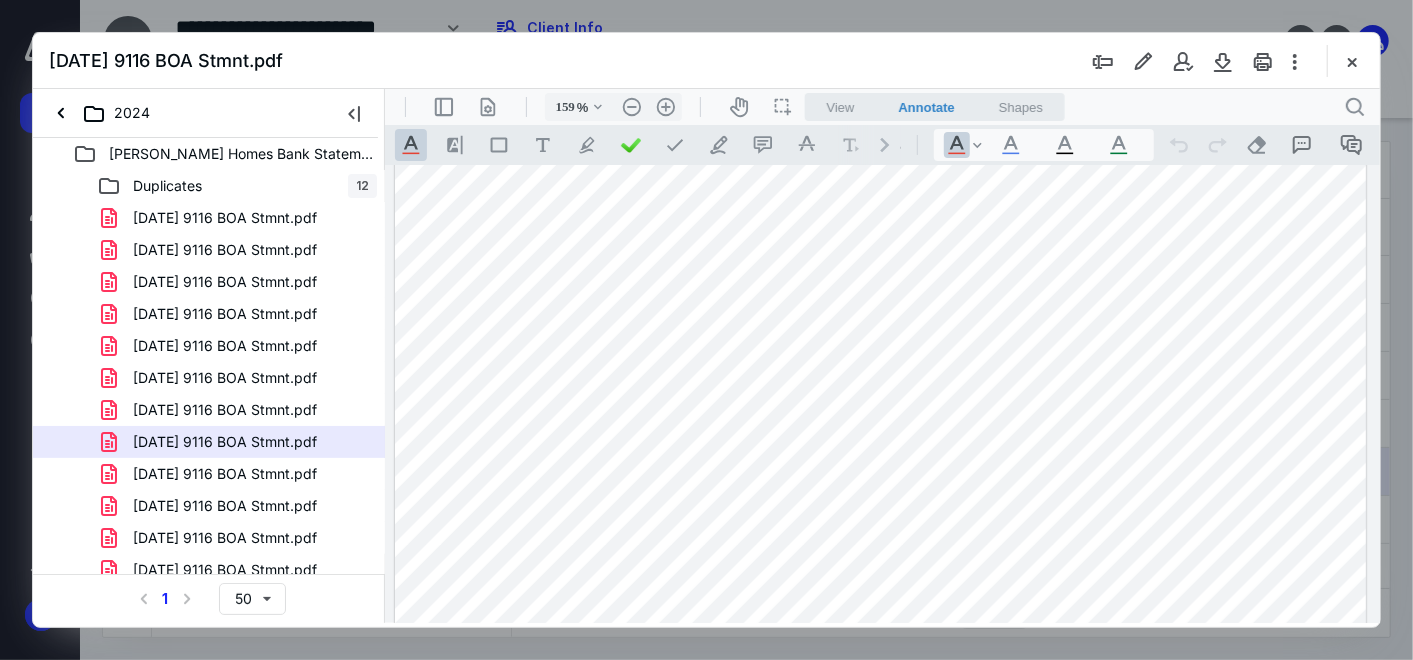 click on "11-4-24 9116 BOA Stmnt.pdf" at bounding box center [225, 538] 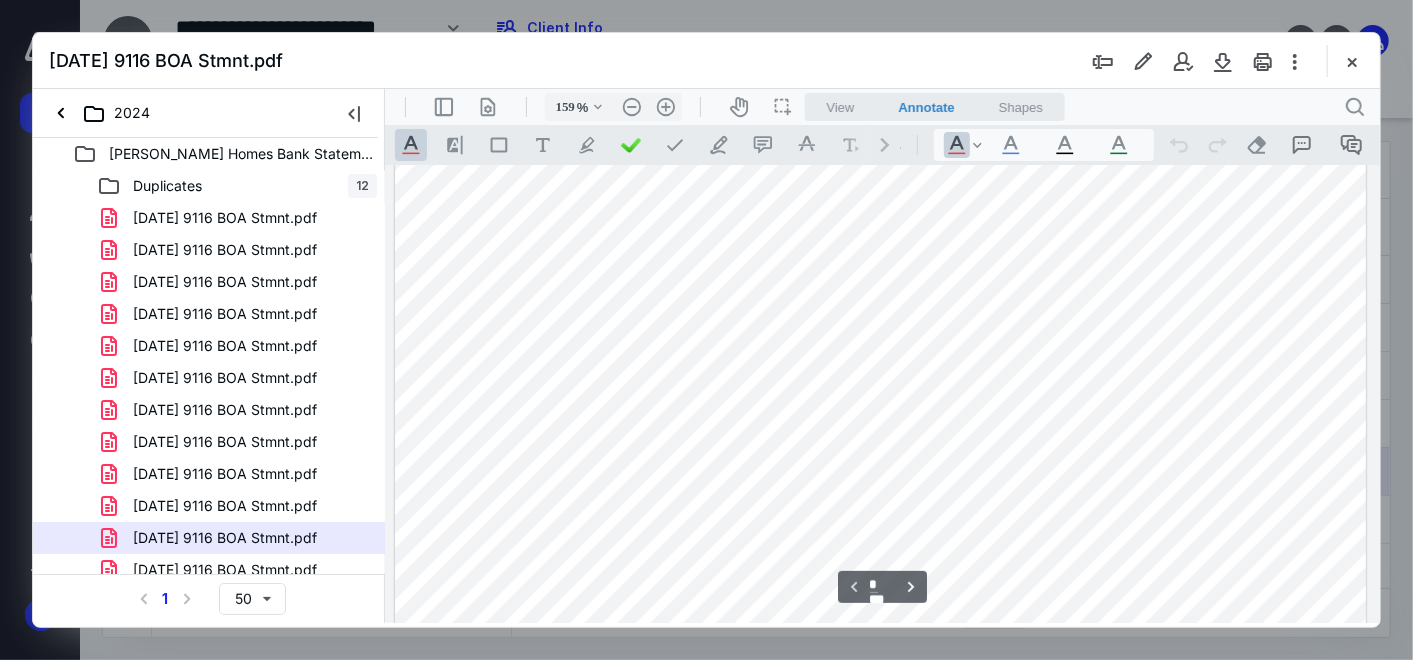 scroll, scrollTop: 526, scrollLeft: 0, axis: vertical 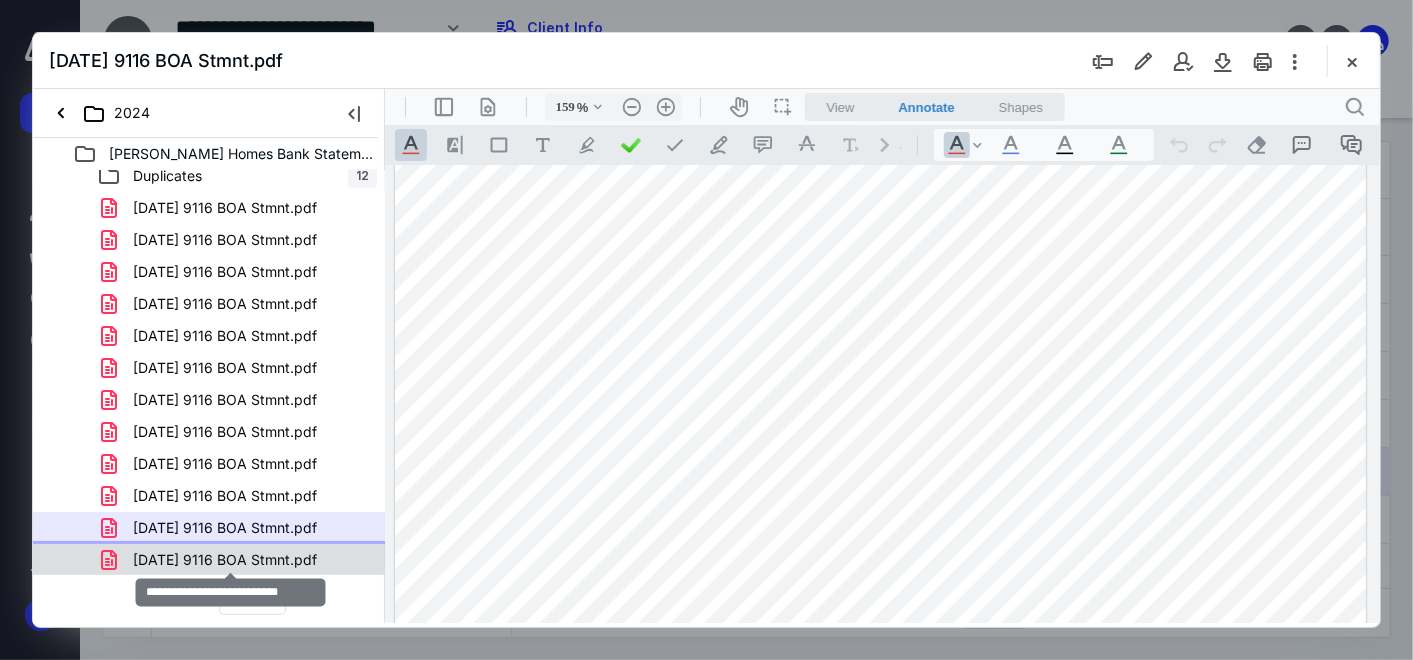 click on "12-05-24 9116 BOA Stmnt.pdf" at bounding box center (225, 560) 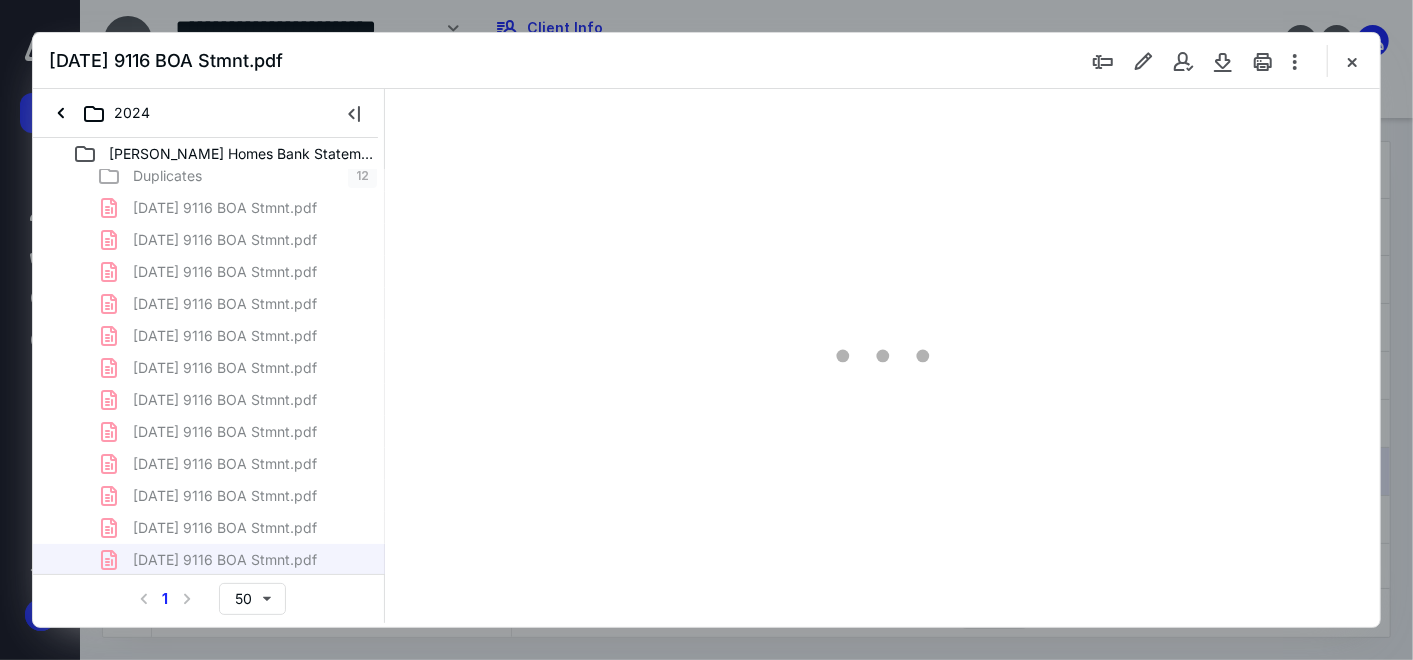 type on "159" 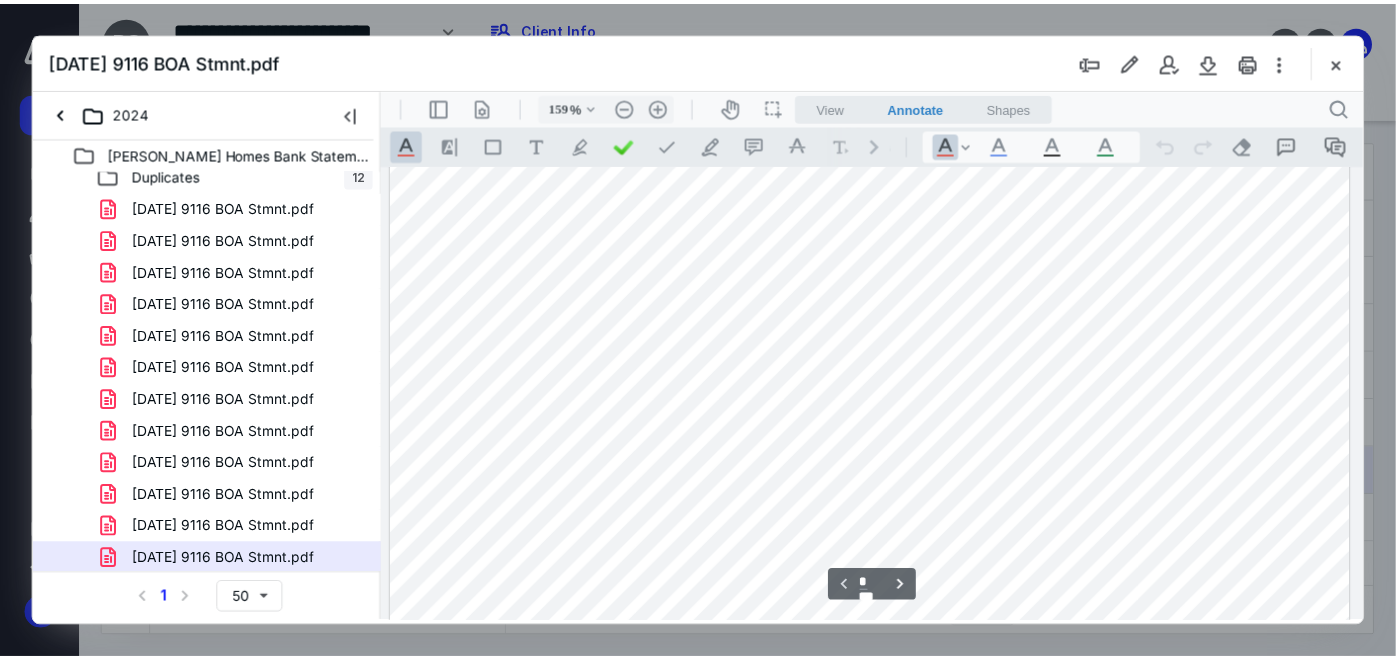 scroll, scrollTop: 304, scrollLeft: 0, axis: vertical 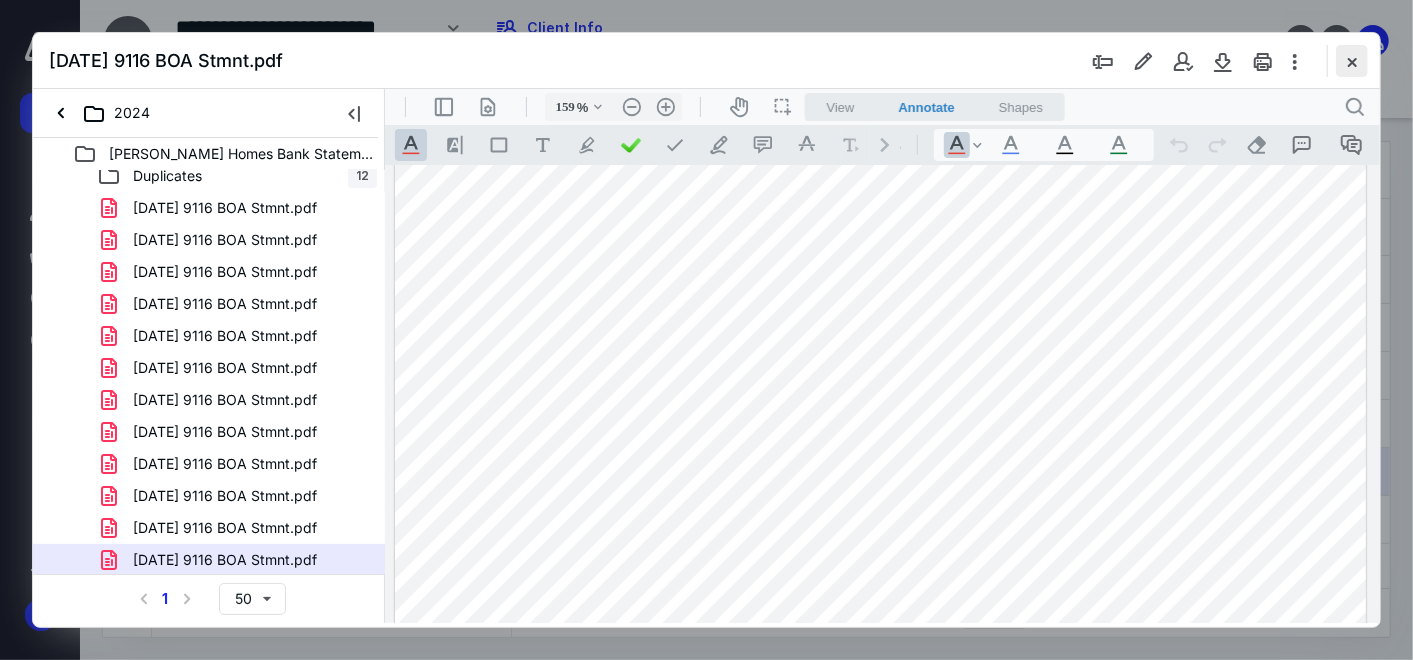 click at bounding box center (1352, 61) 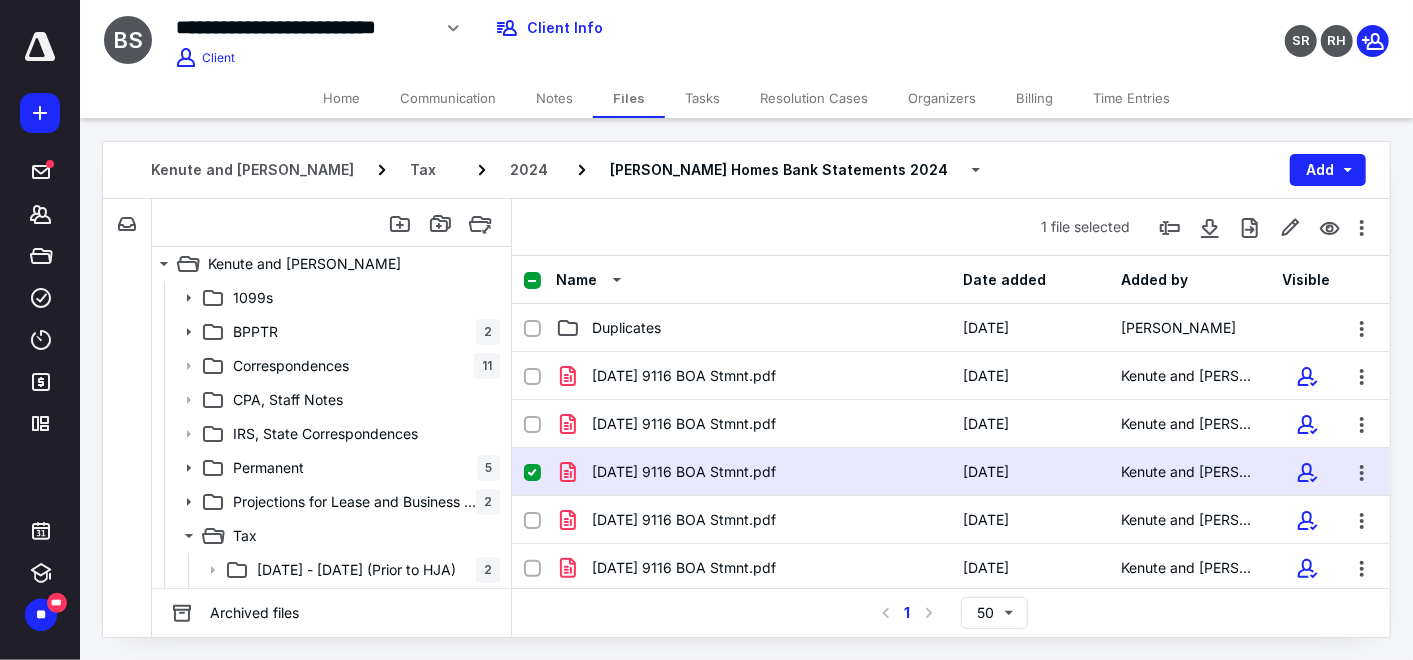 click on "Home" at bounding box center (341, 98) 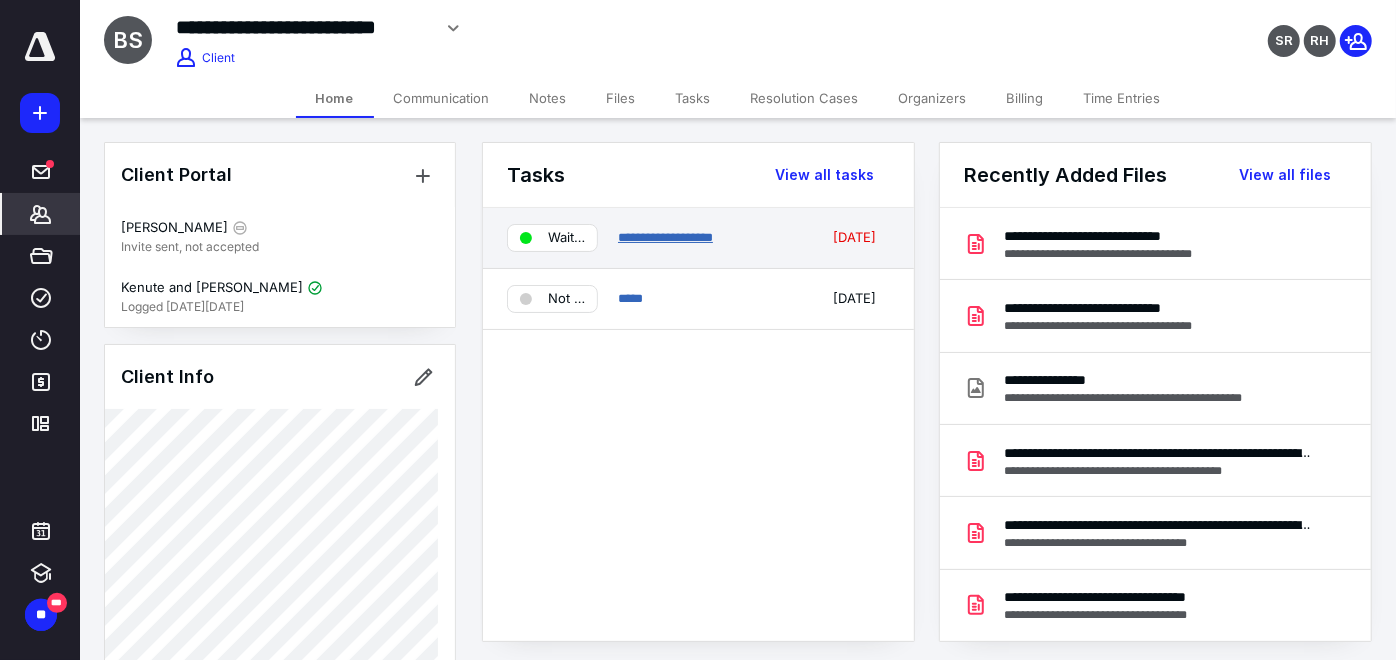 click on "**********" at bounding box center [665, 237] 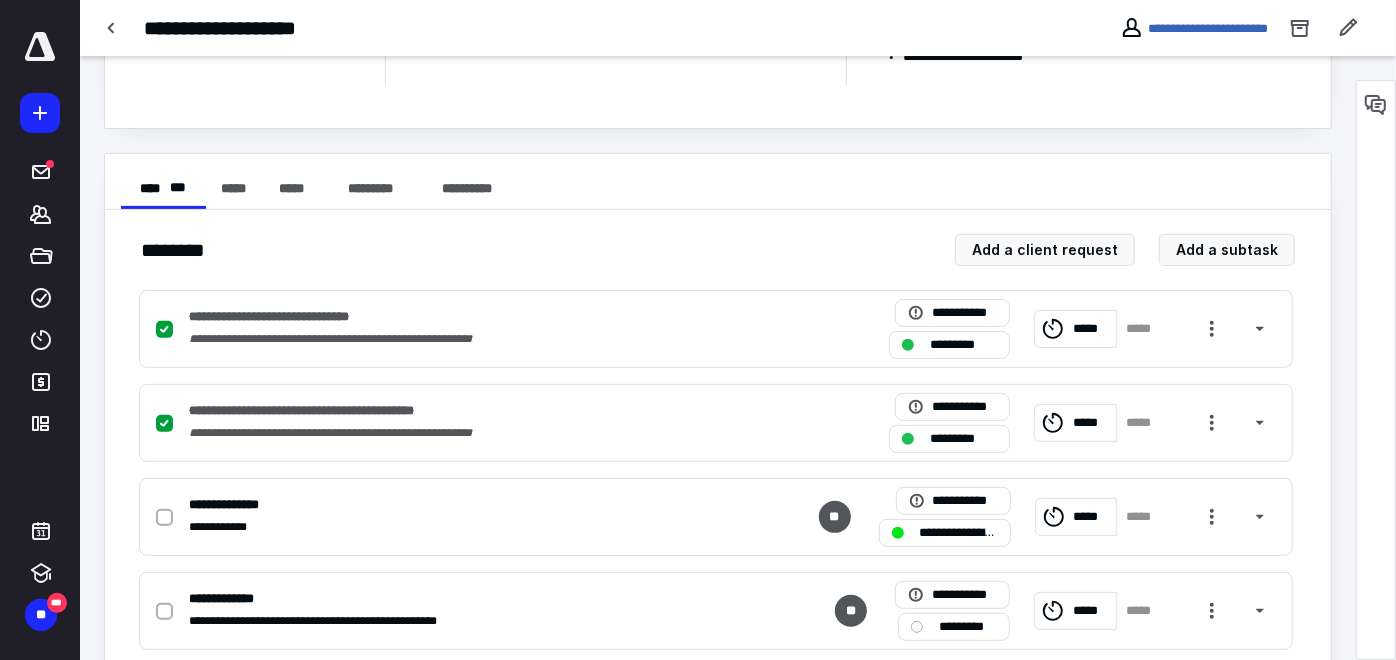 scroll, scrollTop: 333, scrollLeft: 0, axis: vertical 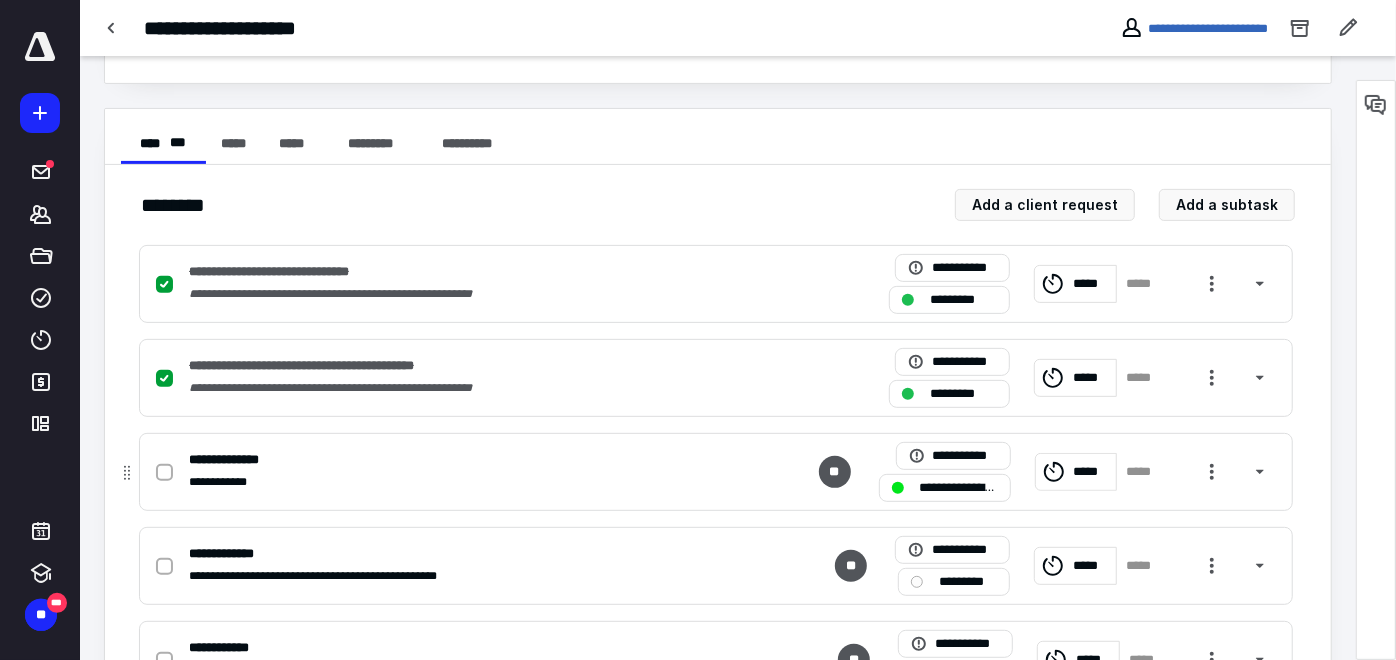 click on "*****" at bounding box center [1144, 472] 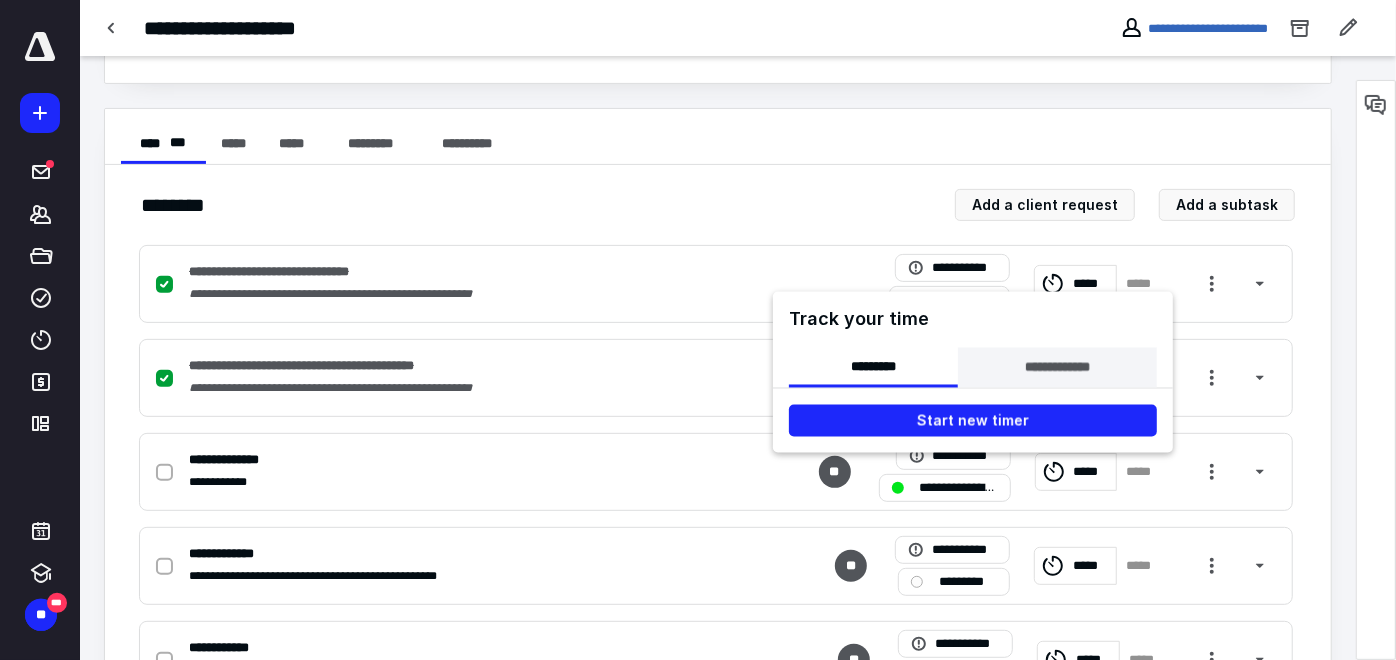 click on "**********" at bounding box center [1057, 368] 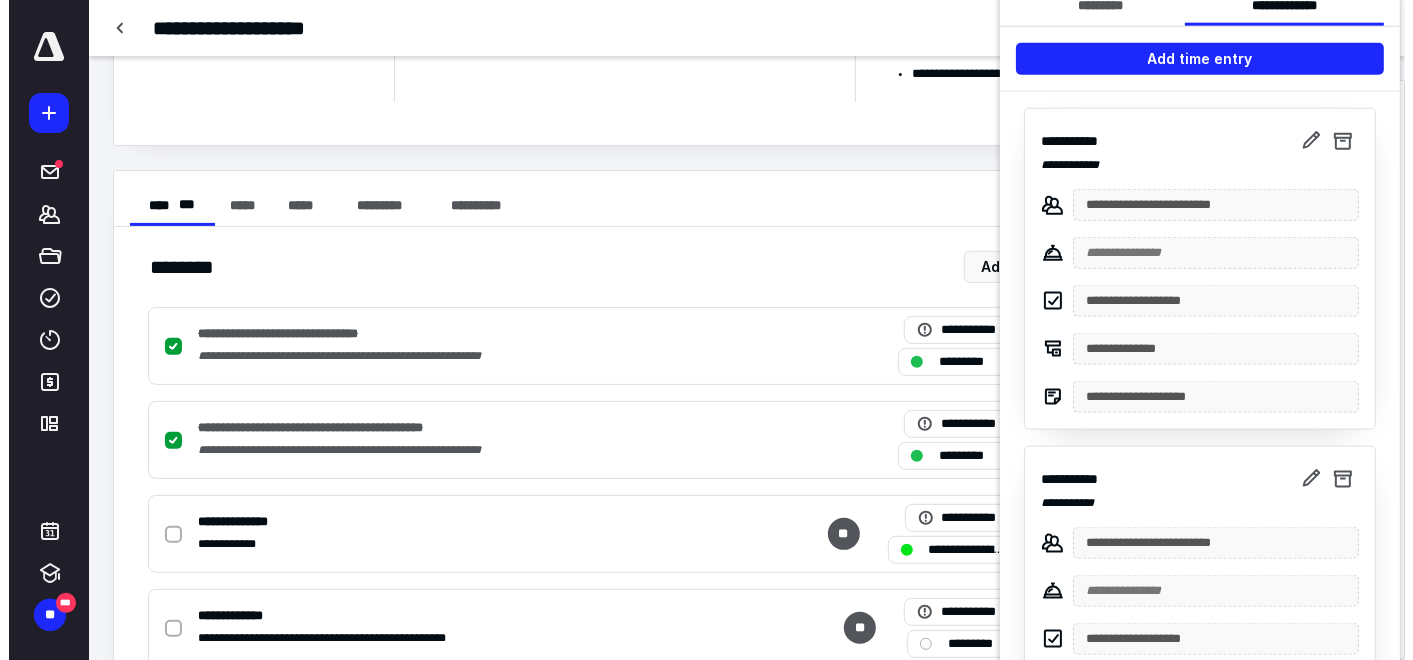 scroll, scrollTop: 0, scrollLeft: 0, axis: both 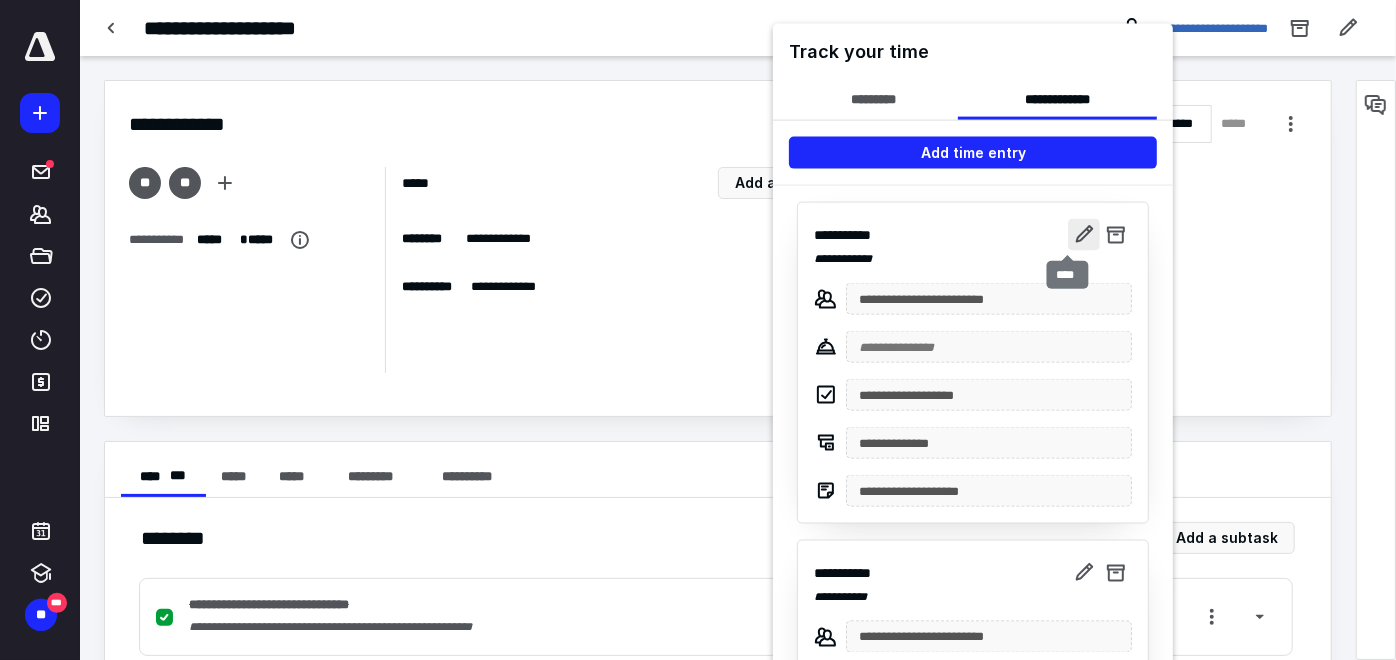 click at bounding box center (1084, 235) 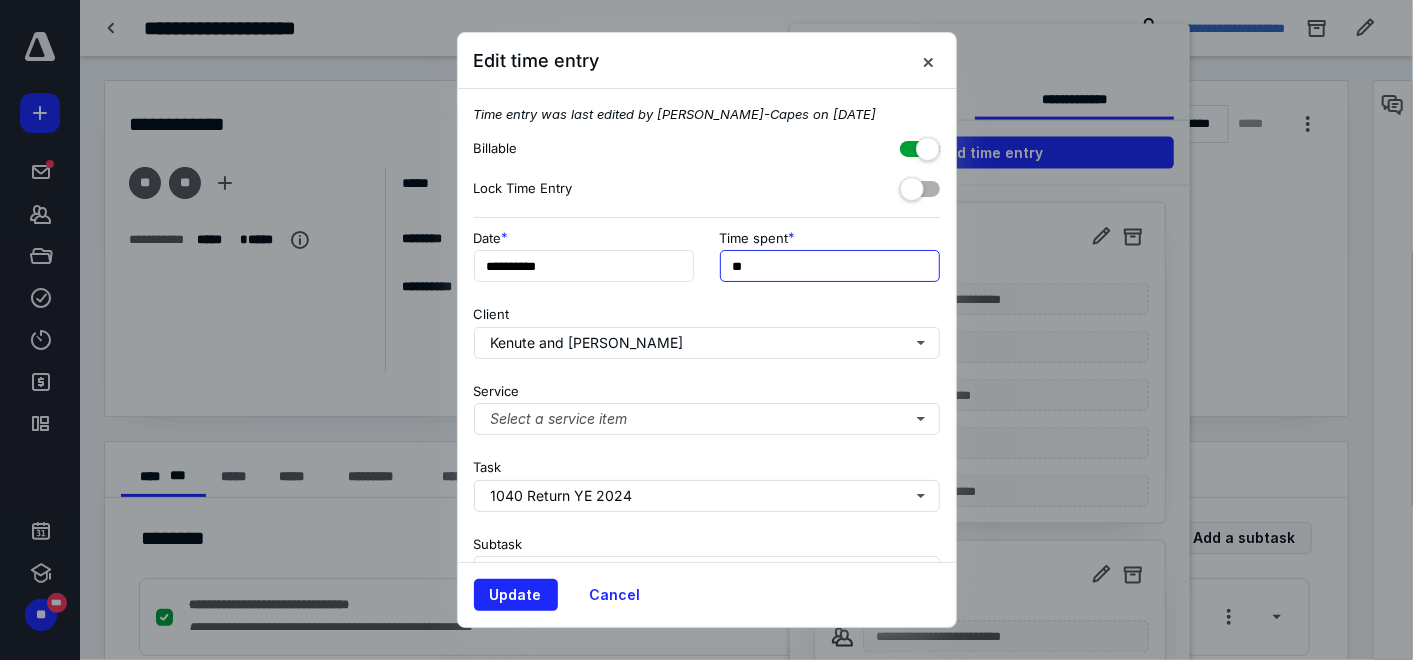 click on "**" at bounding box center [830, 266] 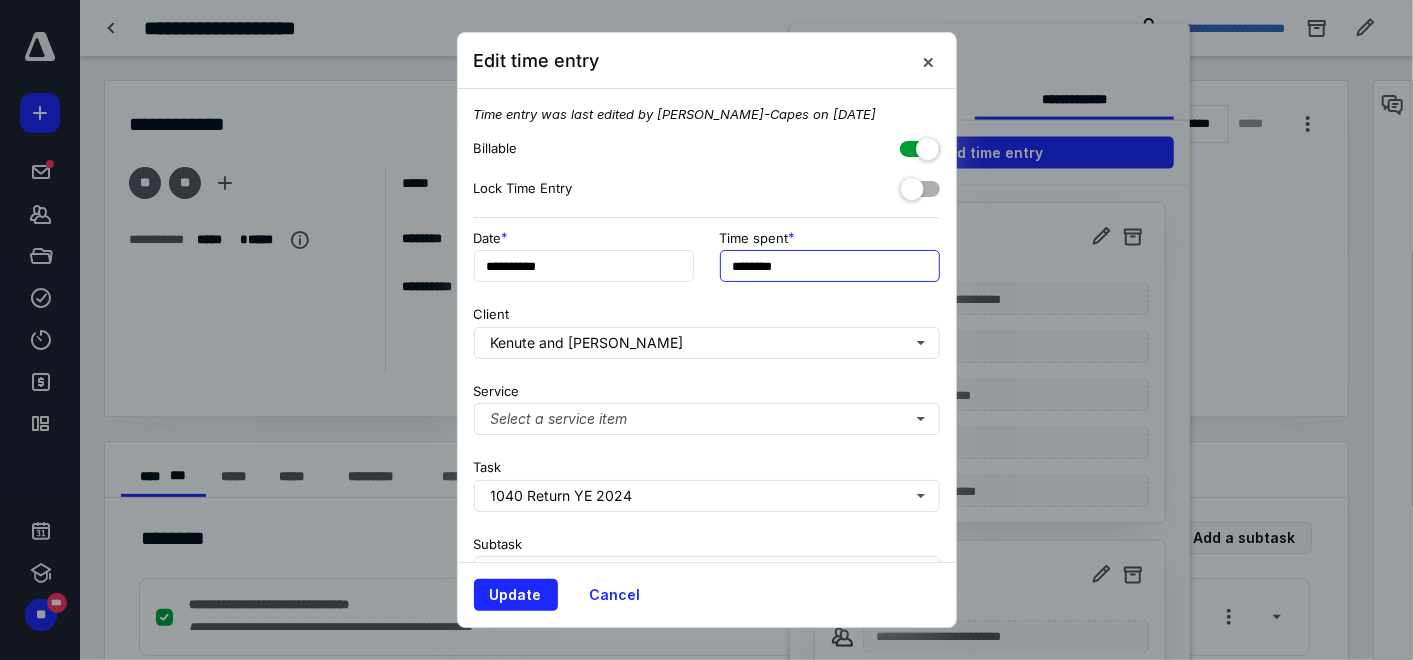 type on "******" 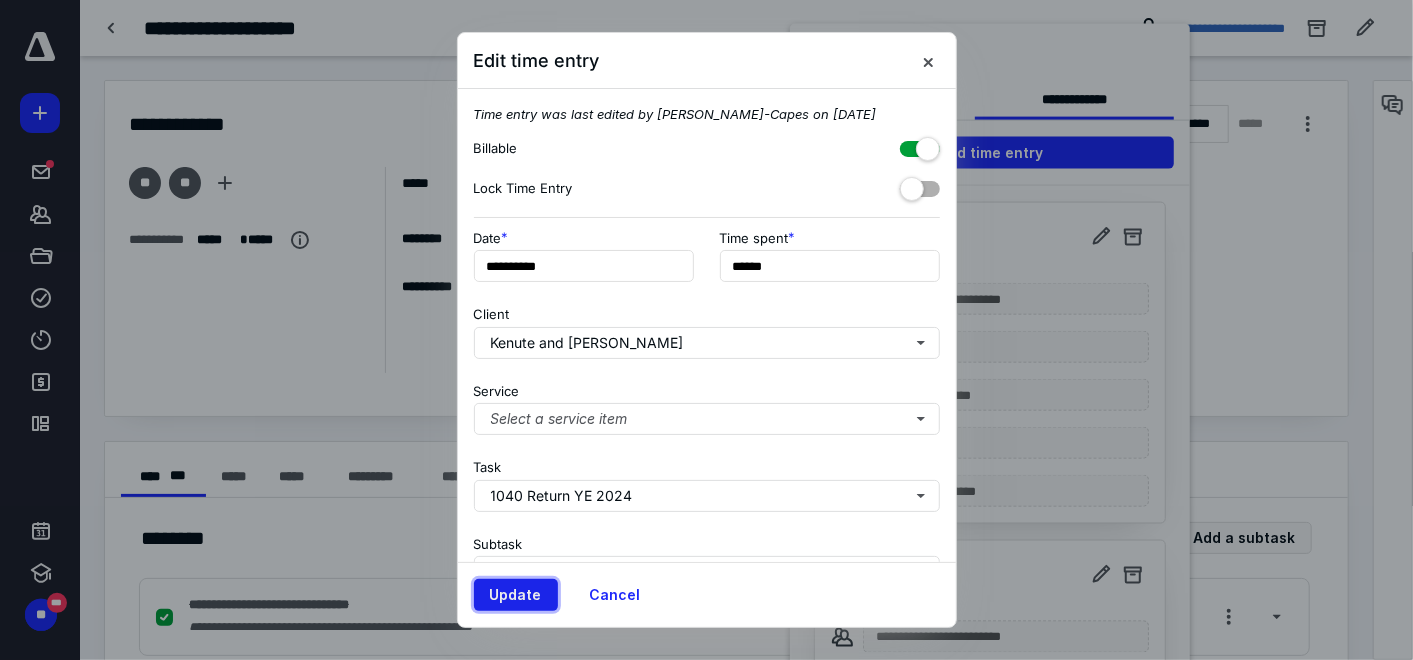 click on "Update" at bounding box center [516, 595] 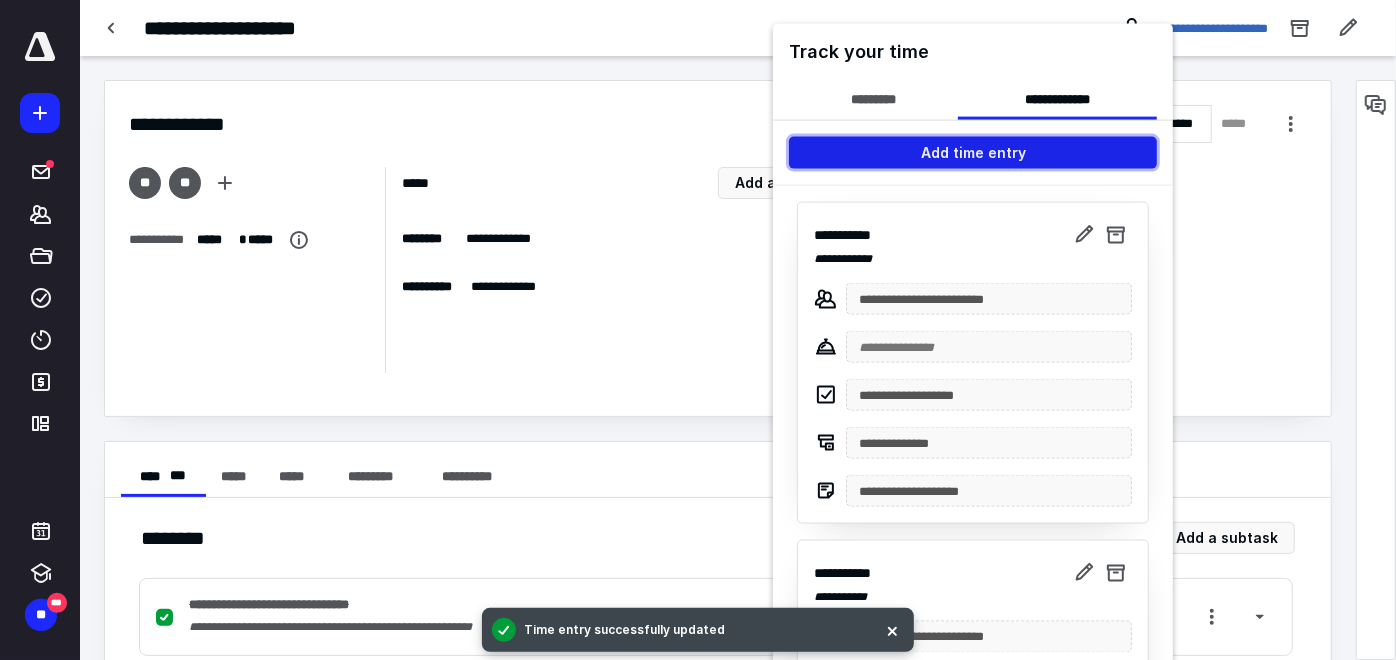 click on "Add time entry" at bounding box center [973, 153] 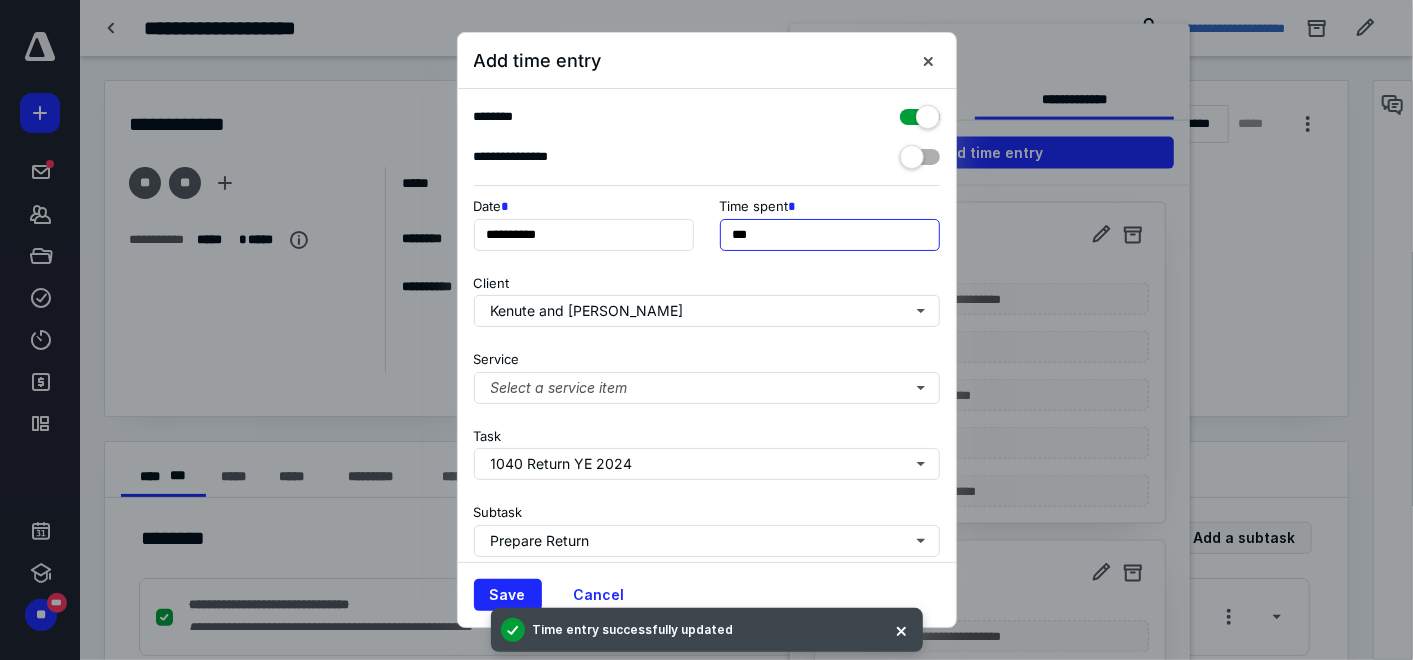 drag, startPoint x: 751, startPoint y: 231, endPoint x: 719, endPoint y: 231, distance: 32 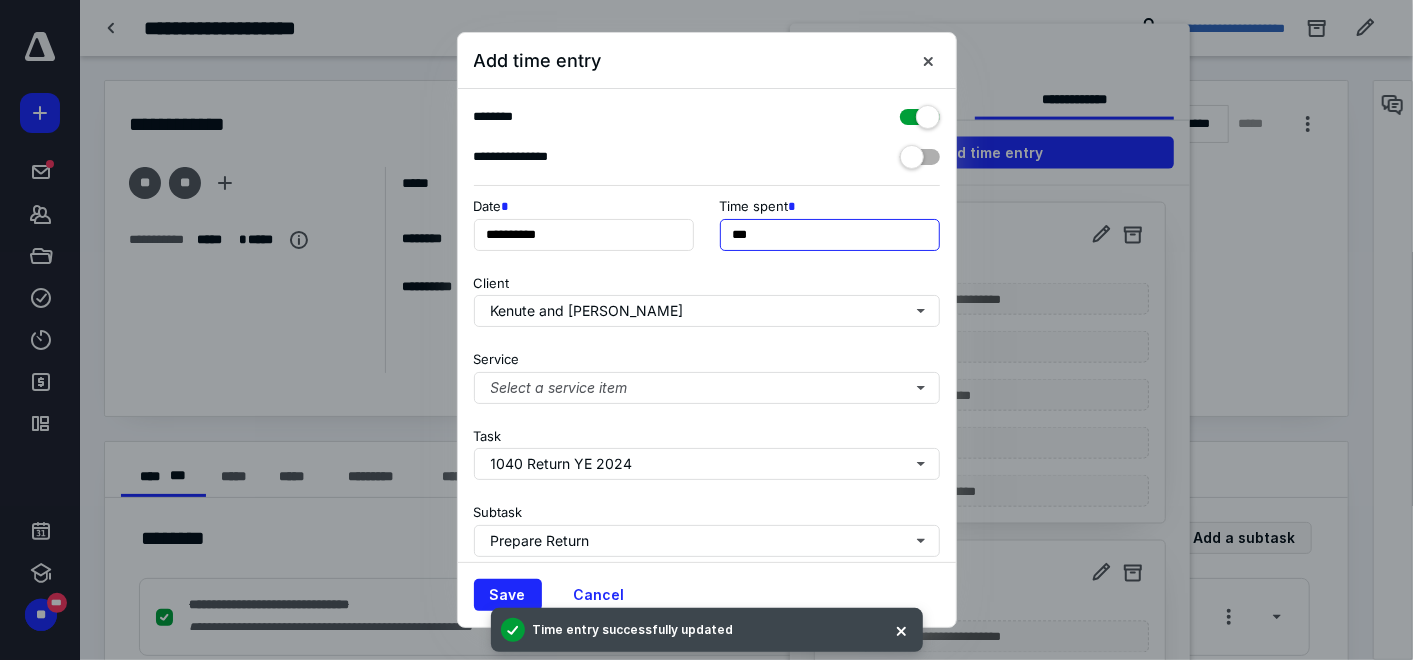 click on "***" at bounding box center [830, 235] 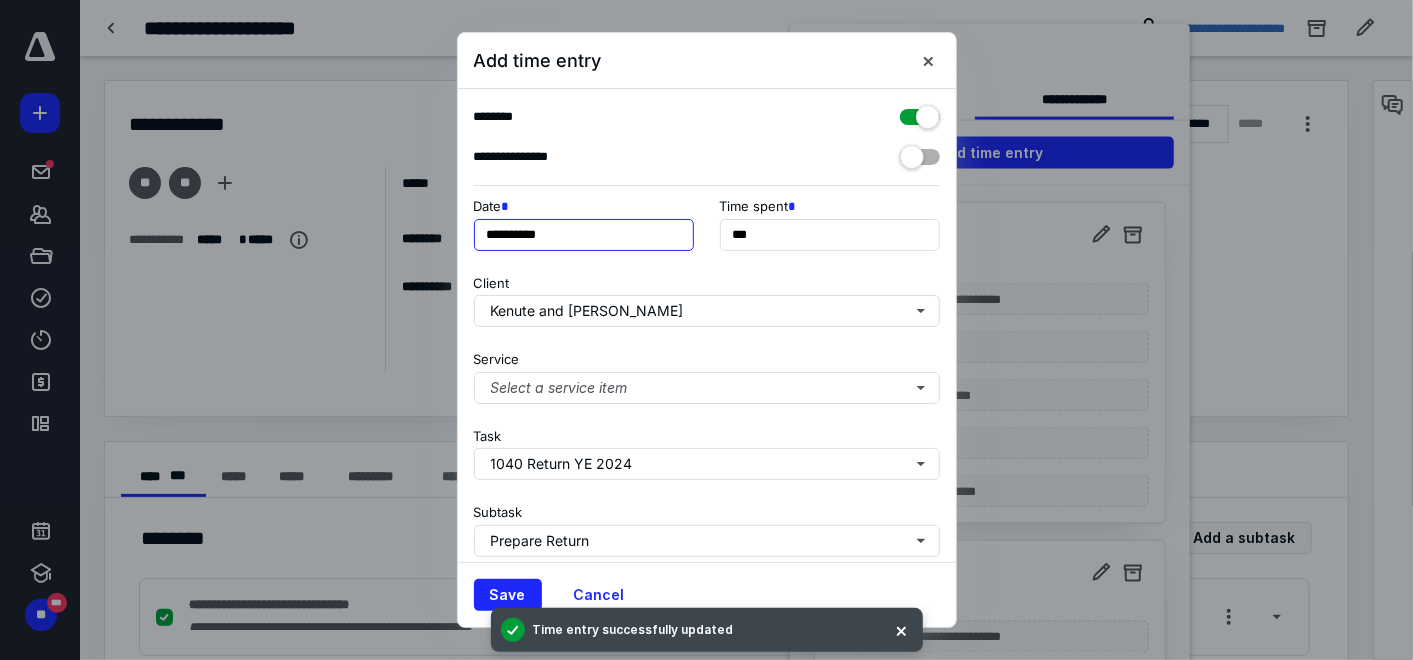 click on "**********" at bounding box center (584, 235) 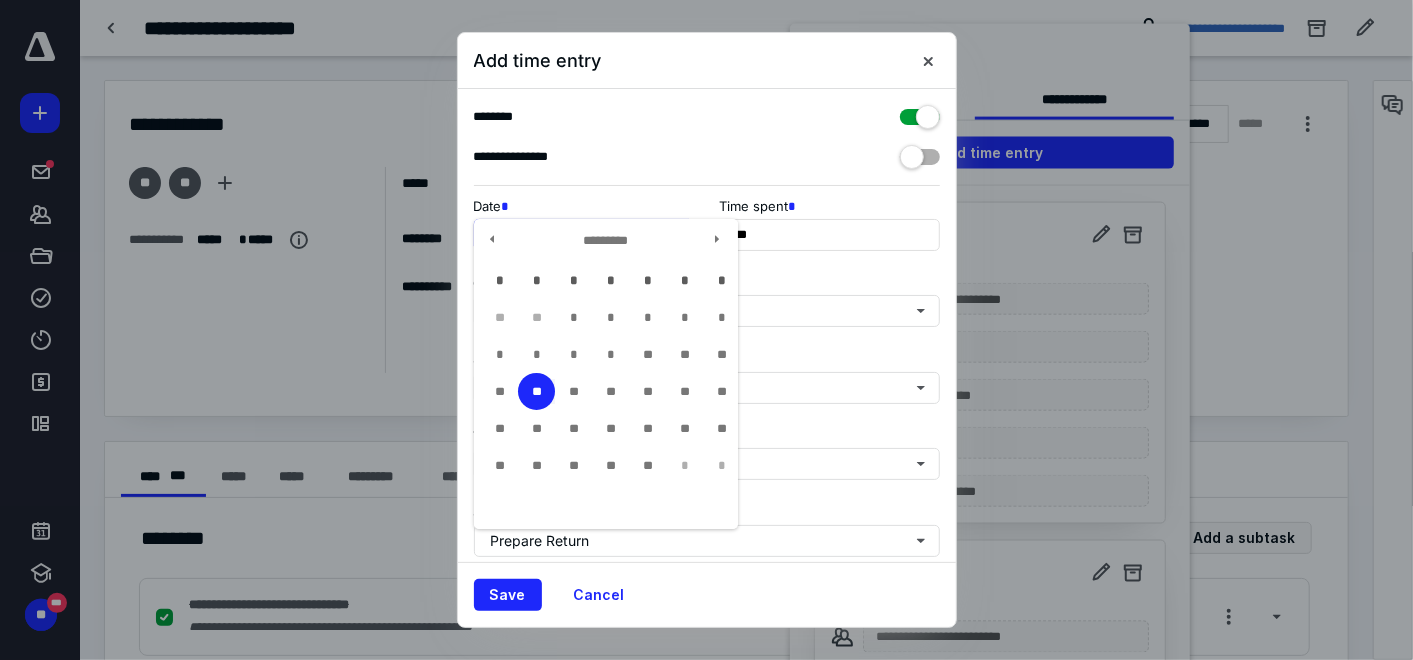 click on "**" at bounding box center (536, 391) 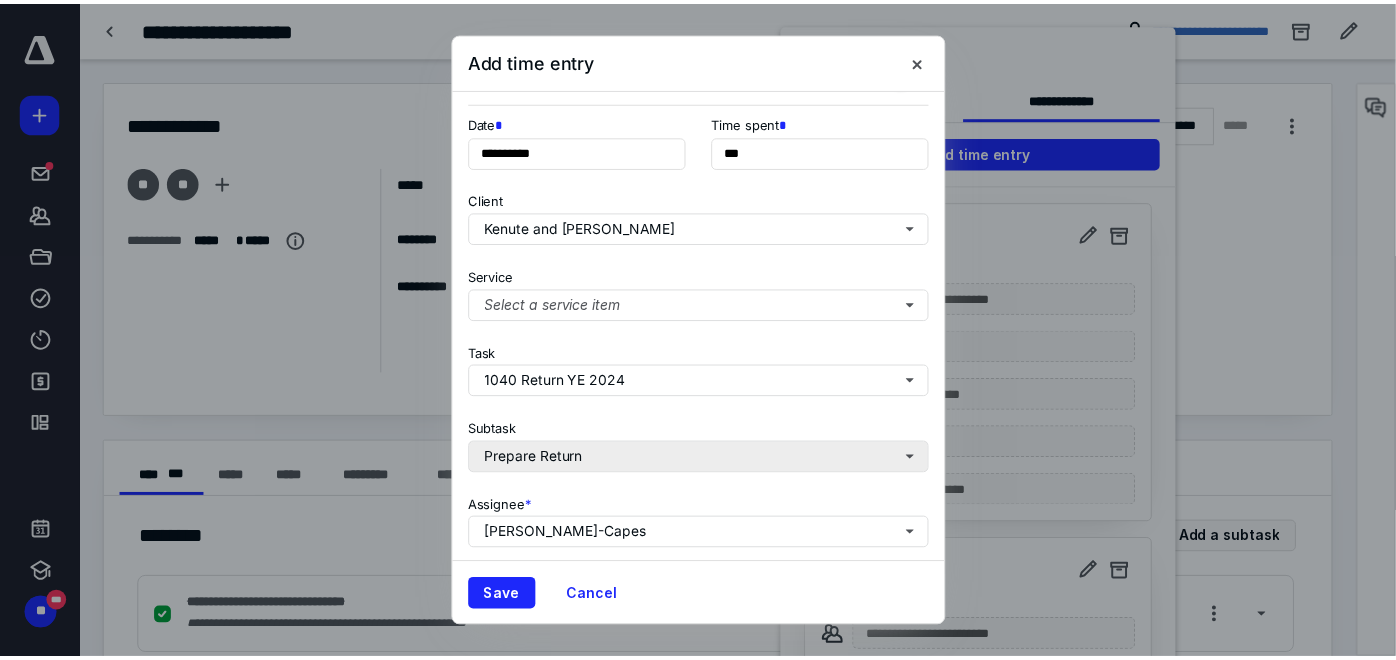 scroll, scrollTop: 222, scrollLeft: 0, axis: vertical 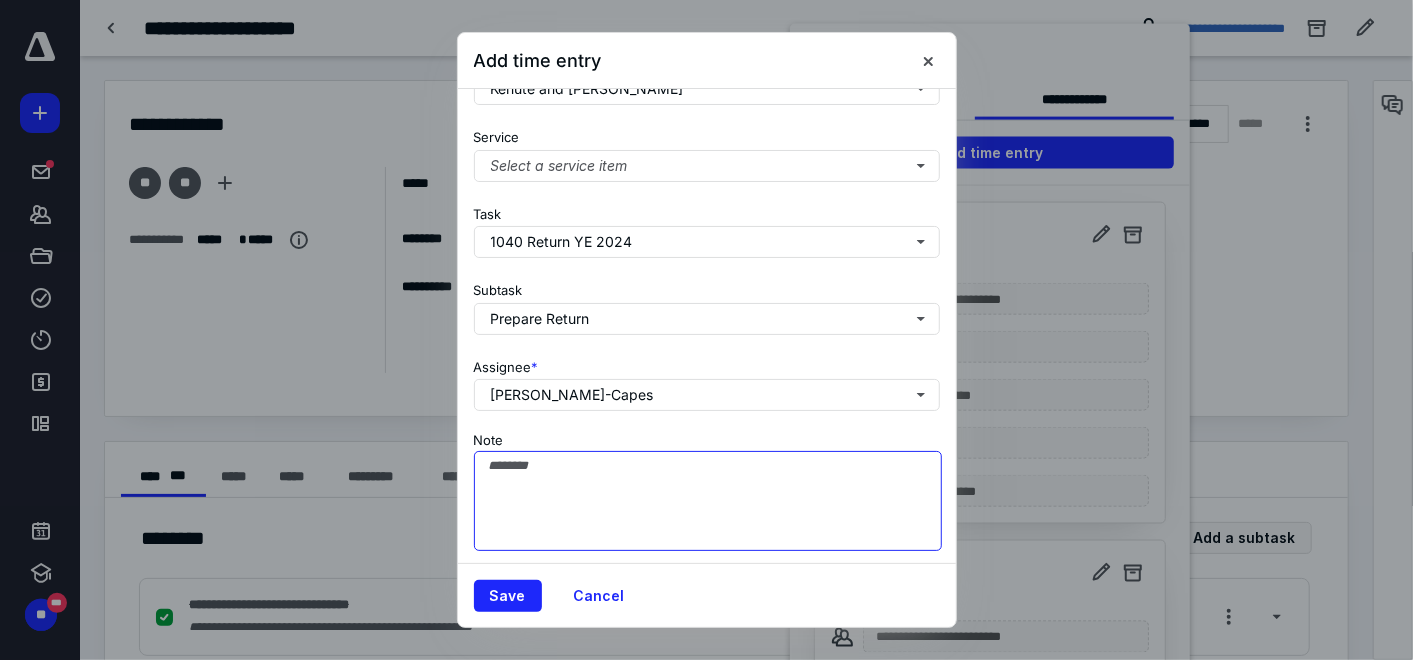 click on "Note" at bounding box center (708, 501) 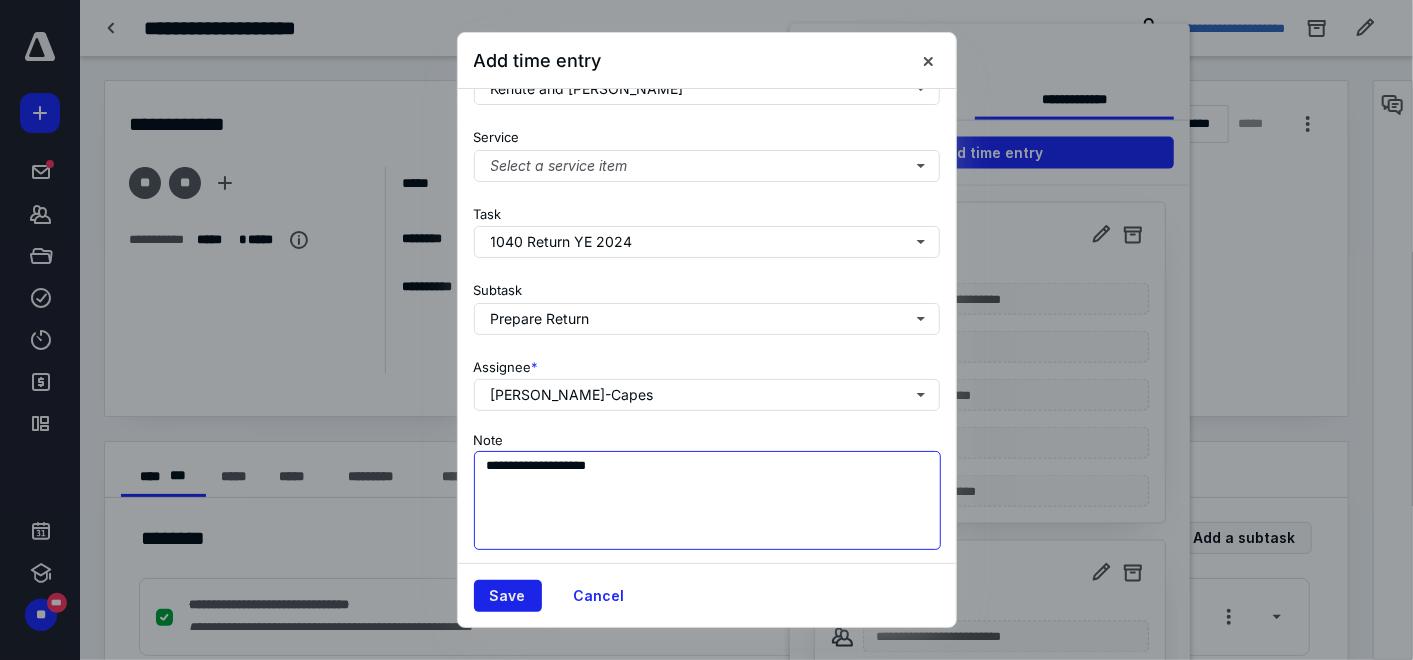 type on "**********" 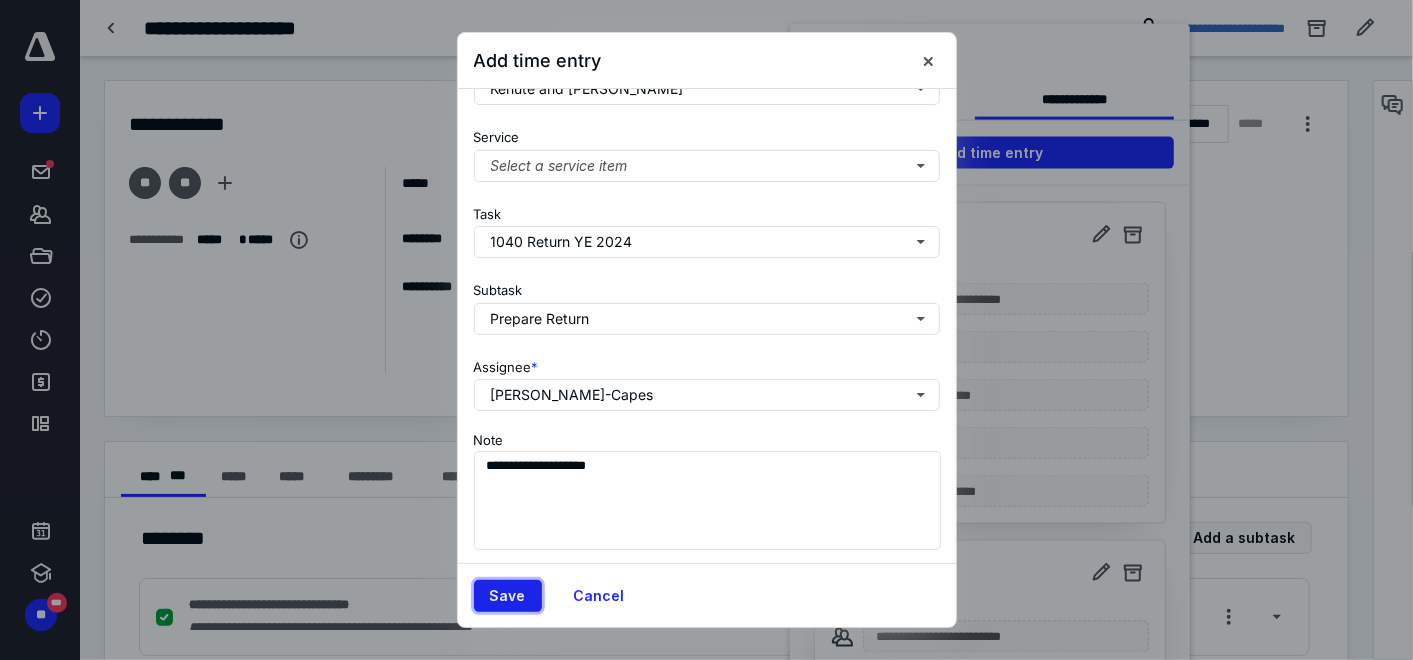 click on "Save" at bounding box center [508, 596] 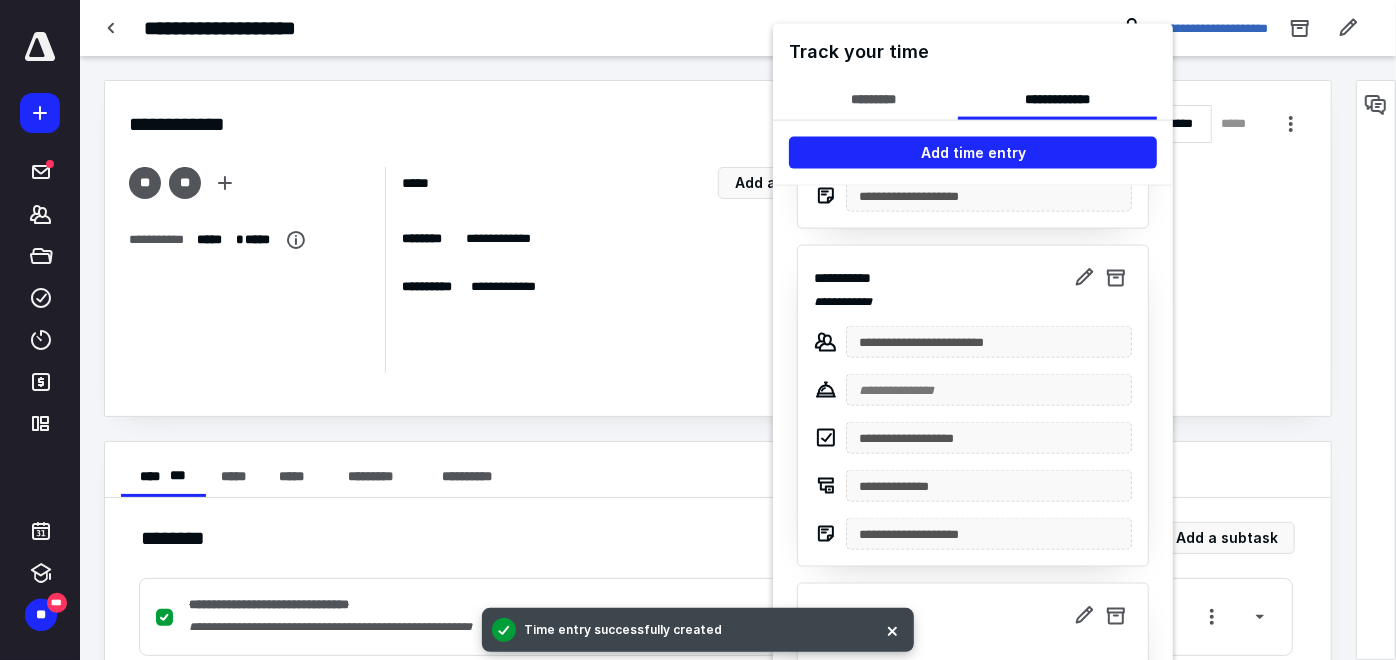 scroll, scrollTop: 333, scrollLeft: 0, axis: vertical 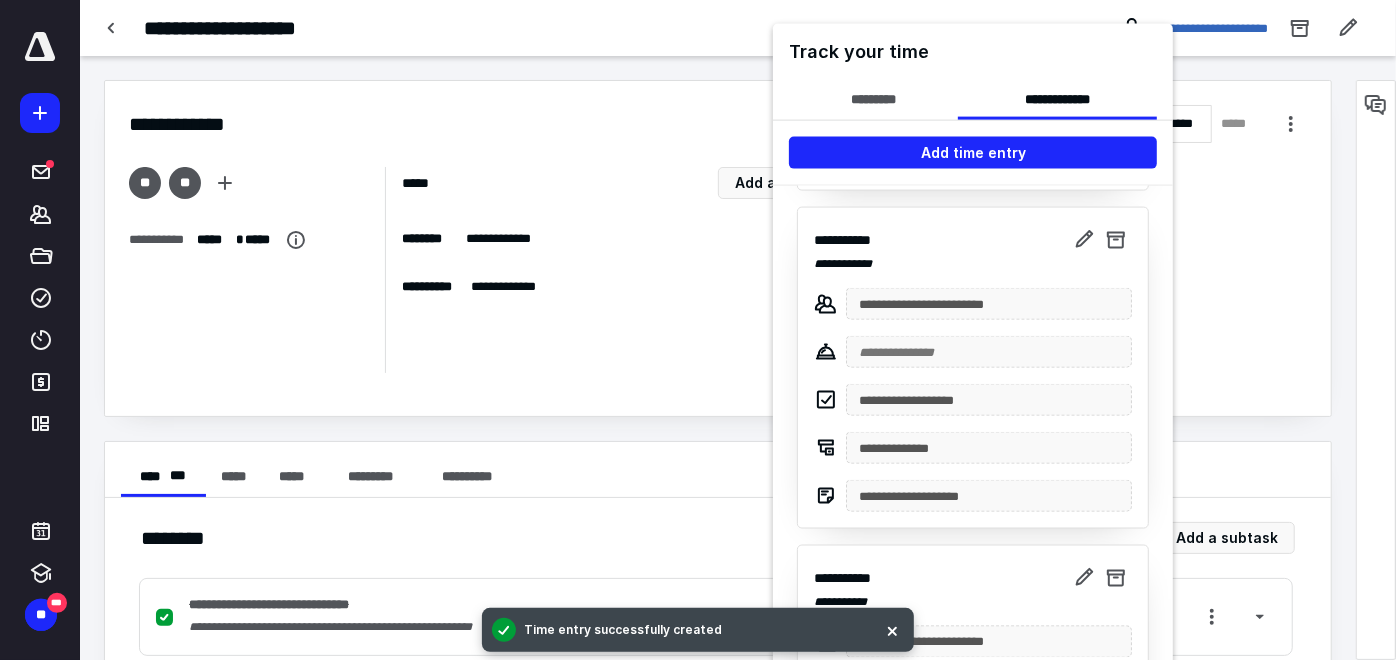 click at bounding box center [698, 330] 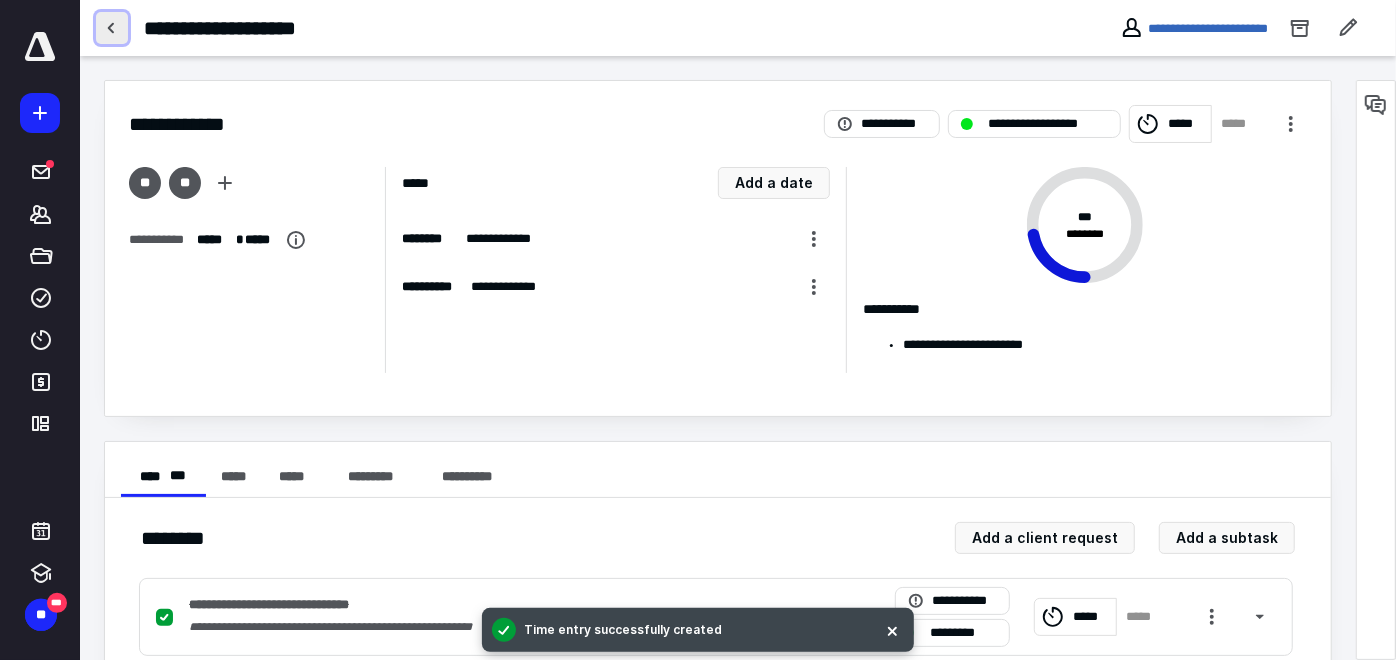 click at bounding box center (112, 28) 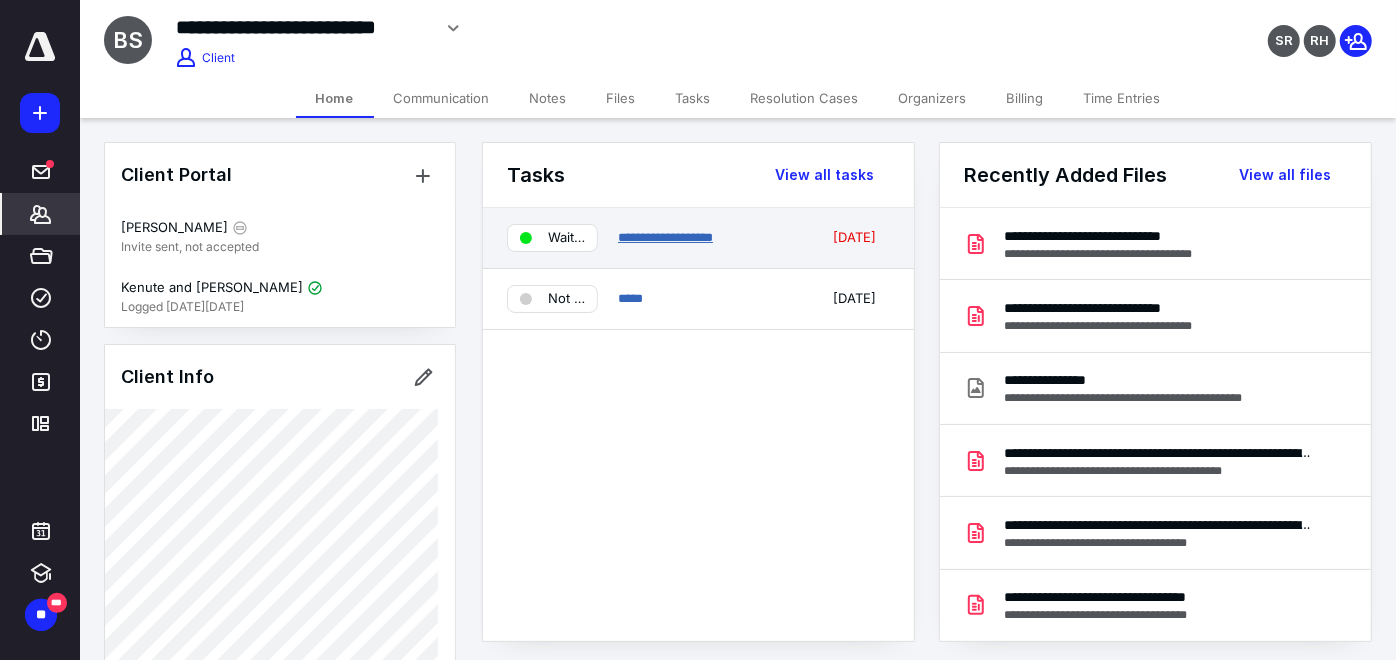 click on "**********" at bounding box center [665, 237] 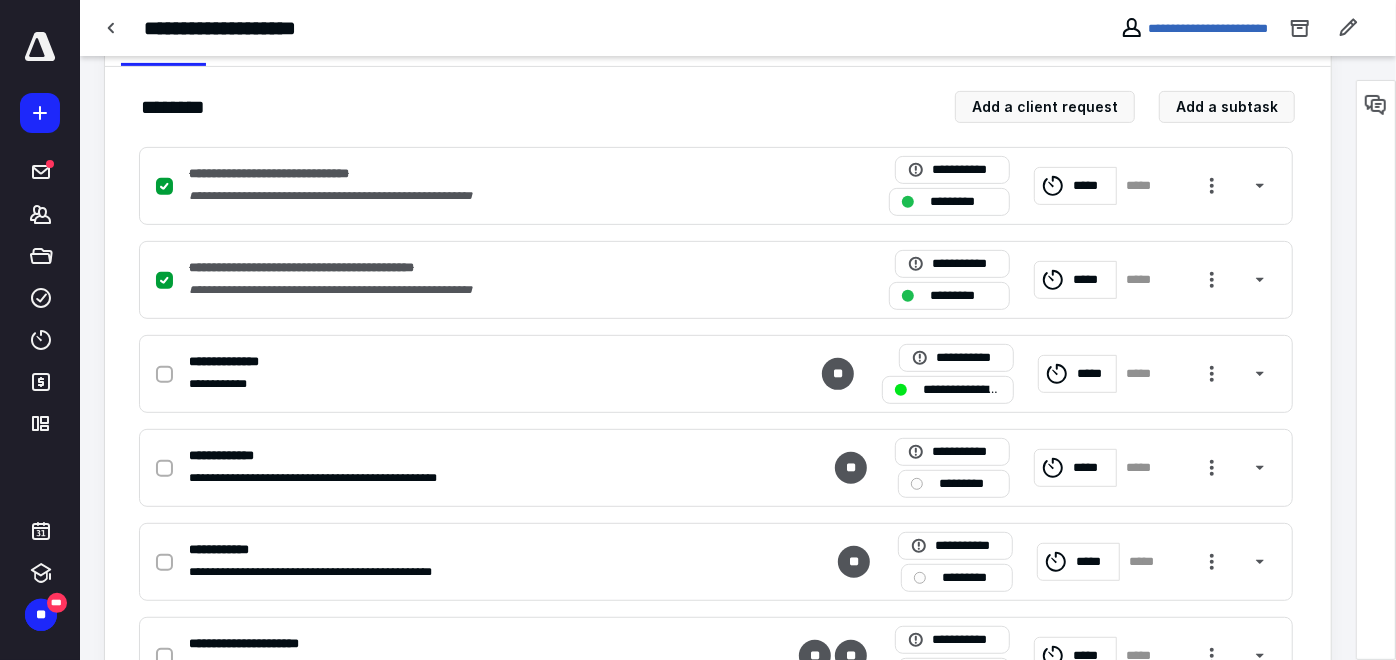 scroll, scrollTop: 555, scrollLeft: 0, axis: vertical 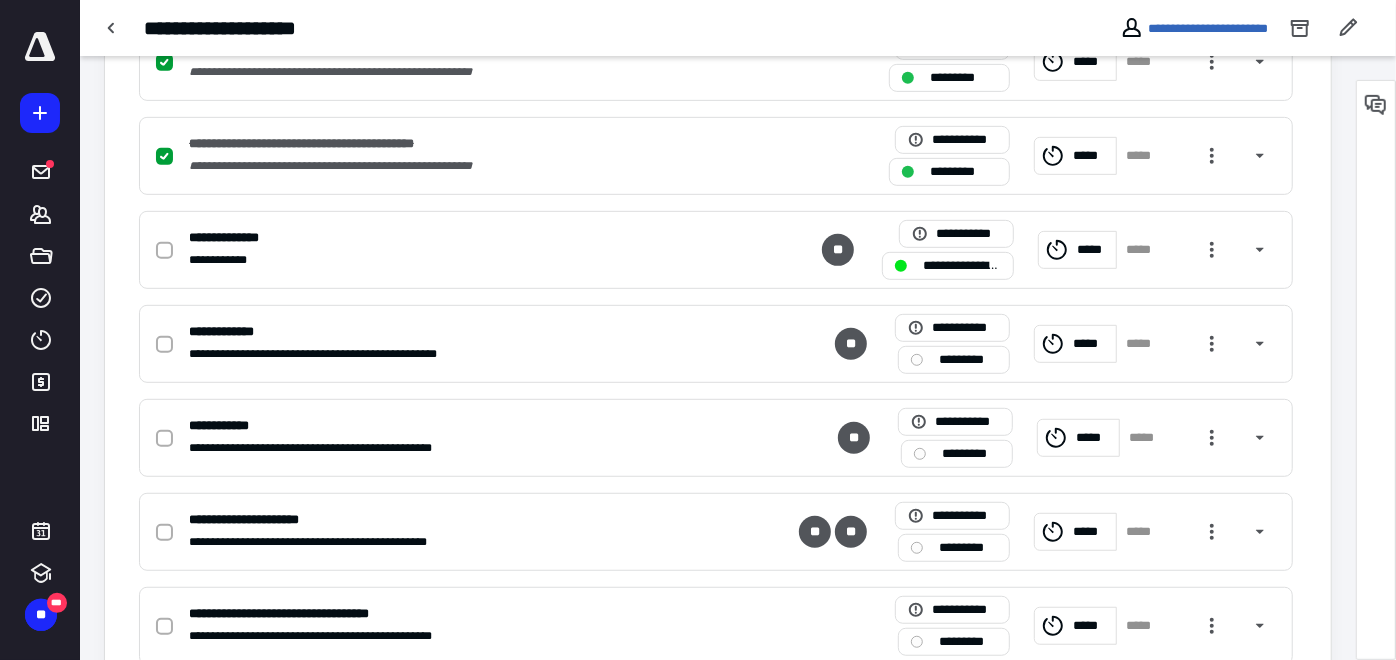 click on "**********" at bounding box center [716, 250] 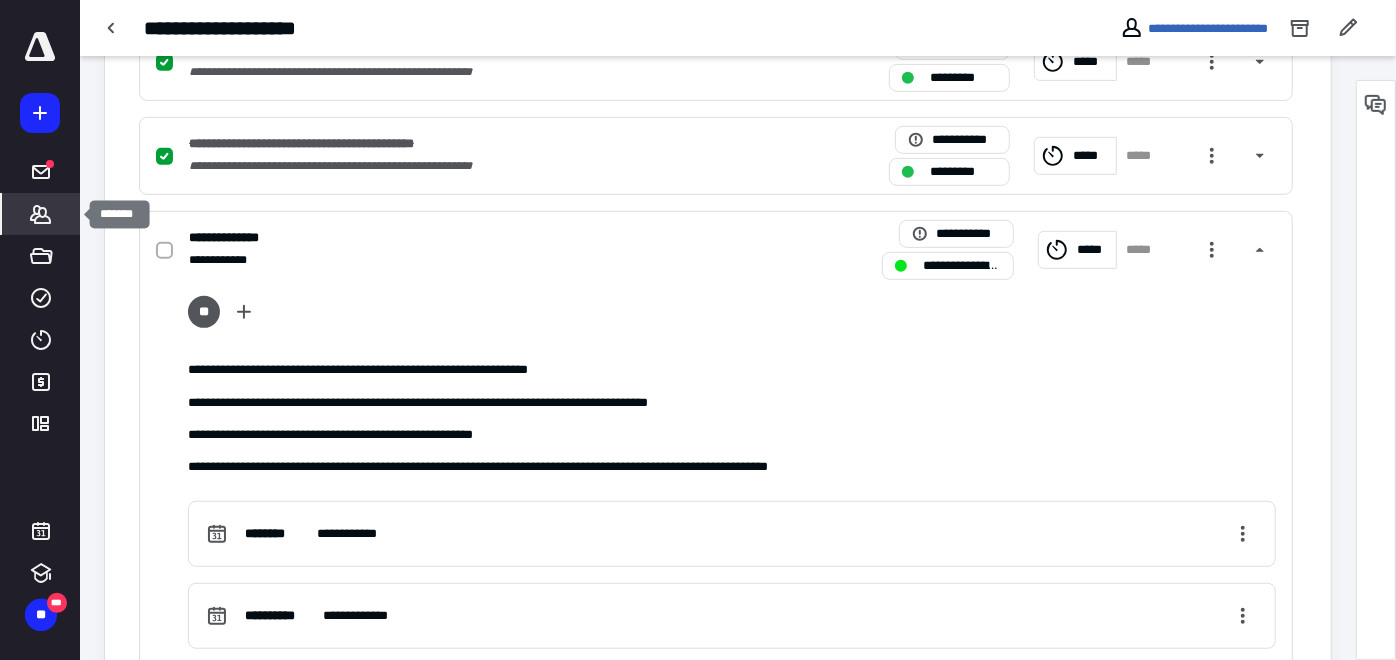 click 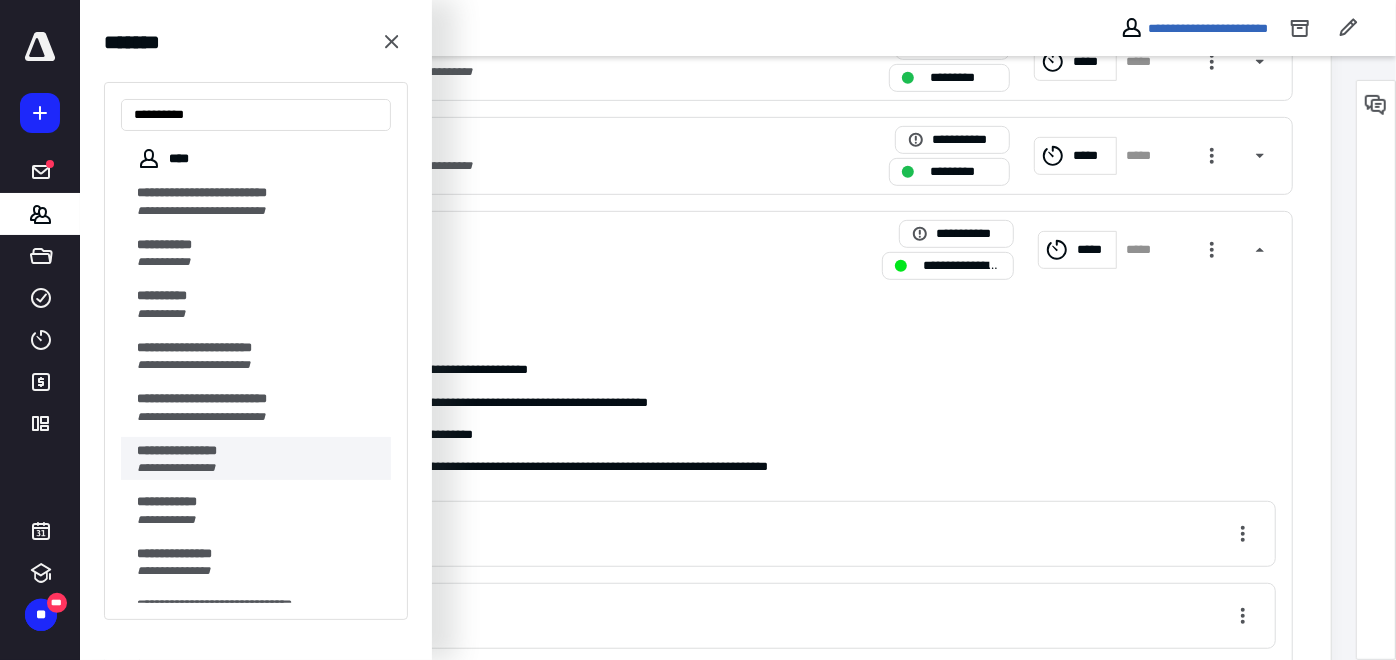 type on "**********" 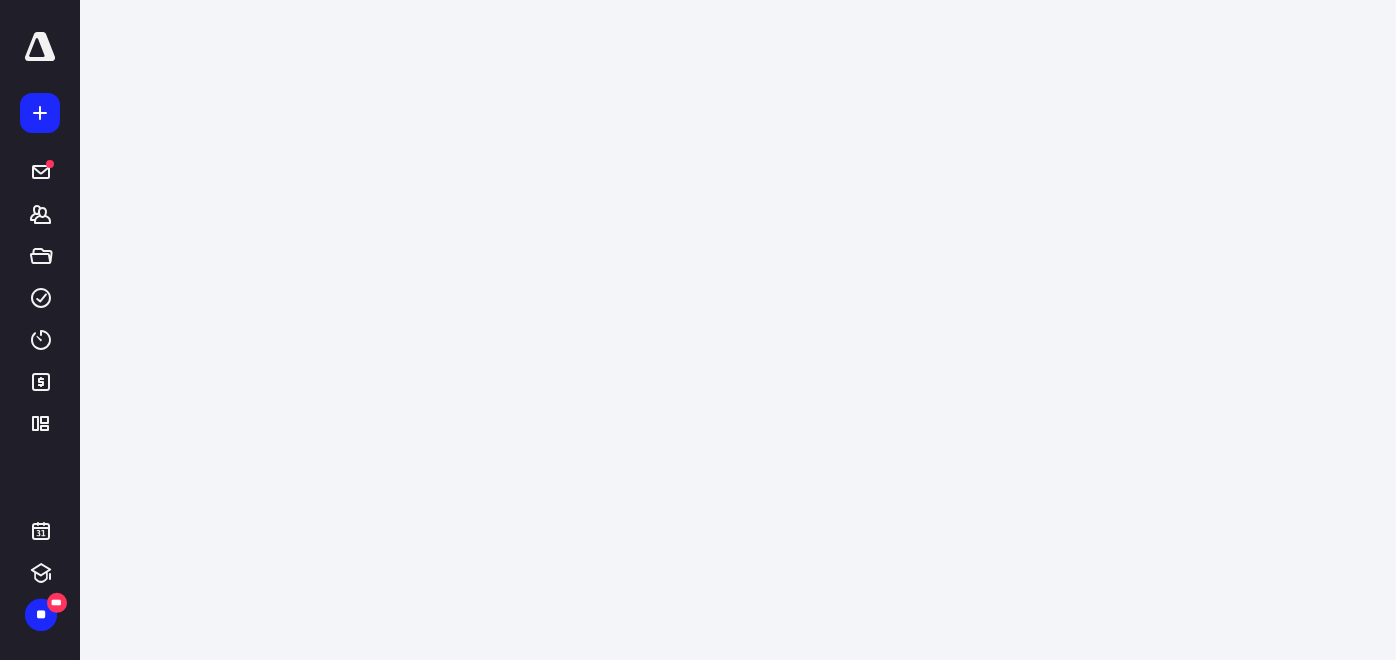 scroll, scrollTop: 0, scrollLeft: 0, axis: both 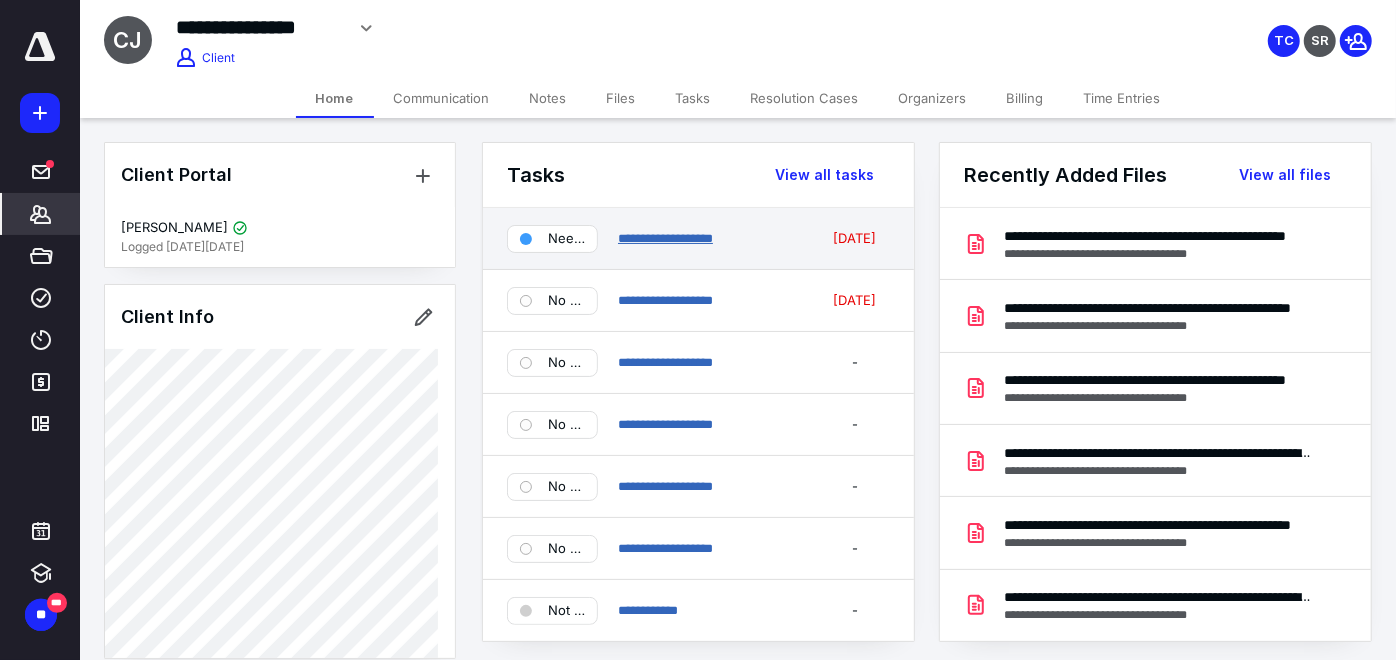 click on "**********" at bounding box center (665, 238) 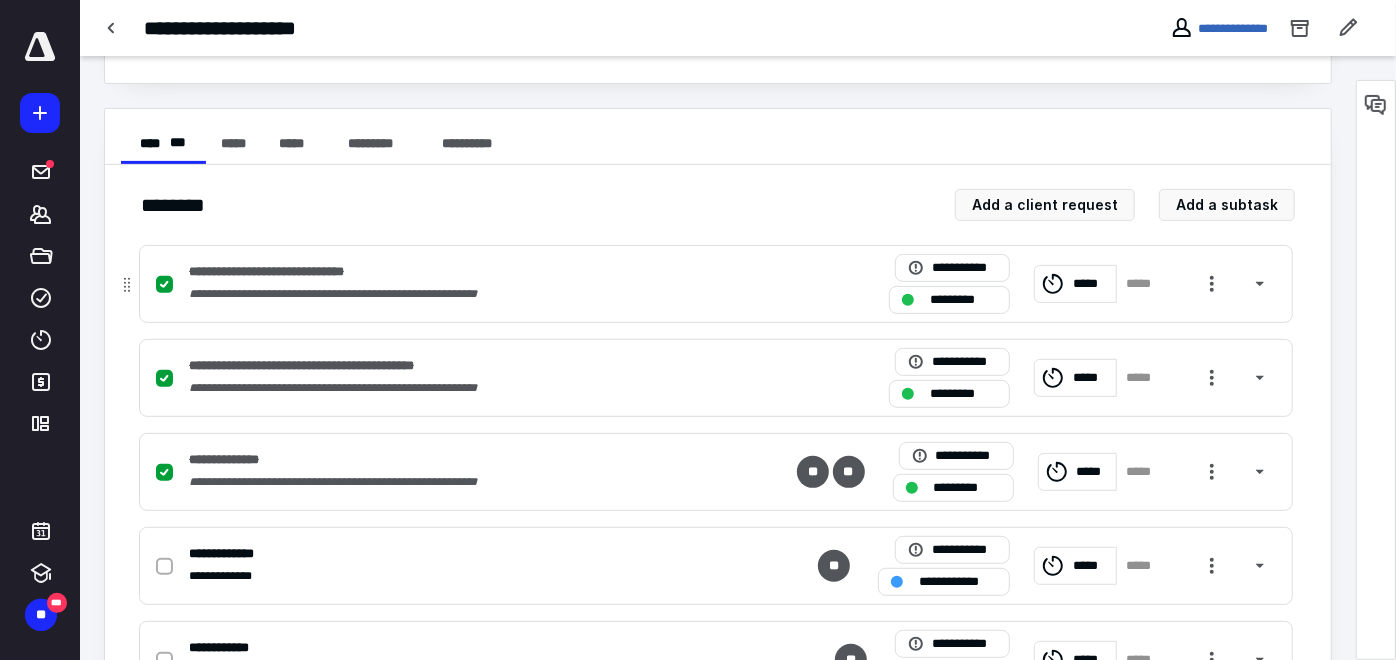 scroll, scrollTop: 444, scrollLeft: 0, axis: vertical 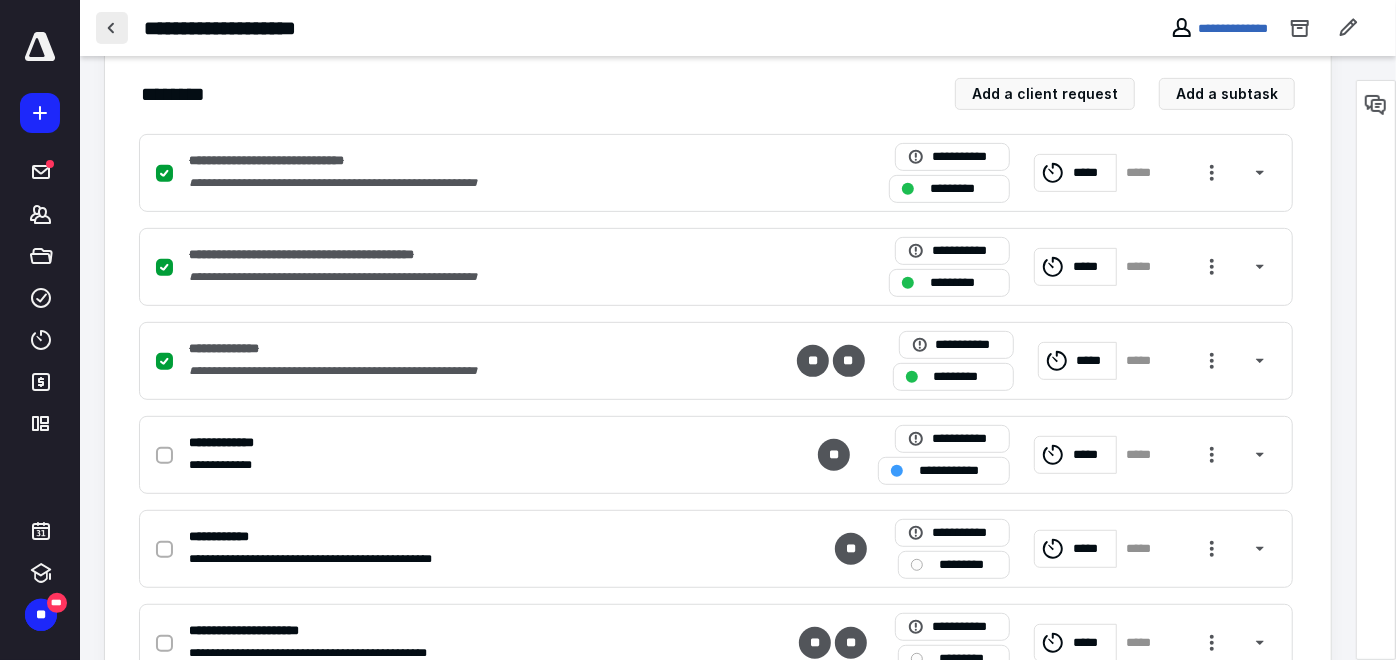 click at bounding box center [112, 28] 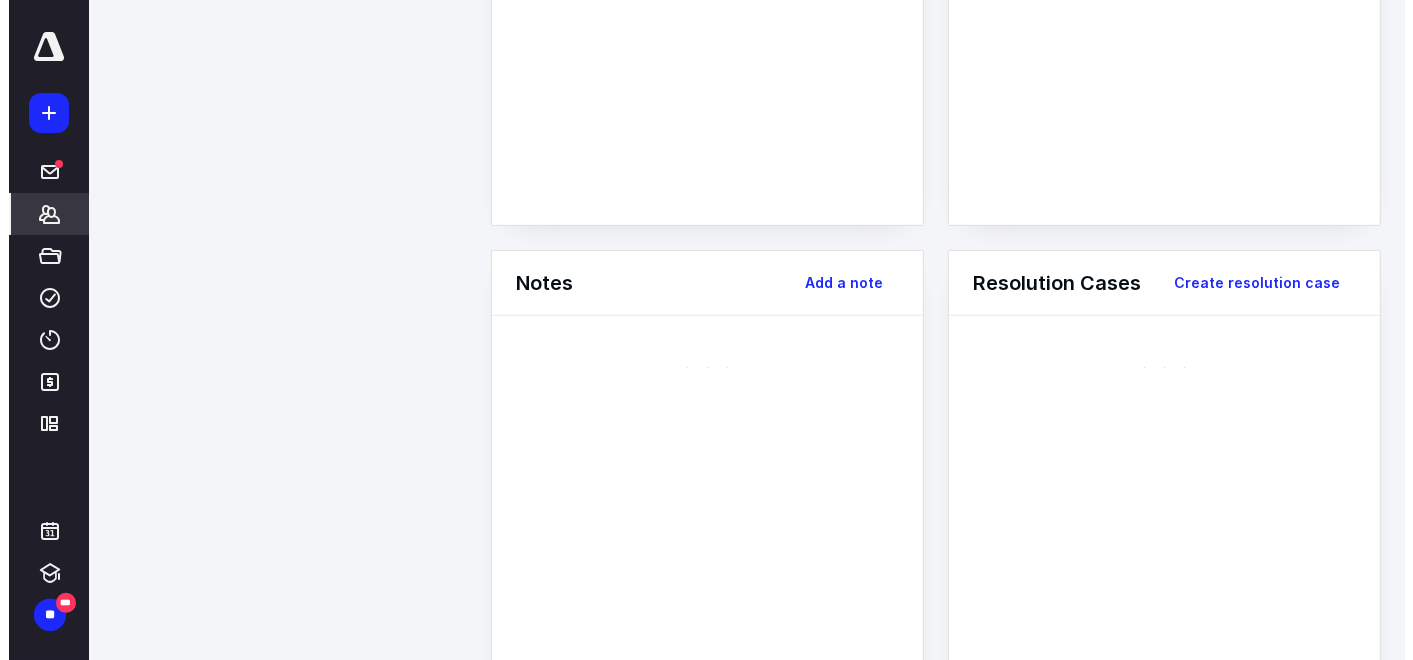 scroll, scrollTop: 0, scrollLeft: 0, axis: both 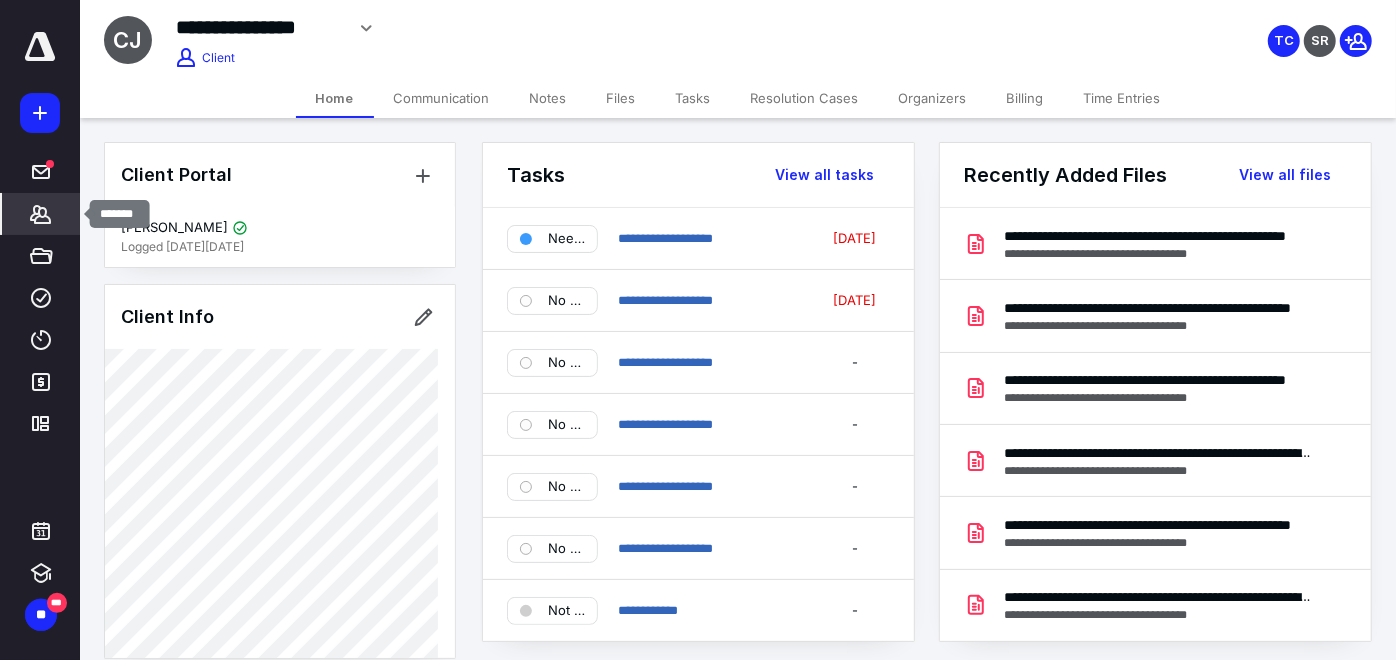 click on "*******" at bounding box center (41, 214) 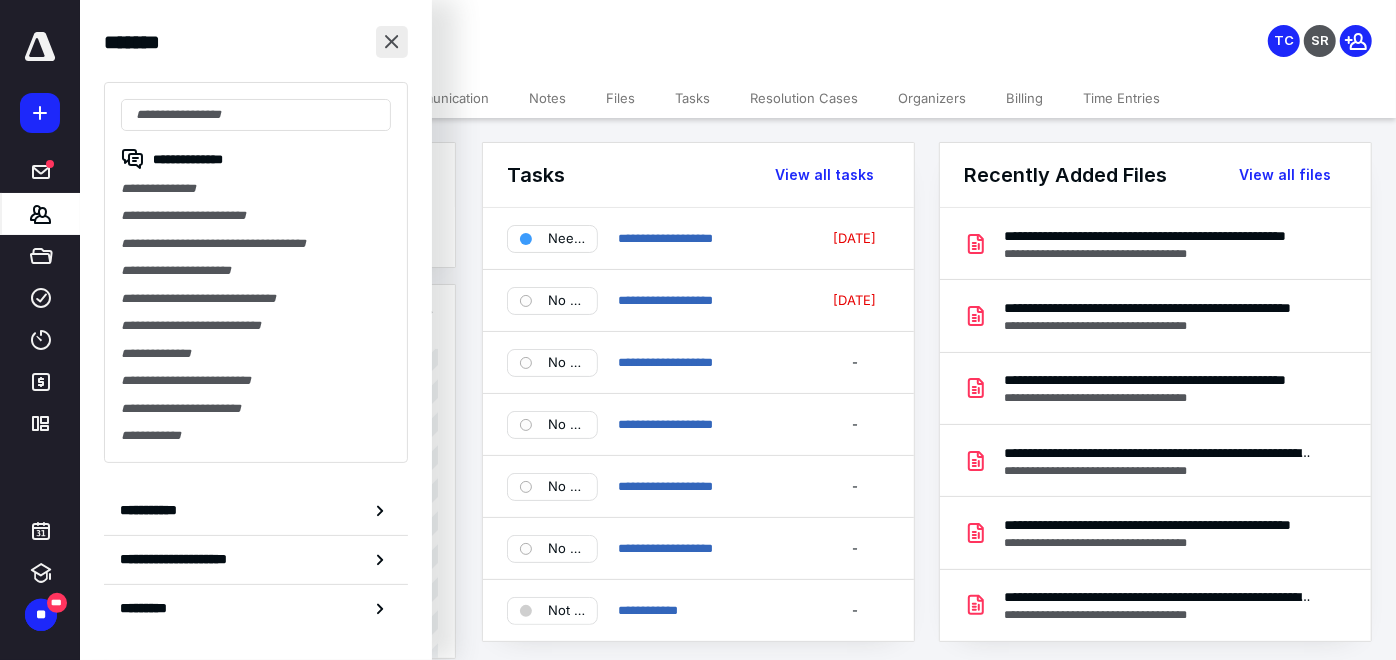 click at bounding box center (392, 42) 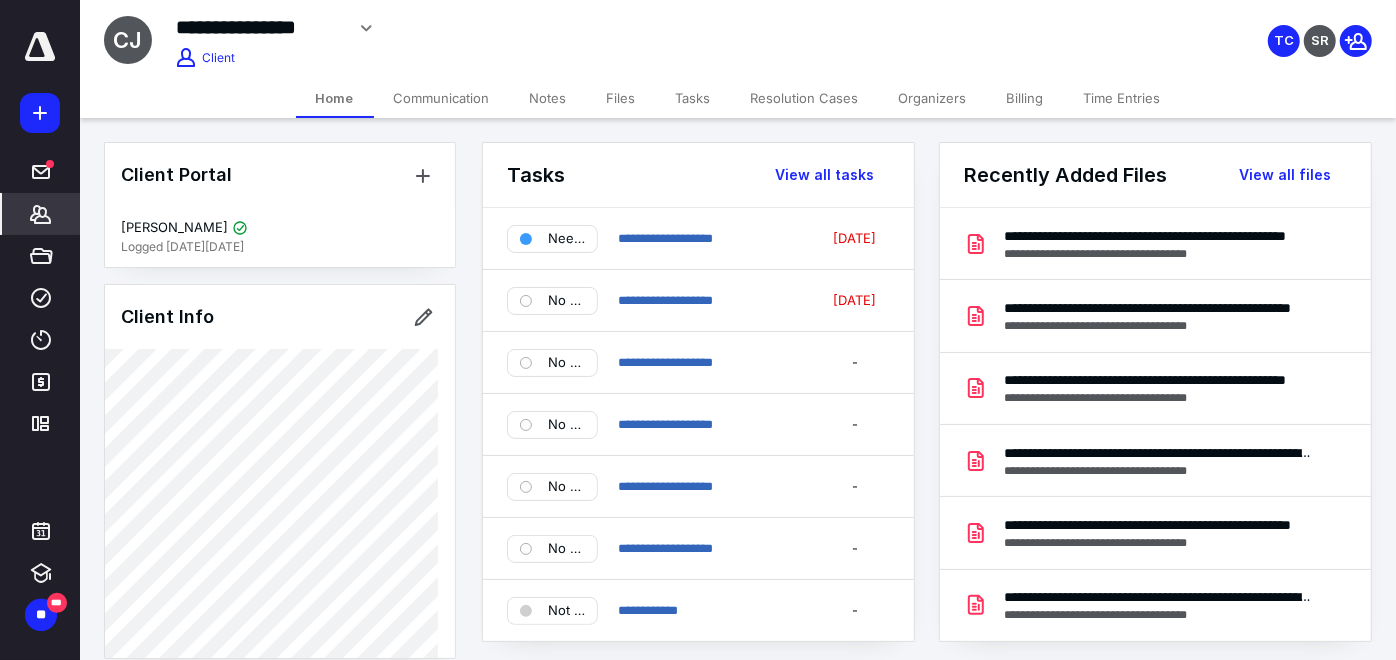 click on "Files" at bounding box center [621, 98] 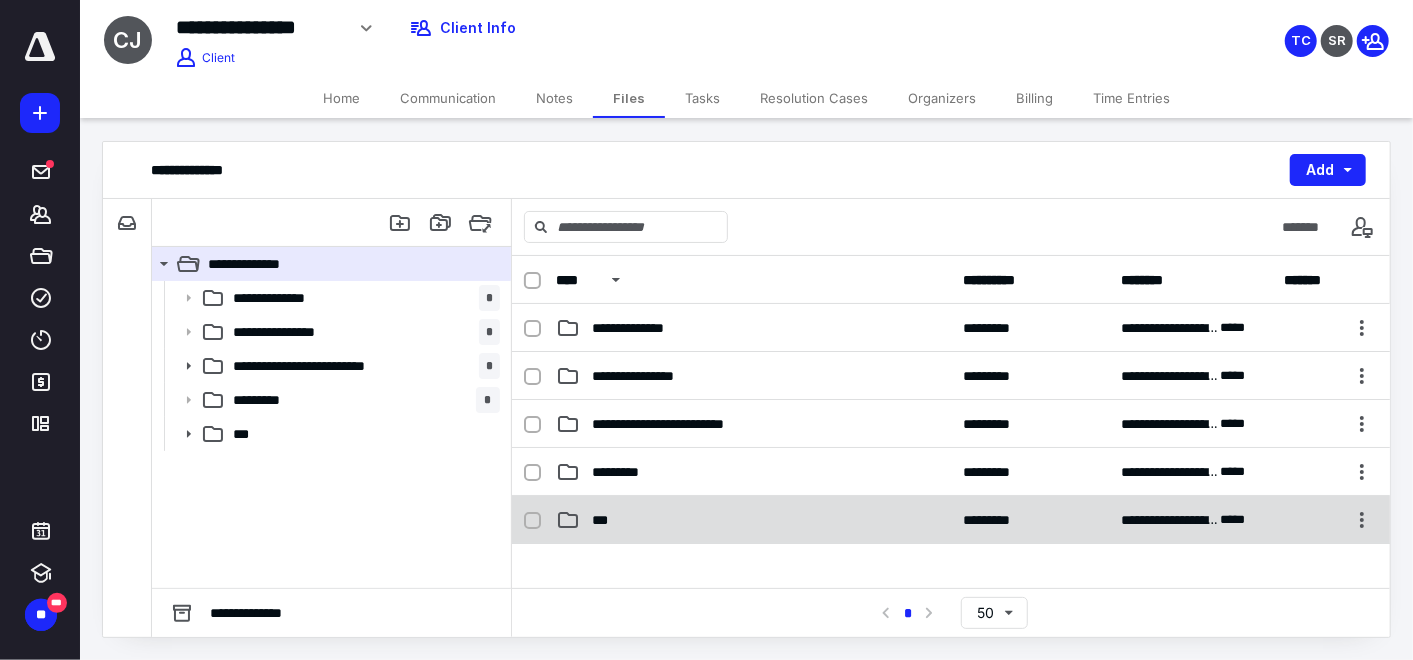 click on "**********" at bounding box center [951, 520] 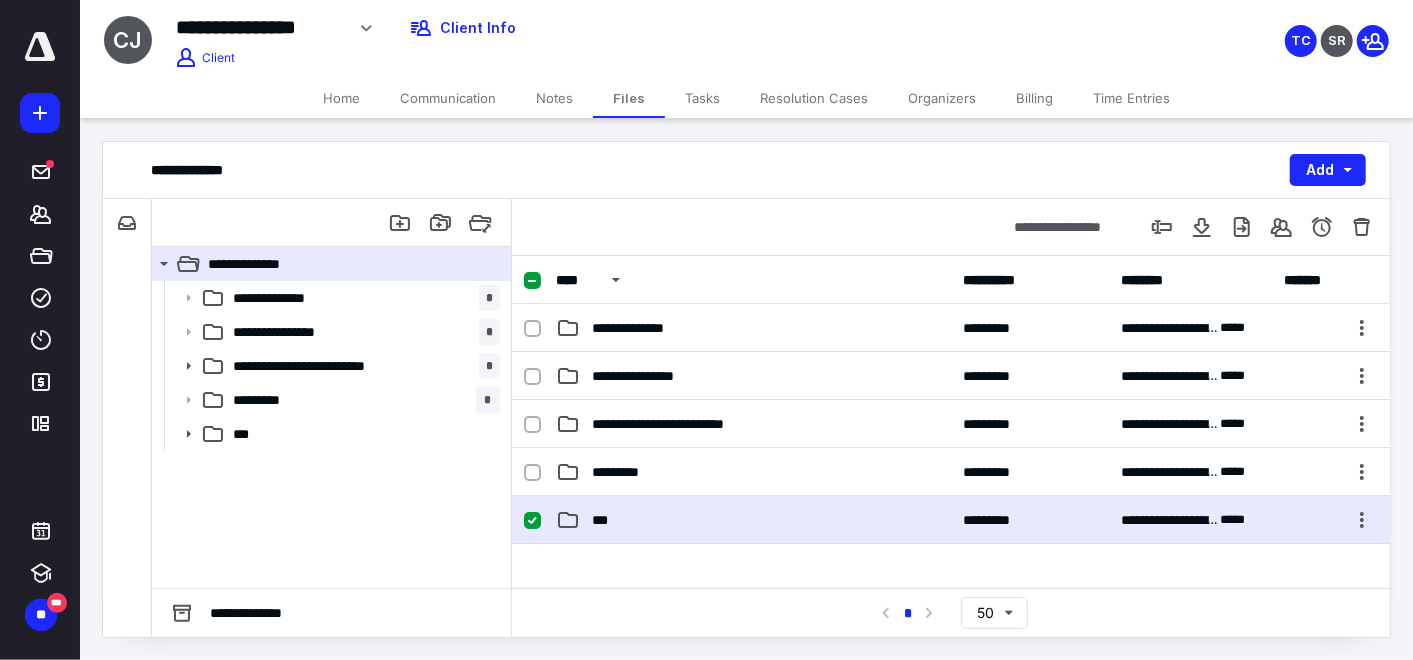 click on "**********" at bounding box center (951, 520) 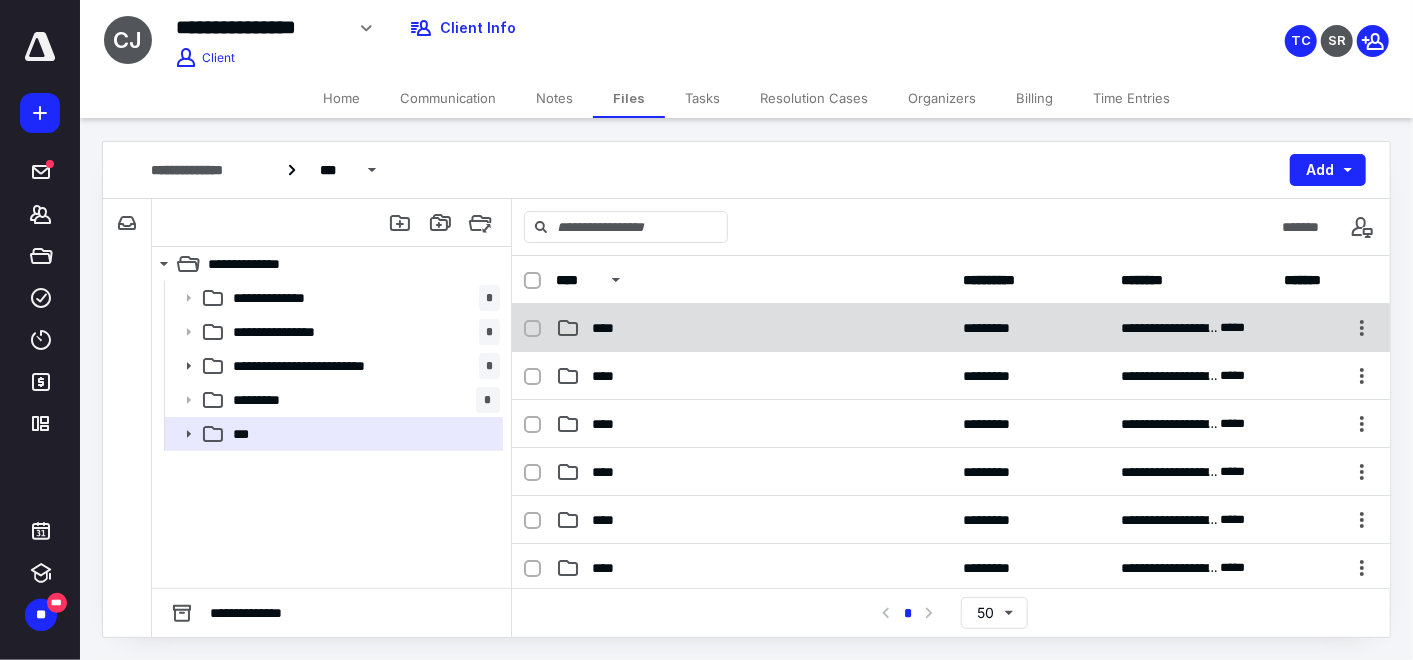 click on "****" at bounding box center (753, 328) 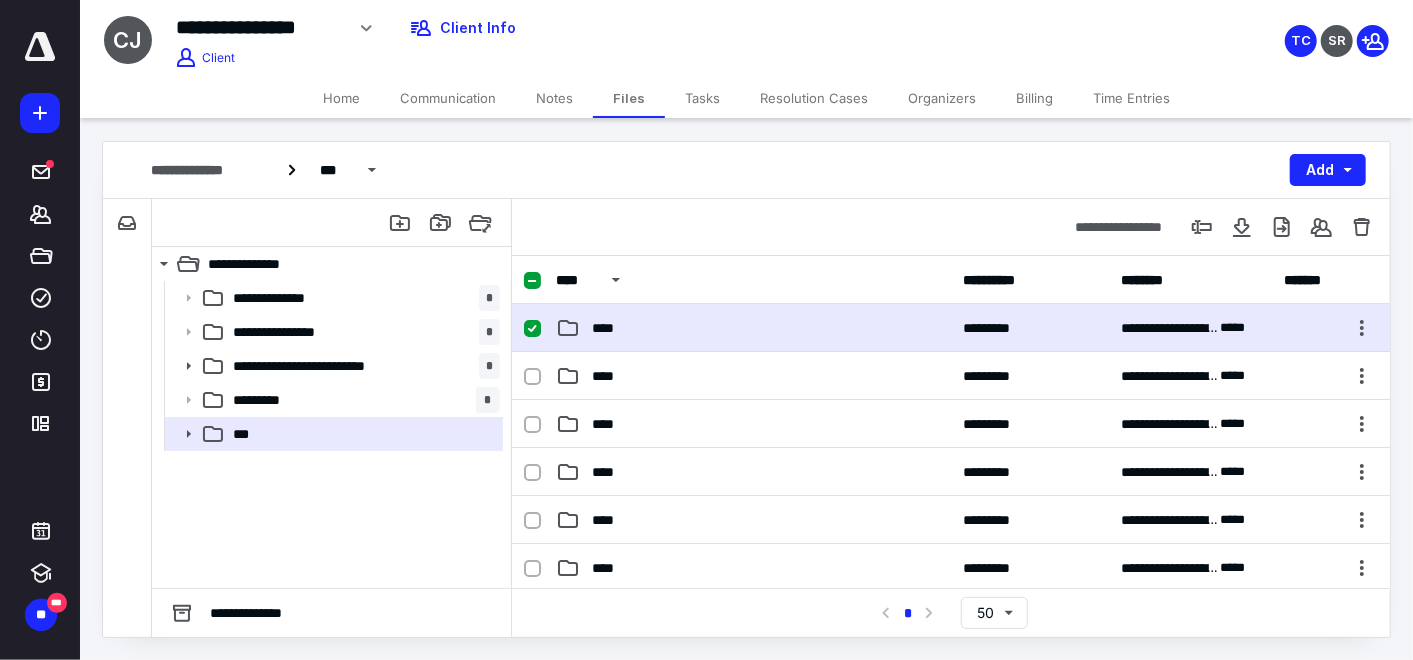 click on "****" at bounding box center [753, 328] 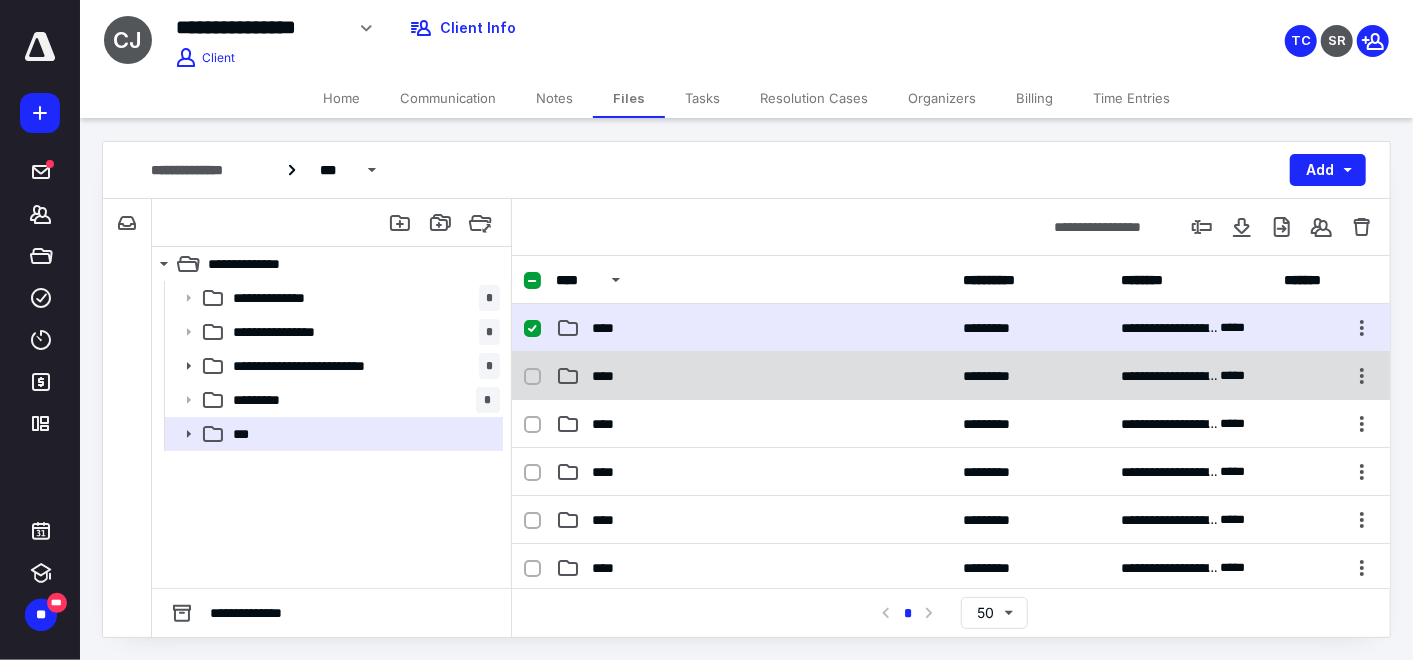 click on "****" at bounding box center [753, 376] 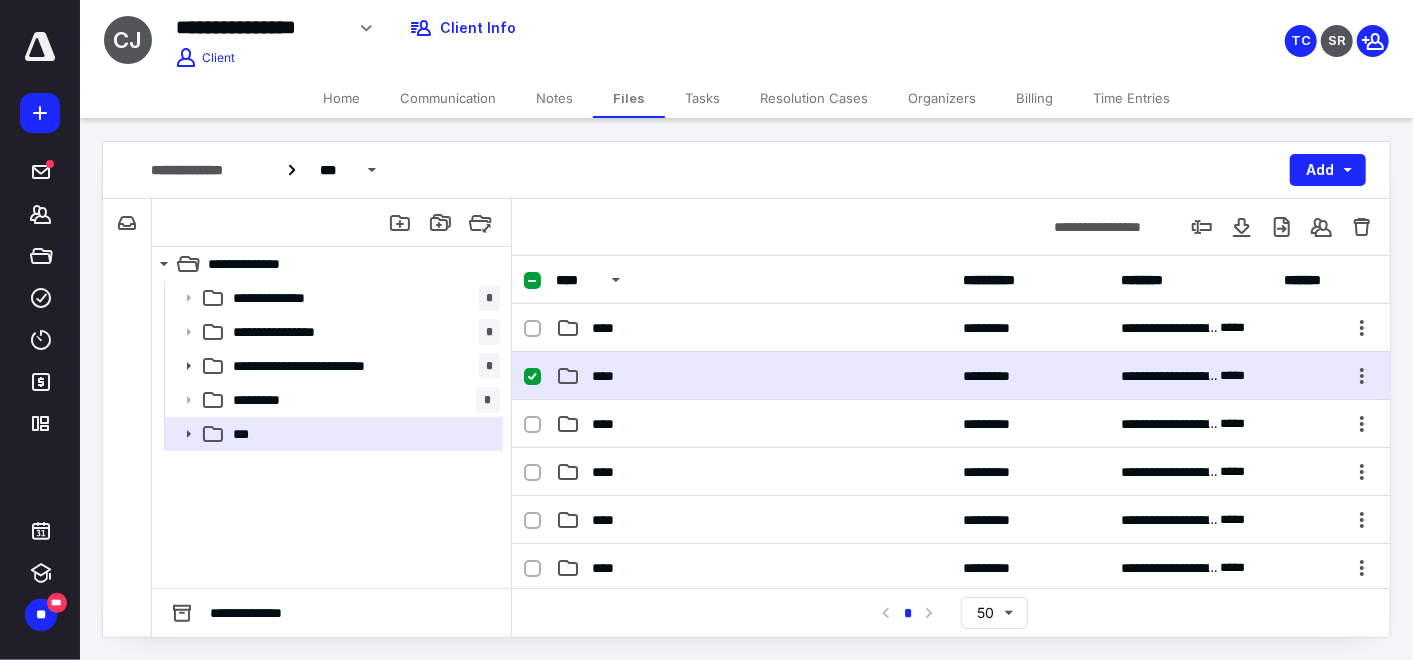 click on "****" at bounding box center [753, 376] 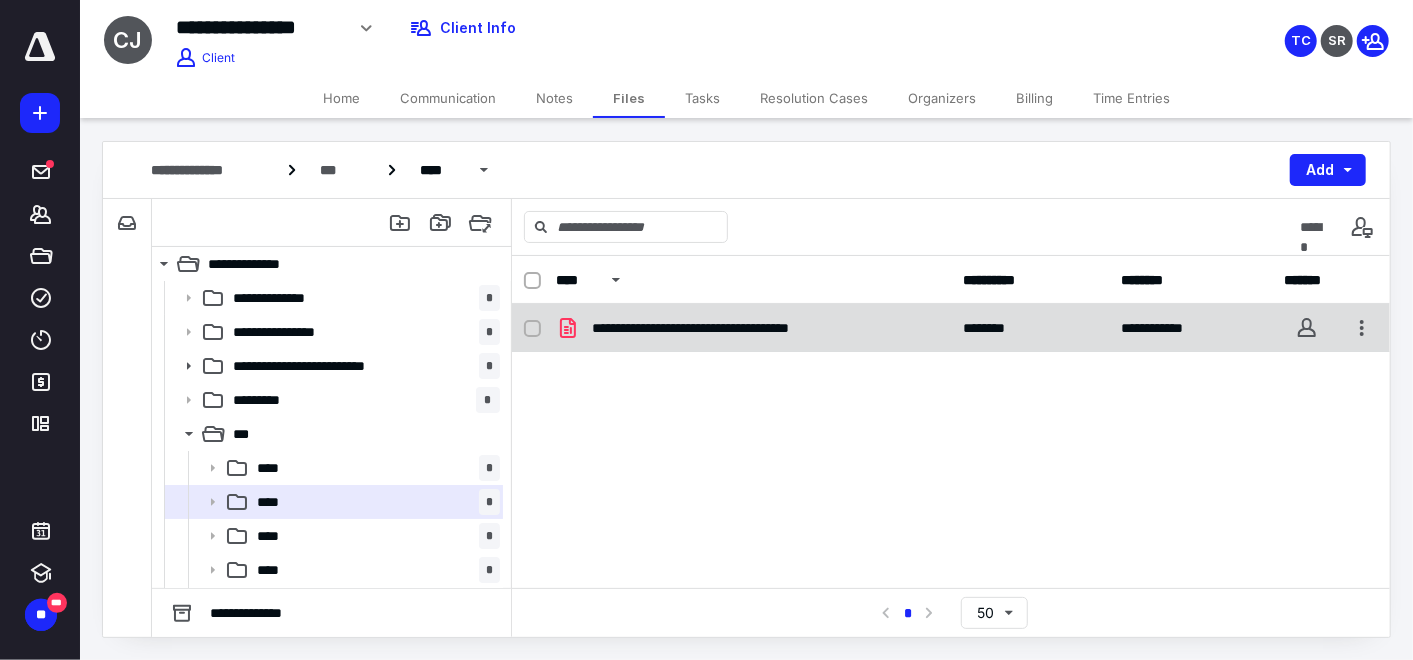 click on "**********" at bounding box center (731, 328) 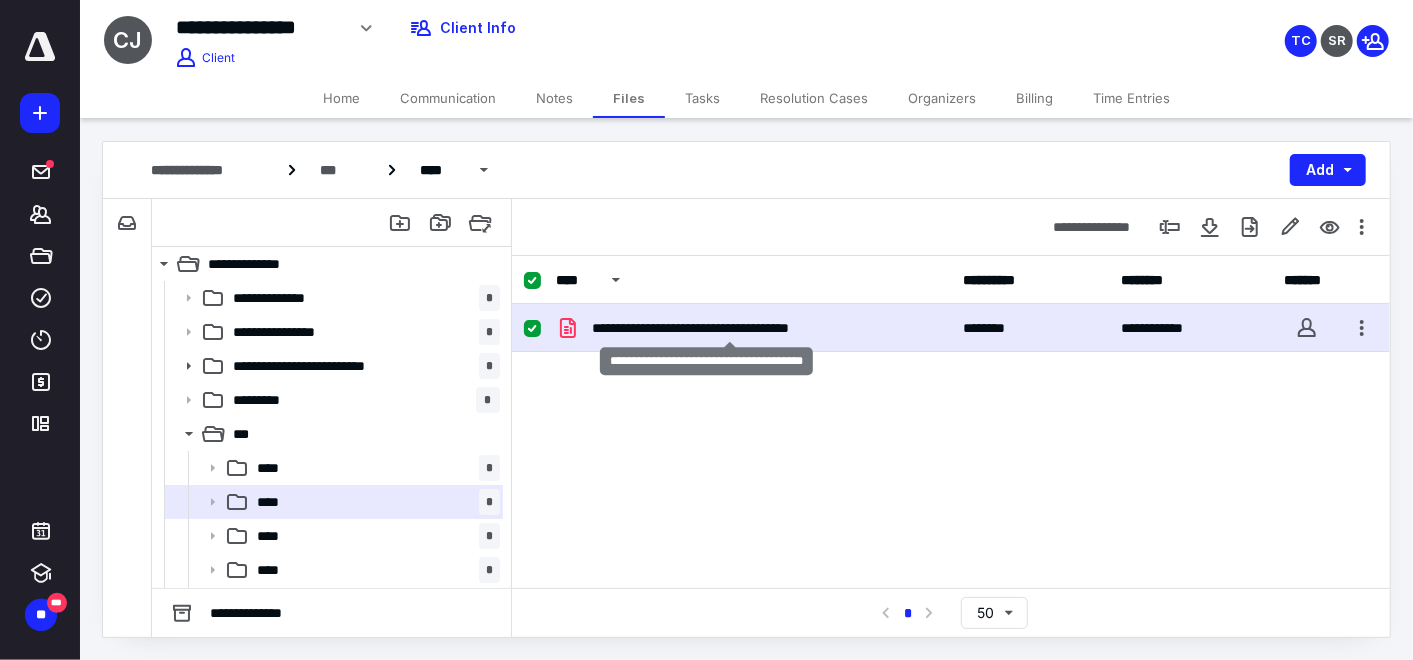 checkbox on "true" 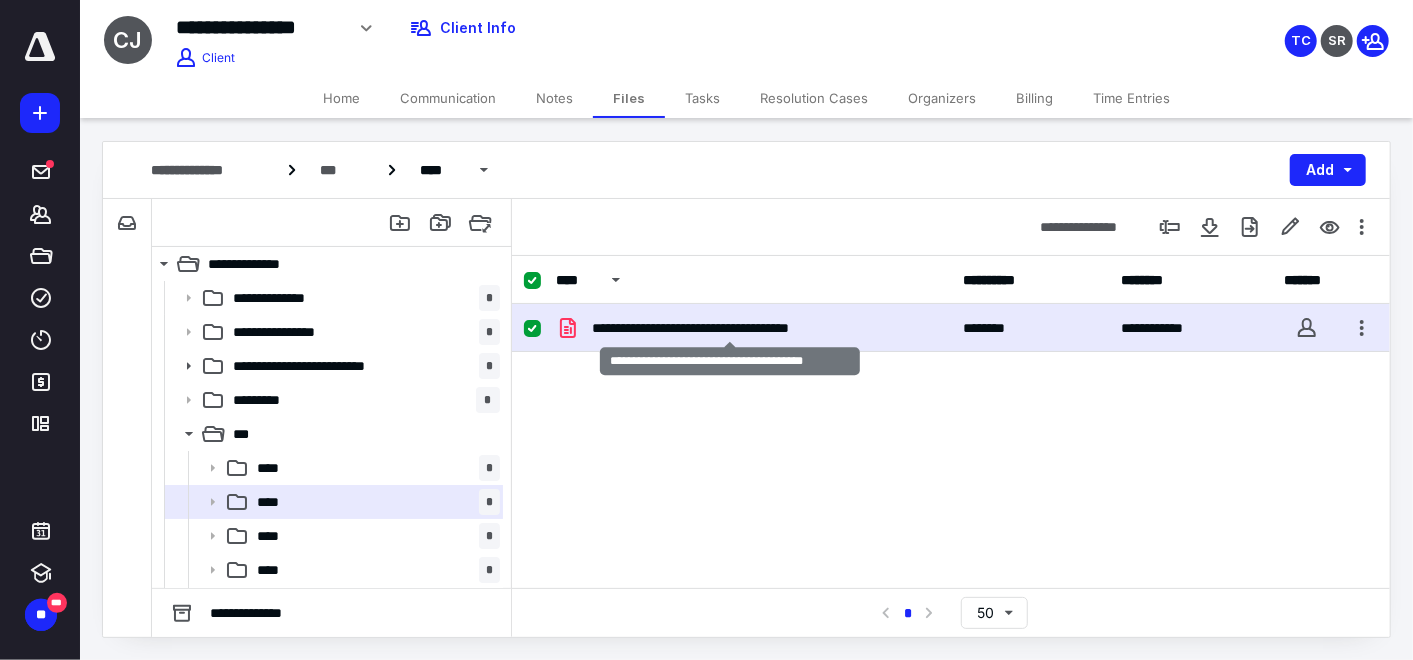 click on "**********" at bounding box center (731, 328) 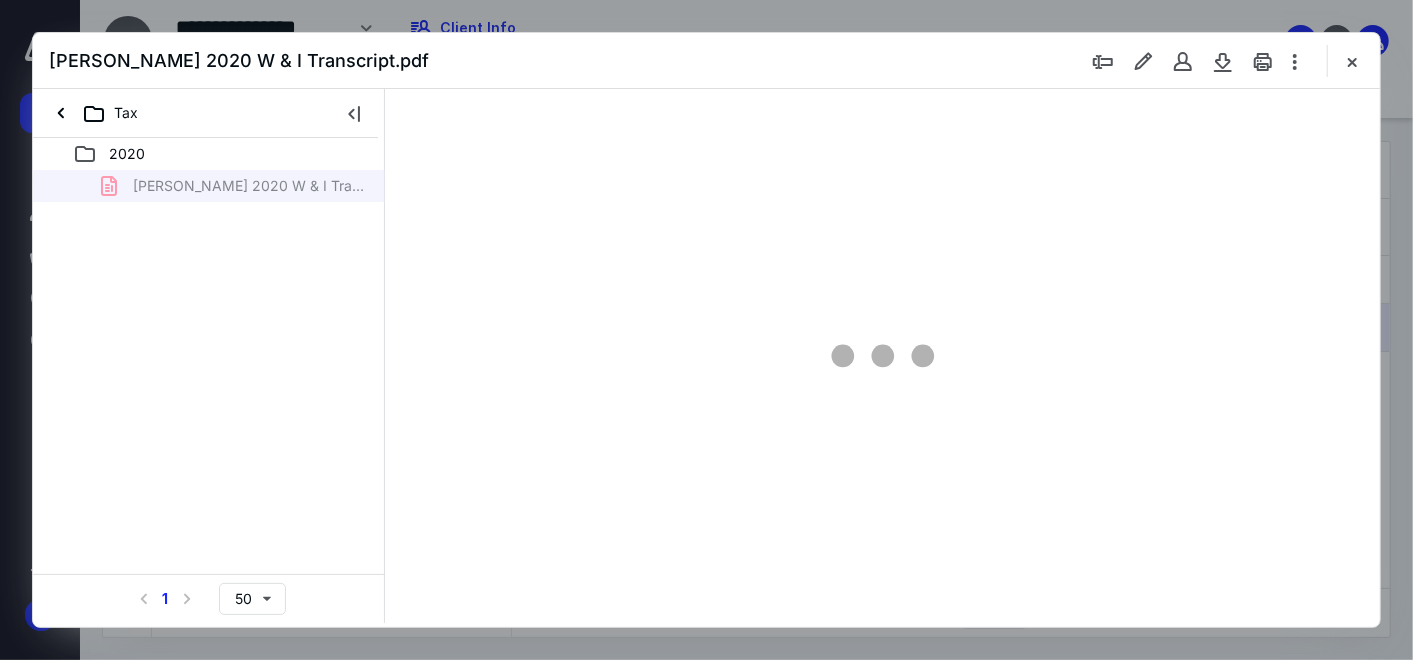 scroll, scrollTop: 0, scrollLeft: 0, axis: both 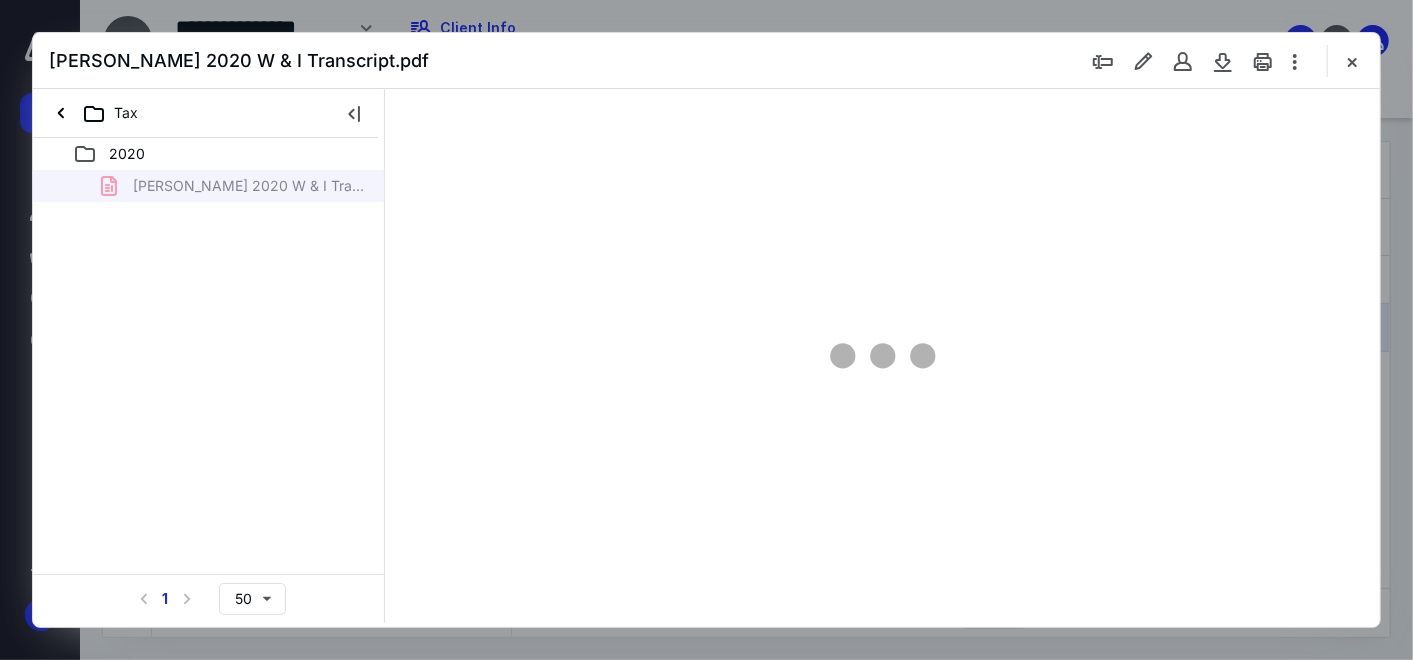 type on "159" 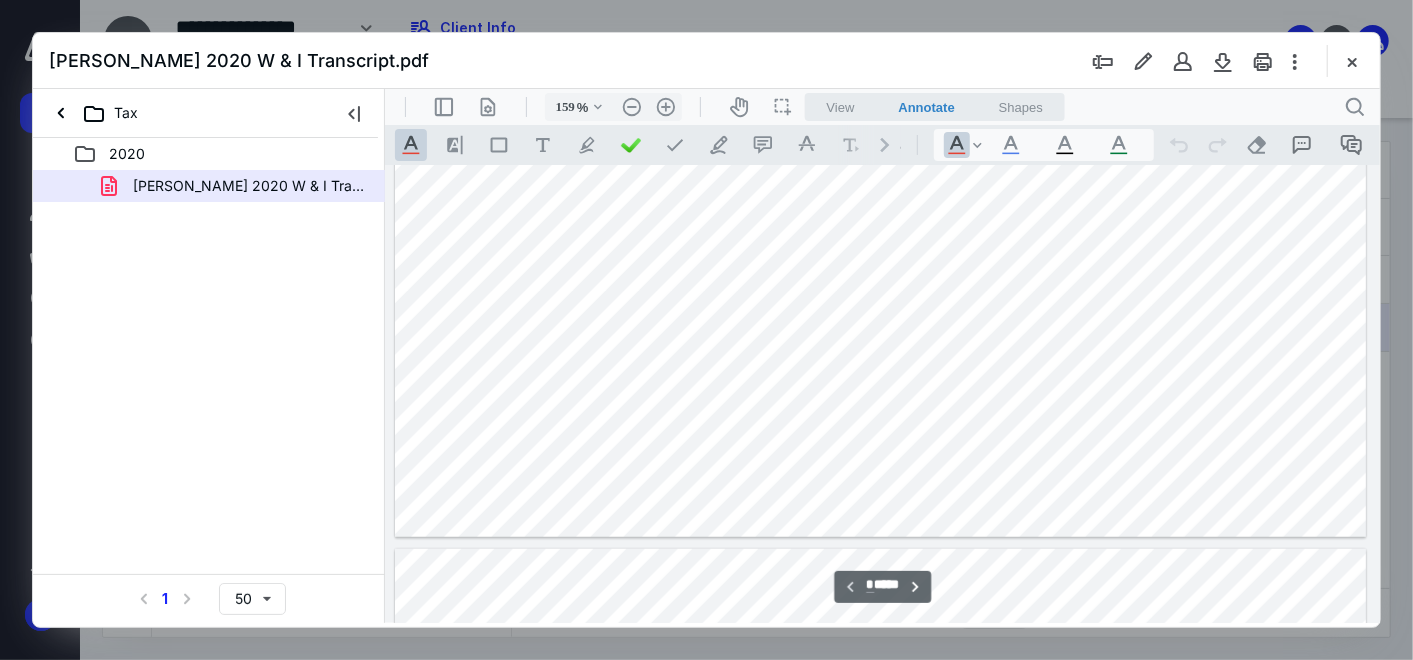 scroll, scrollTop: 860, scrollLeft: 0, axis: vertical 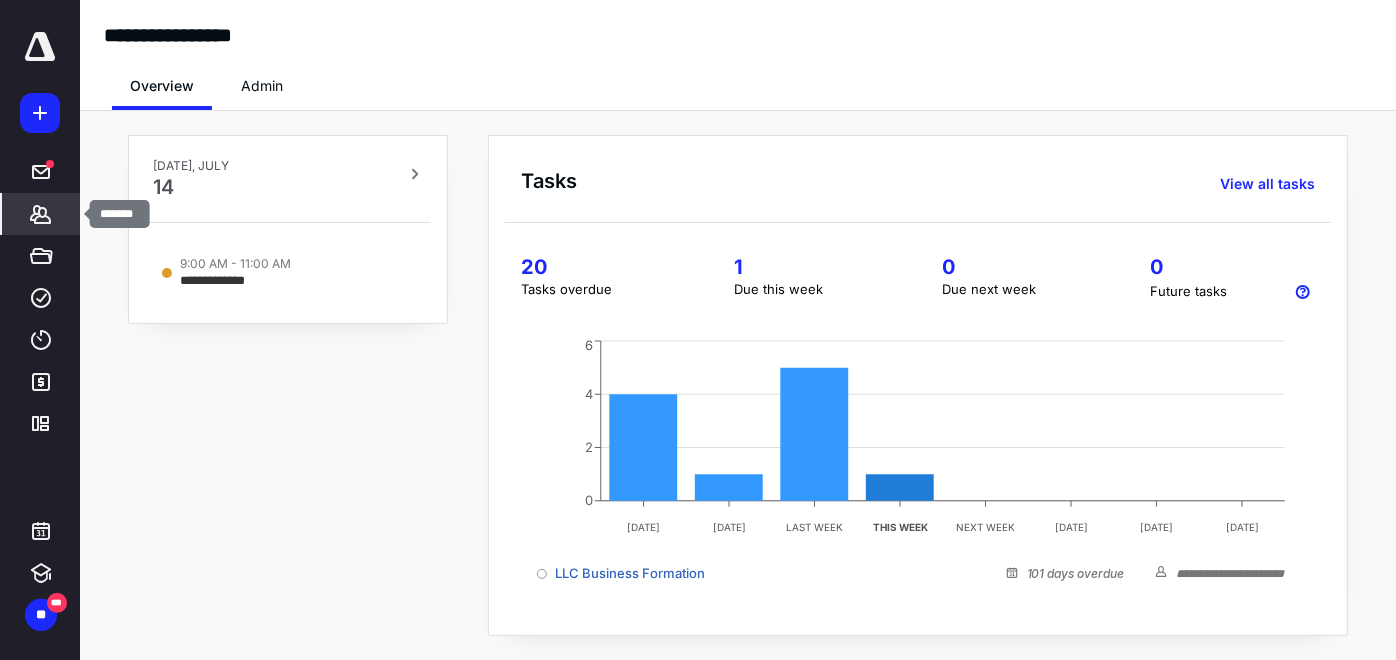 click on "*******" at bounding box center [41, 214] 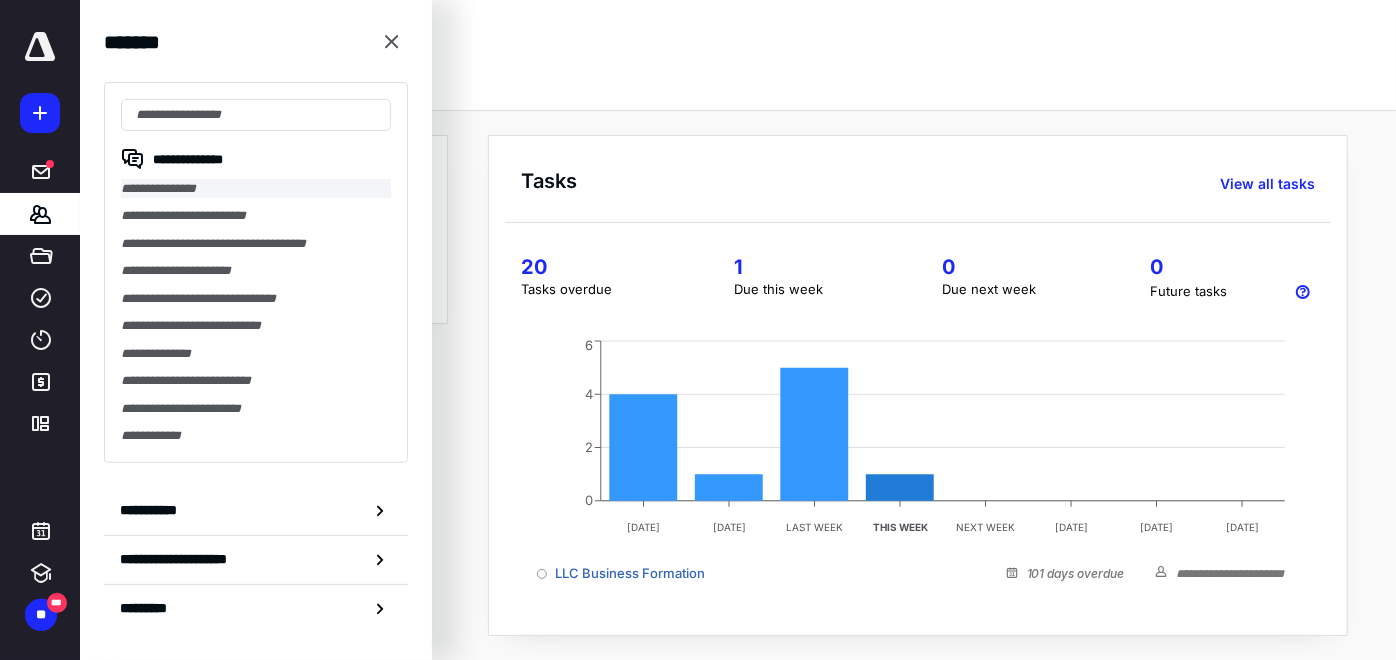 click on "**********" at bounding box center [256, 188] 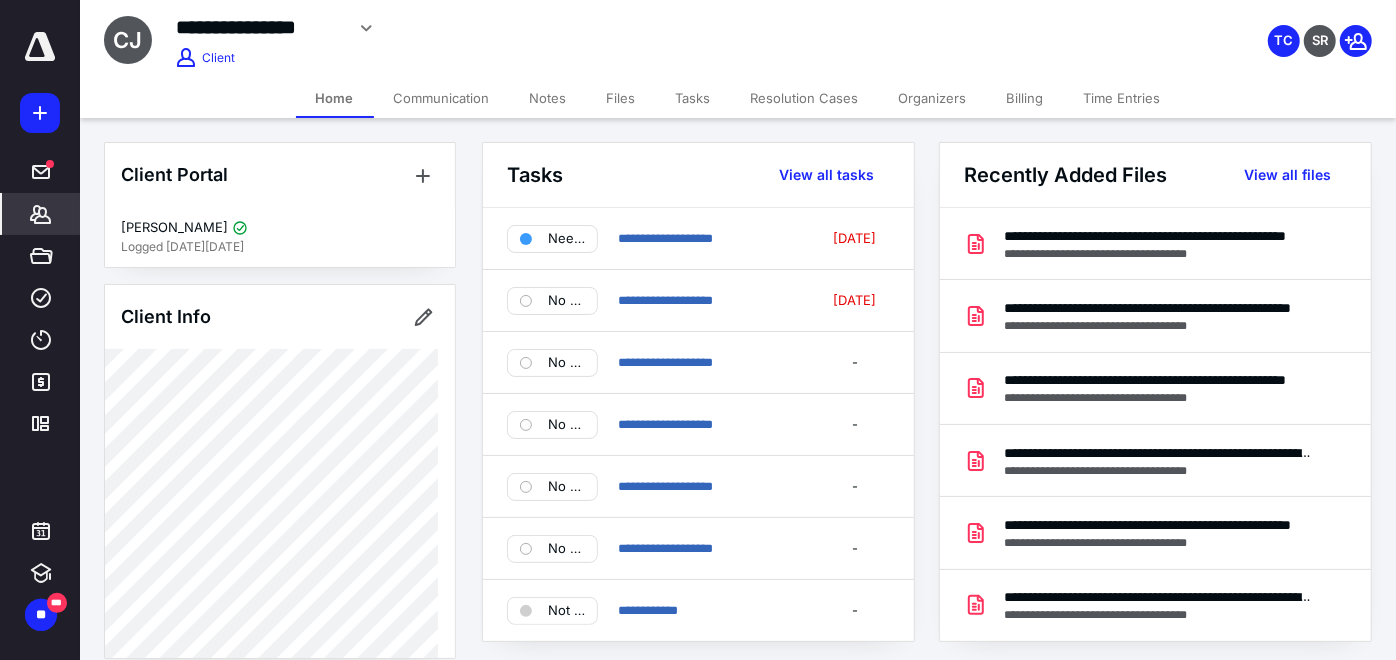 click on "Files" at bounding box center [621, 98] 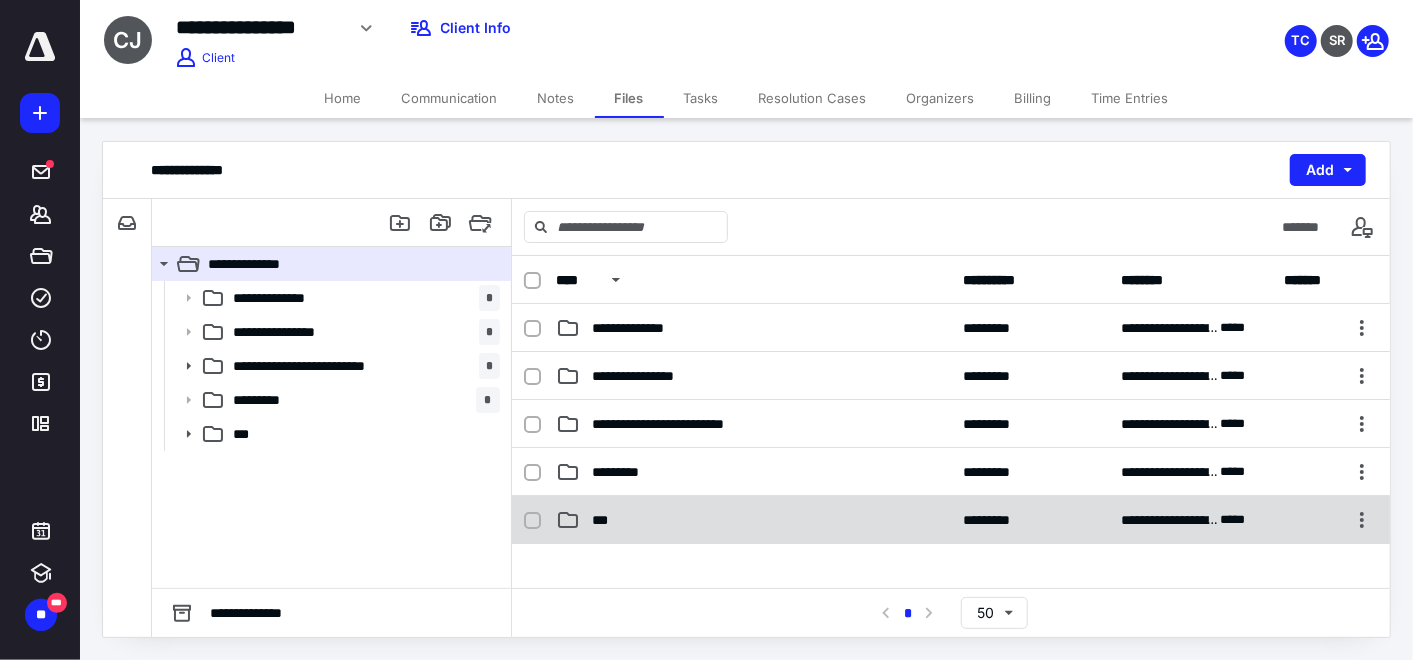 click on "**********" at bounding box center (951, 520) 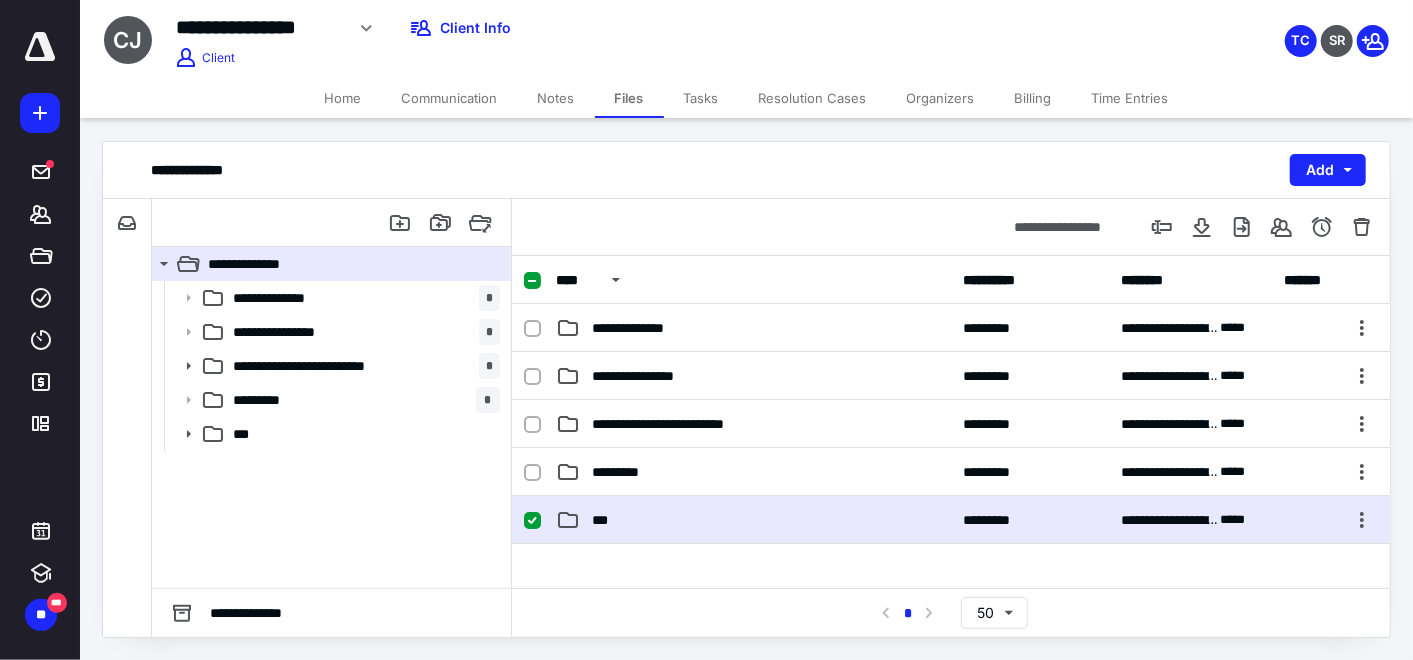 click on "**********" at bounding box center [951, 520] 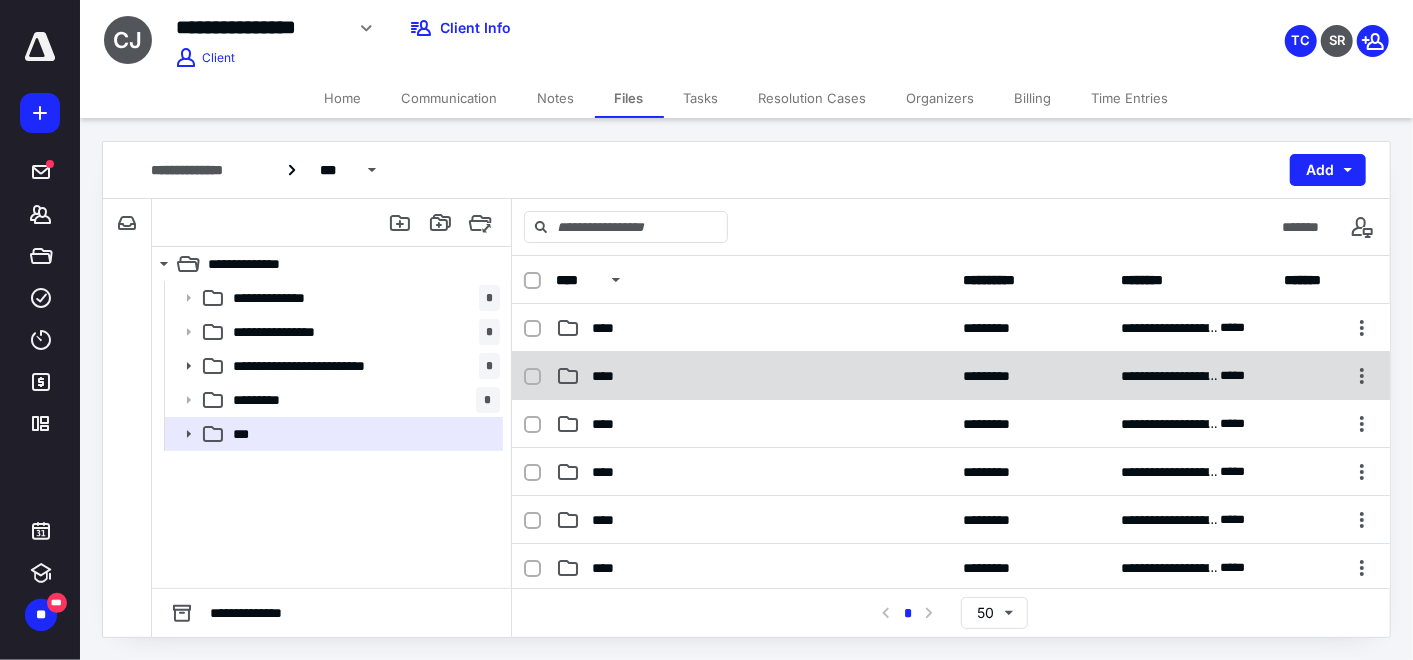 click on "****" at bounding box center [753, 376] 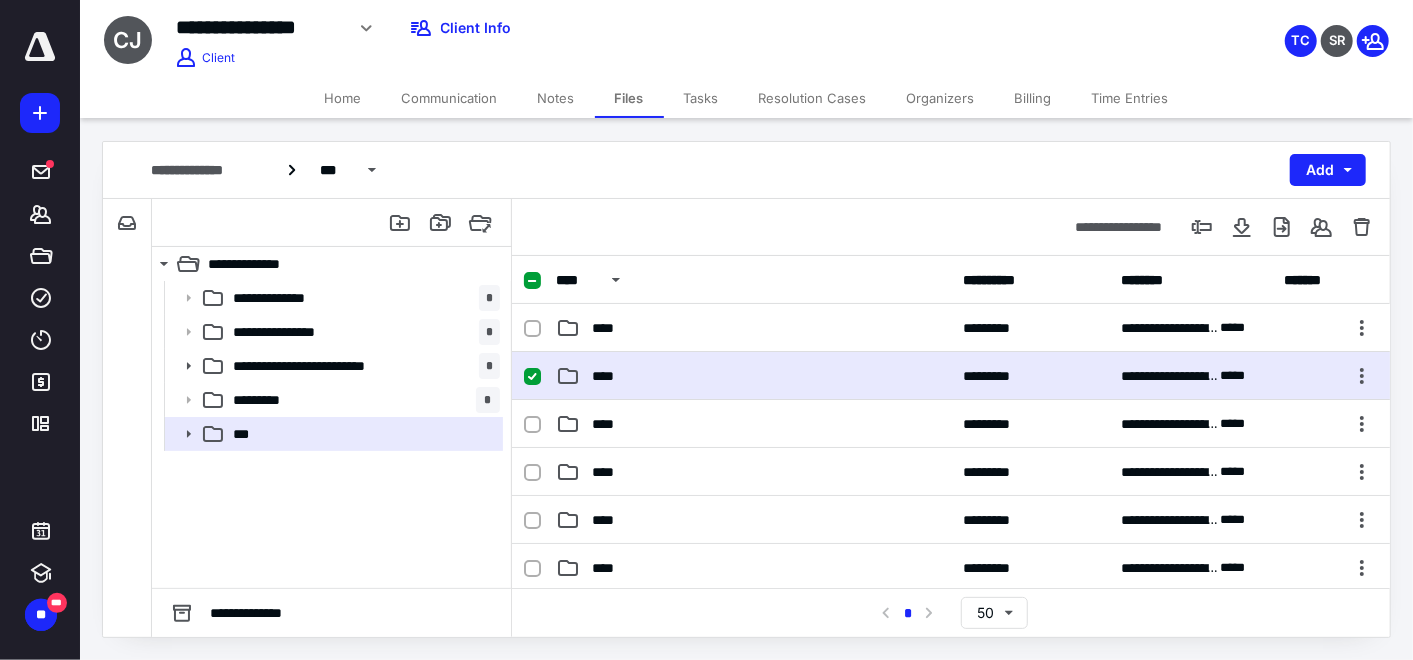 click on "****" at bounding box center [753, 376] 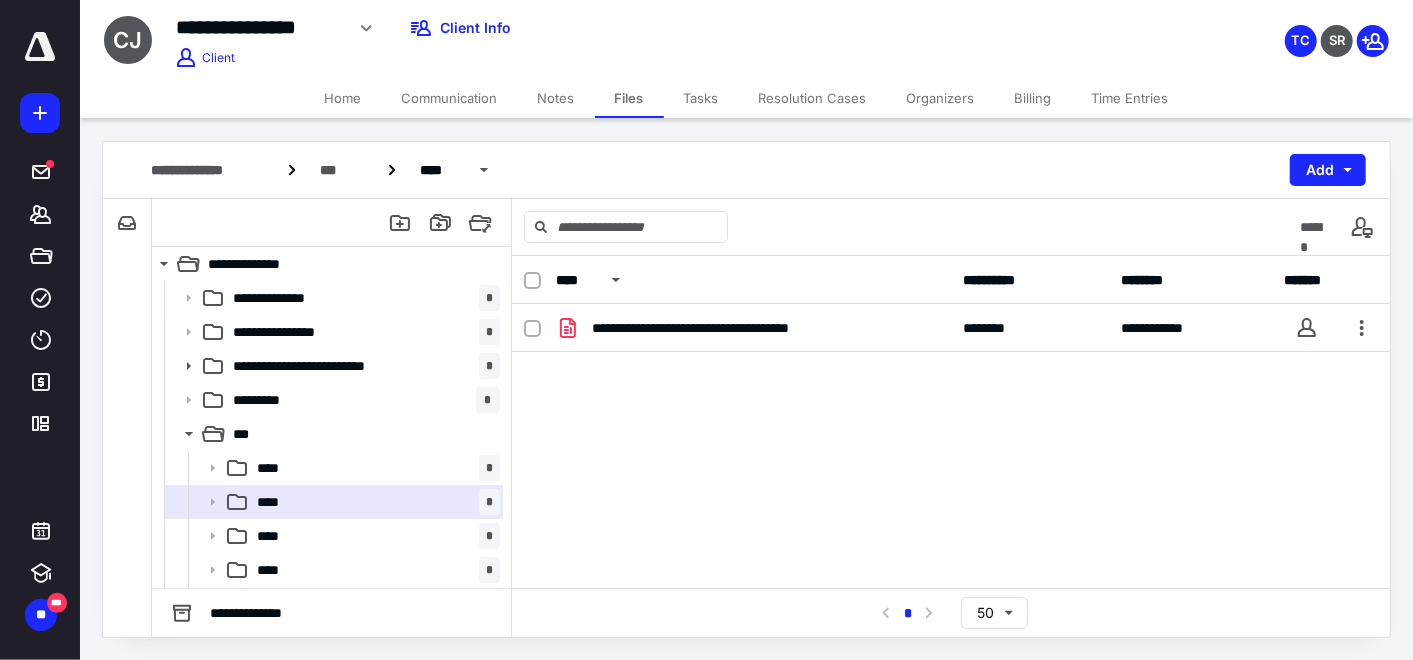 click on "**********" at bounding box center [951, 280] 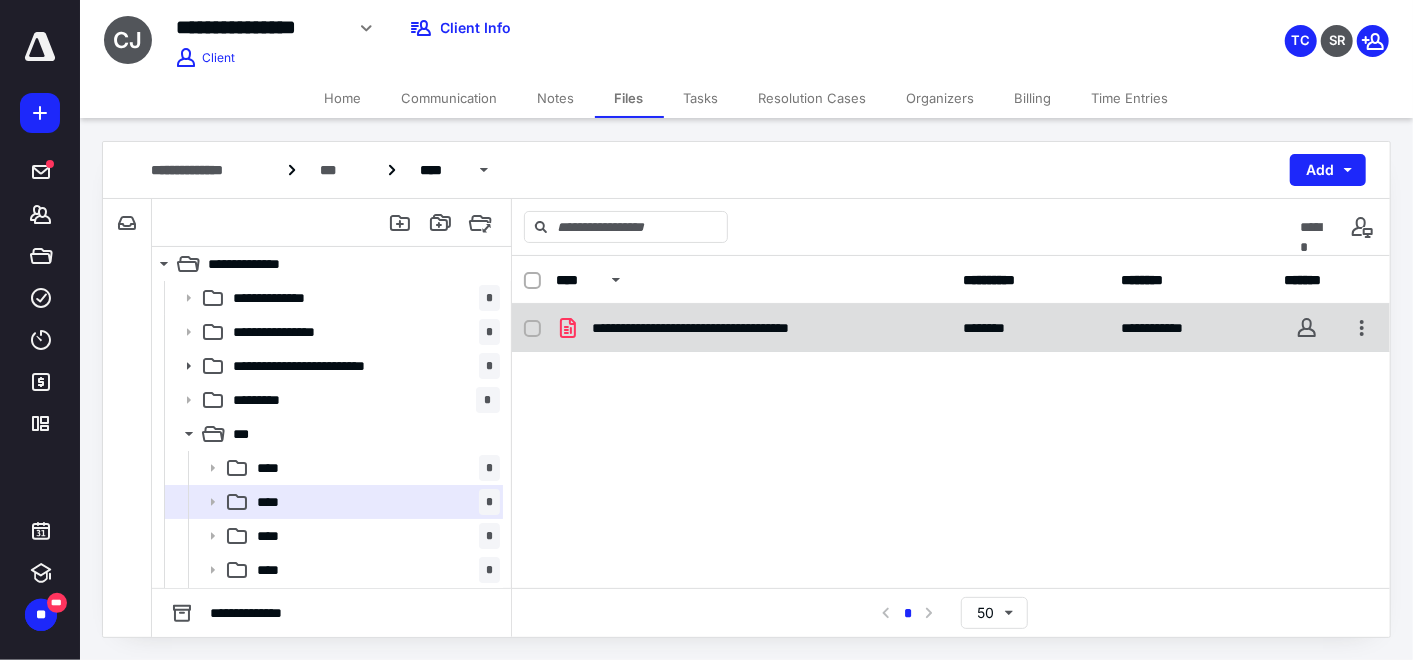 click on "**********" at bounding box center [731, 328] 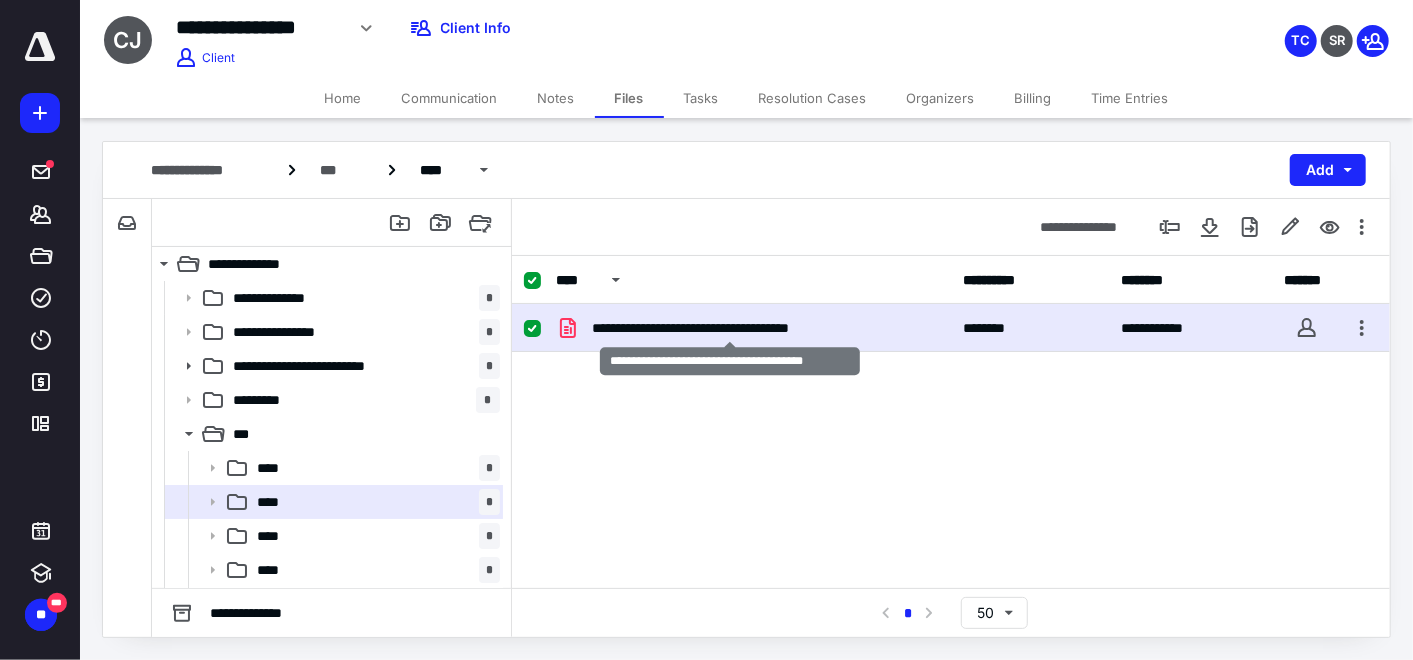 click on "**********" at bounding box center (731, 328) 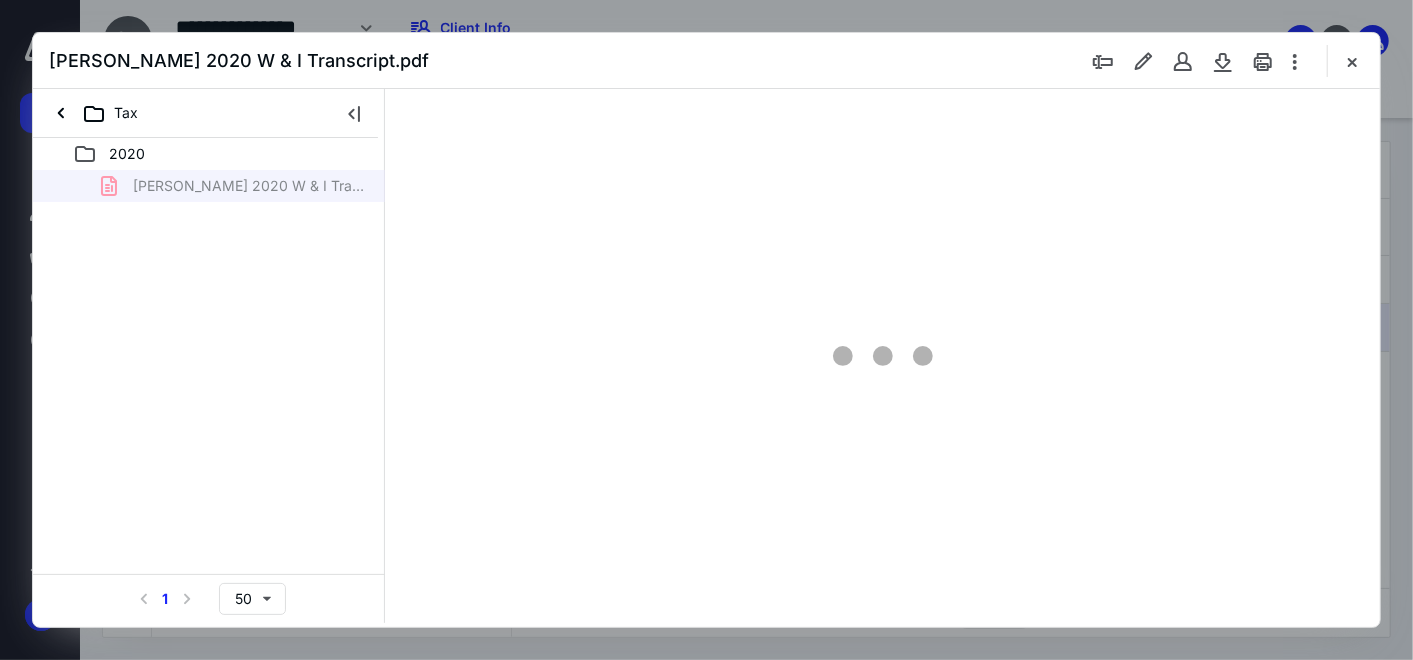 scroll, scrollTop: 0, scrollLeft: 0, axis: both 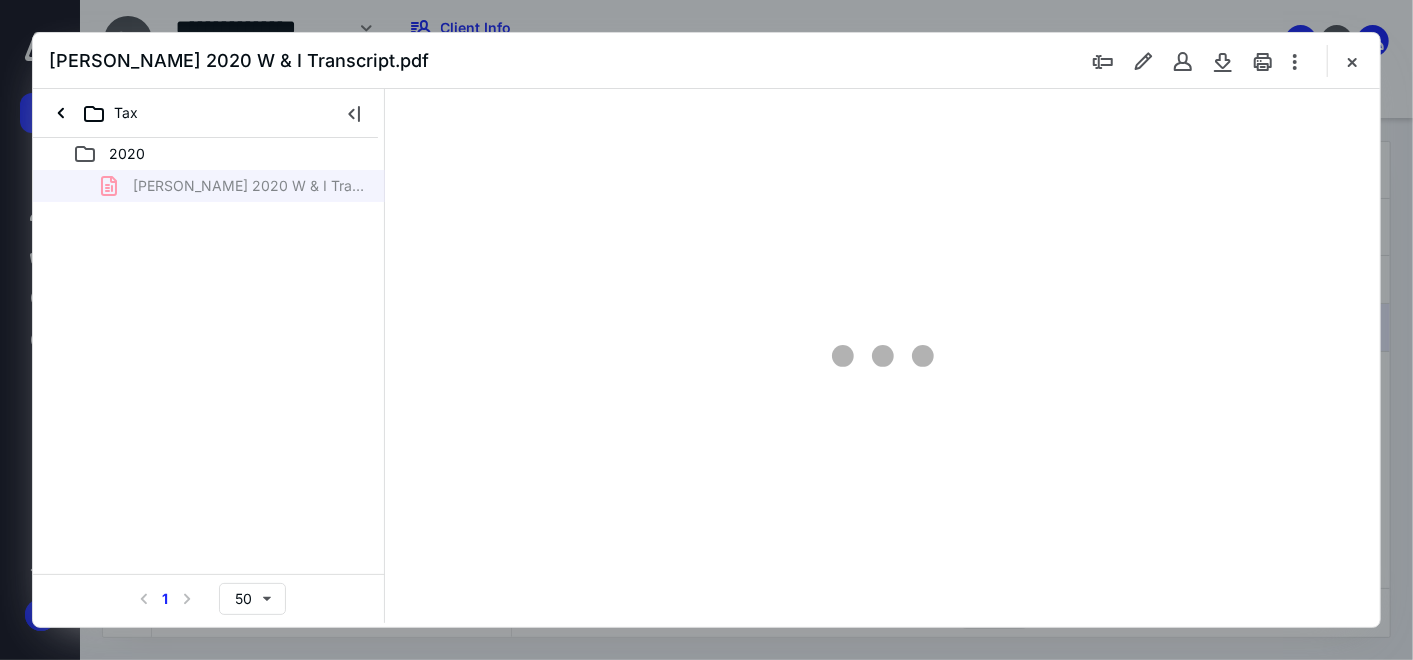 type on "159" 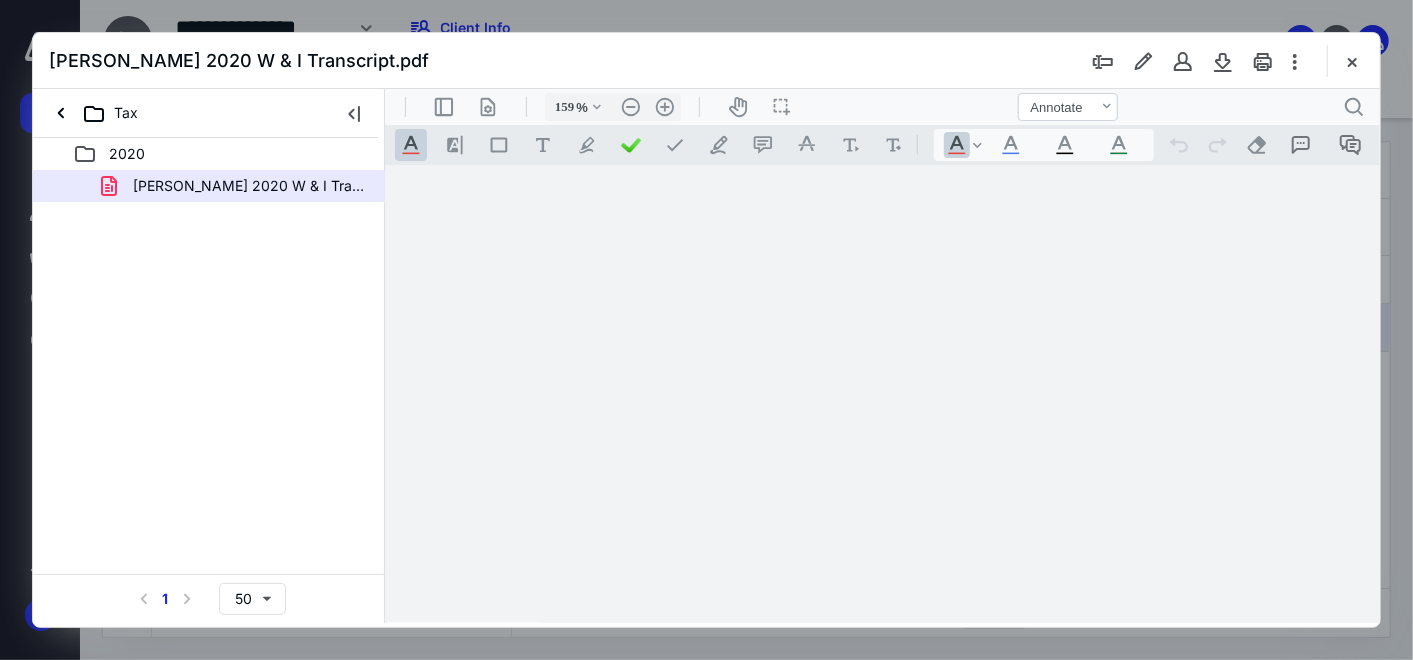 scroll, scrollTop: 82, scrollLeft: 0, axis: vertical 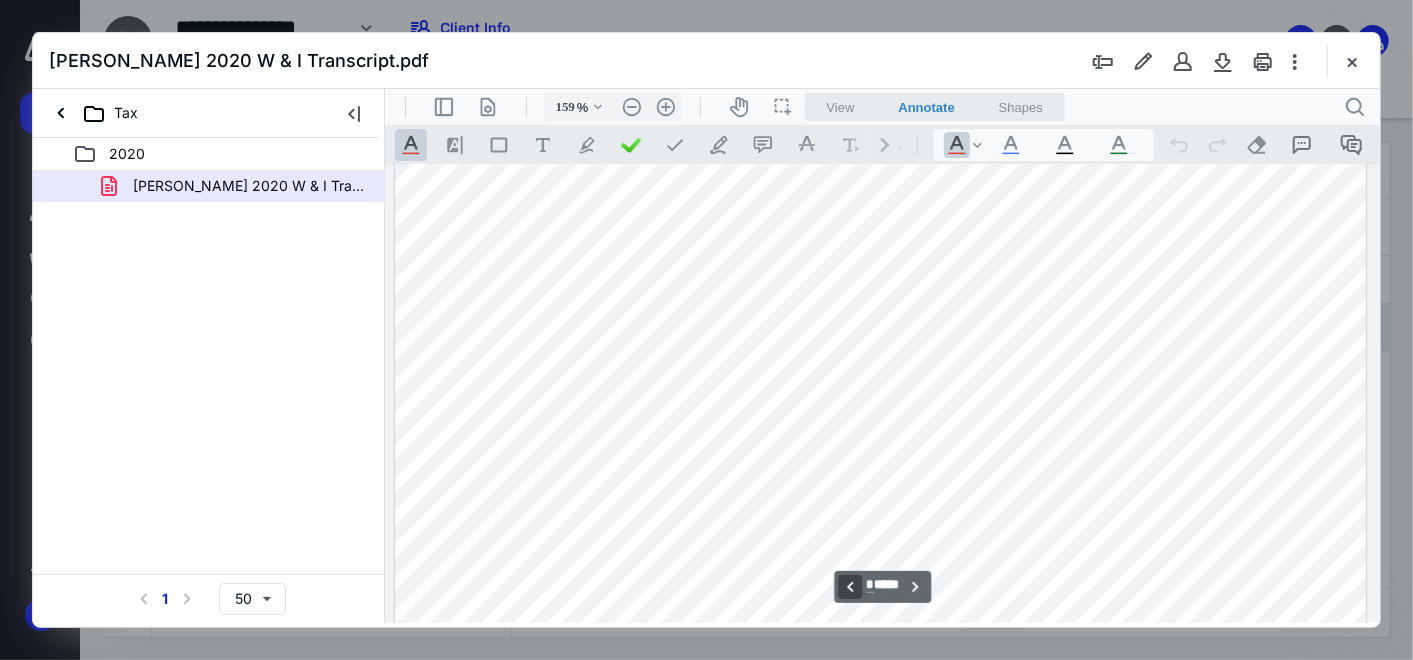 click on "**********" at bounding box center [849, 586] 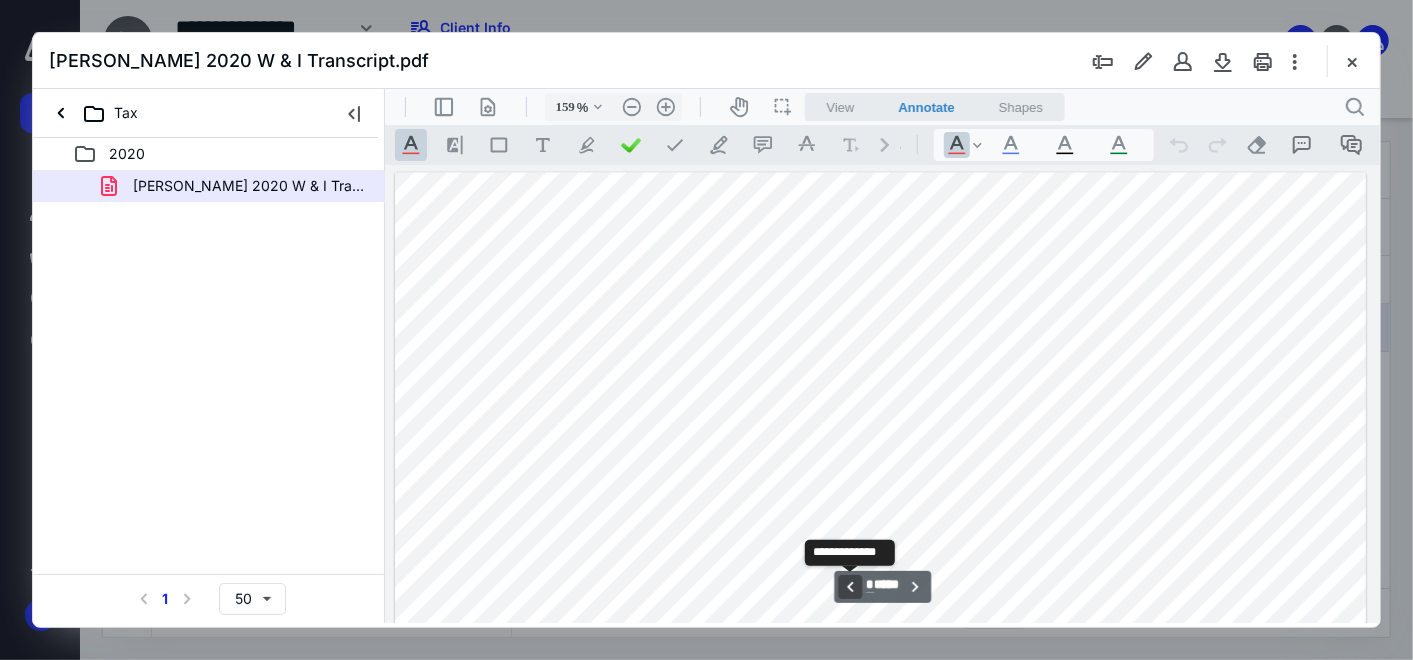 click on "**********" at bounding box center [849, 586] 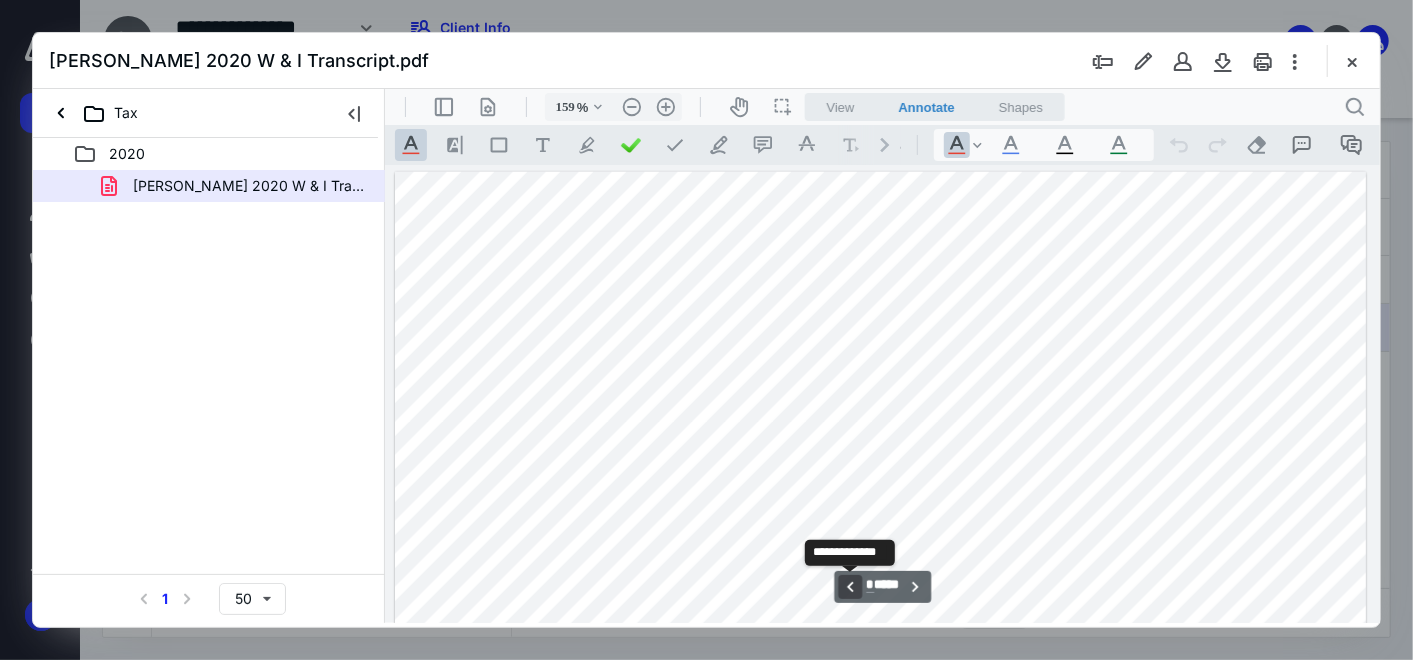 click on "**********" at bounding box center [849, 586] 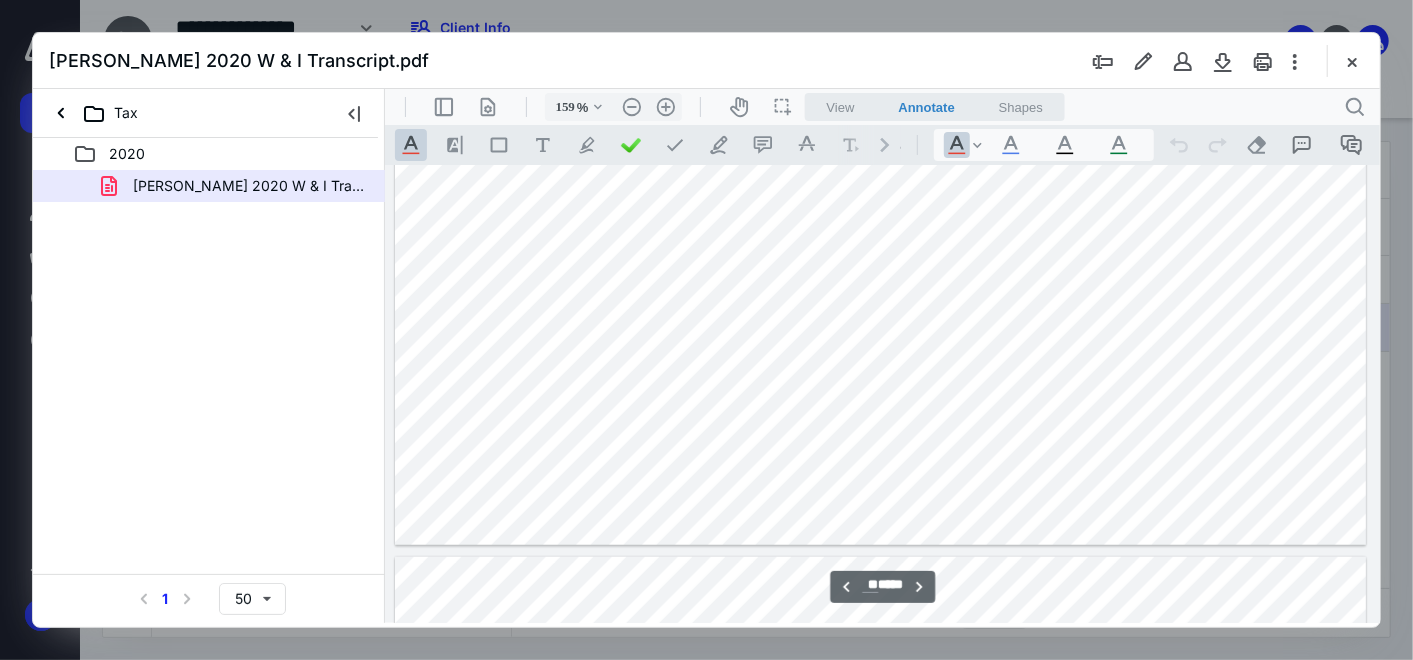 scroll, scrollTop: 13666, scrollLeft: 0, axis: vertical 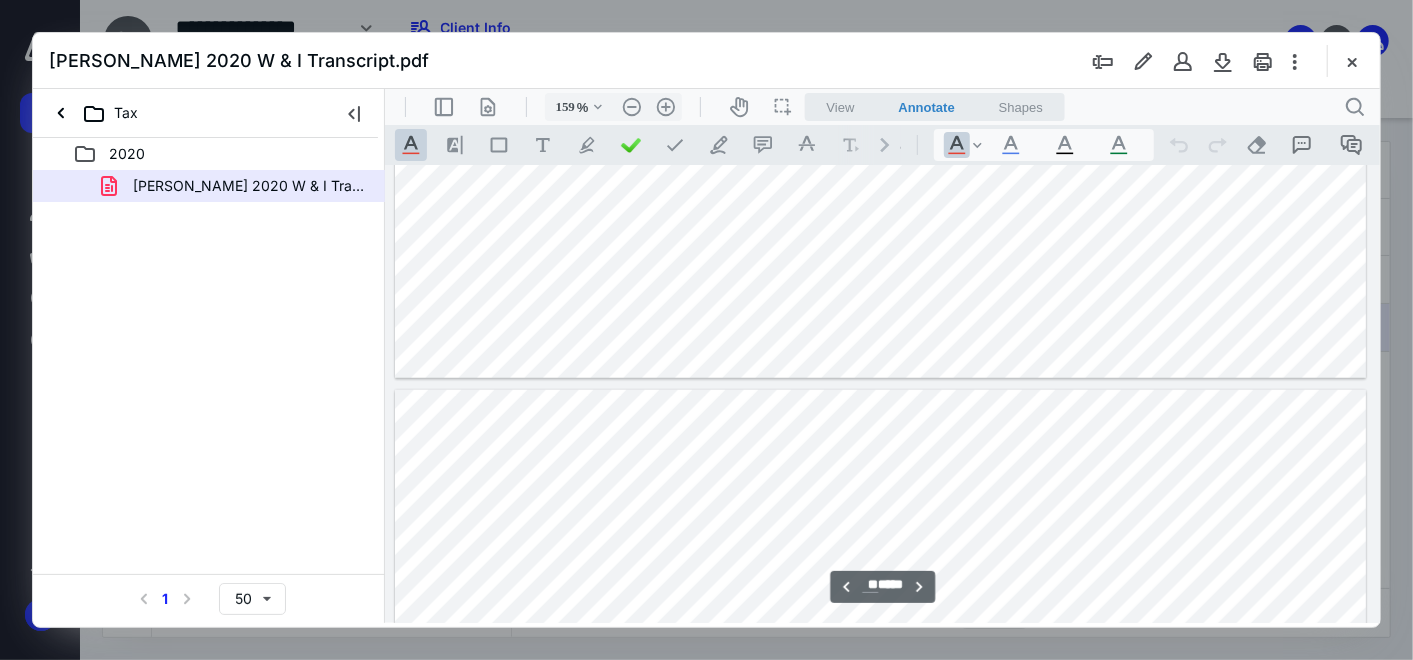 type on "**" 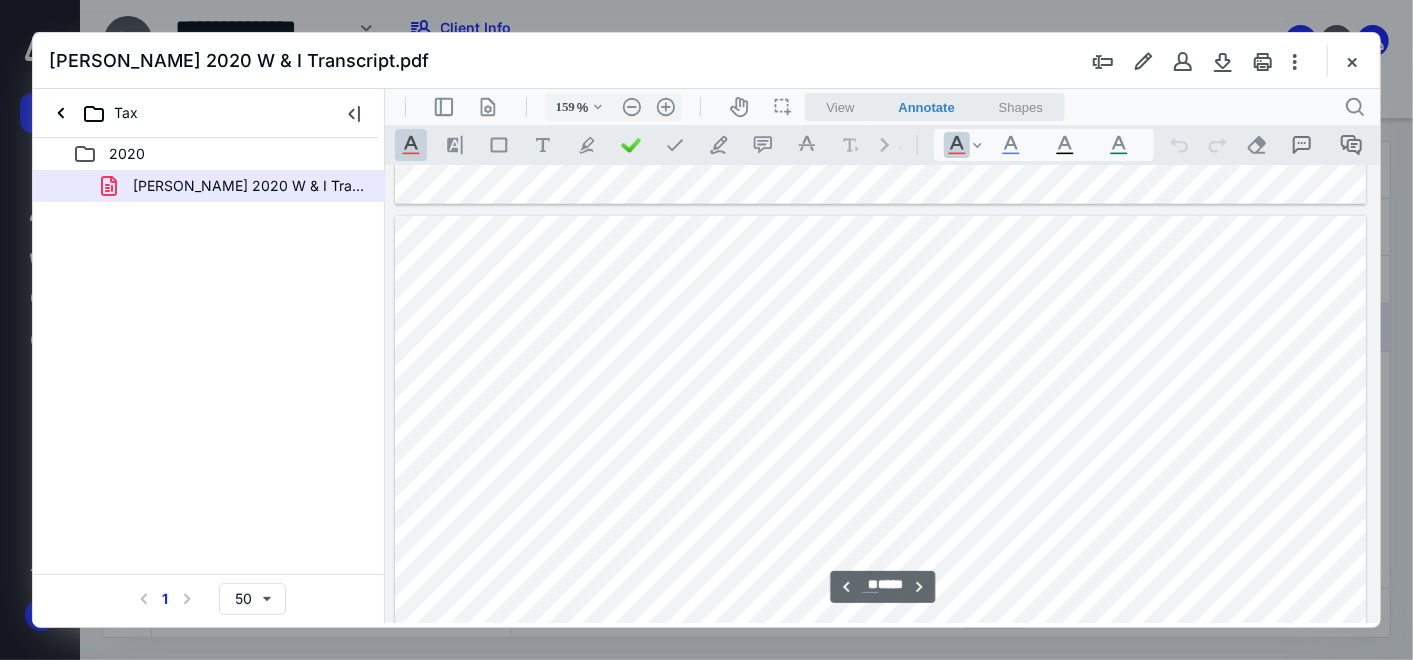 scroll, scrollTop: 13888, scrollLeft: 0, axis: vertical 